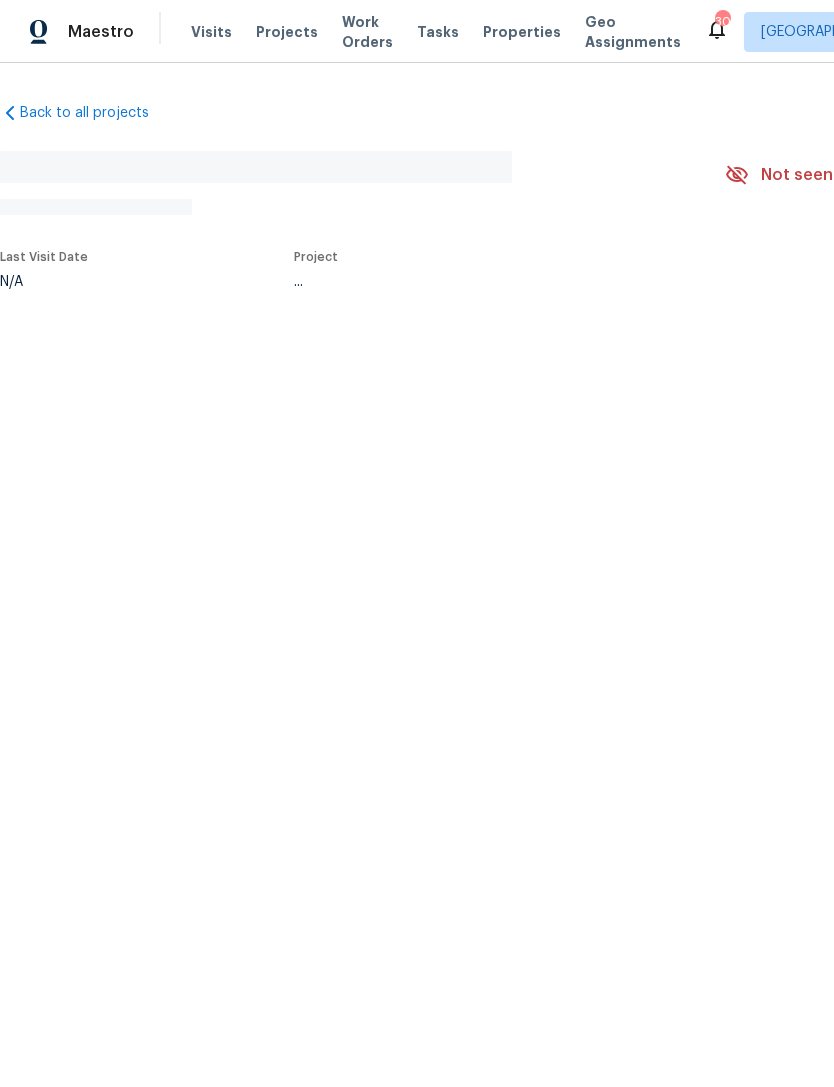 scroll, scrollTop: 0, scrollLeft: 0, axis: both 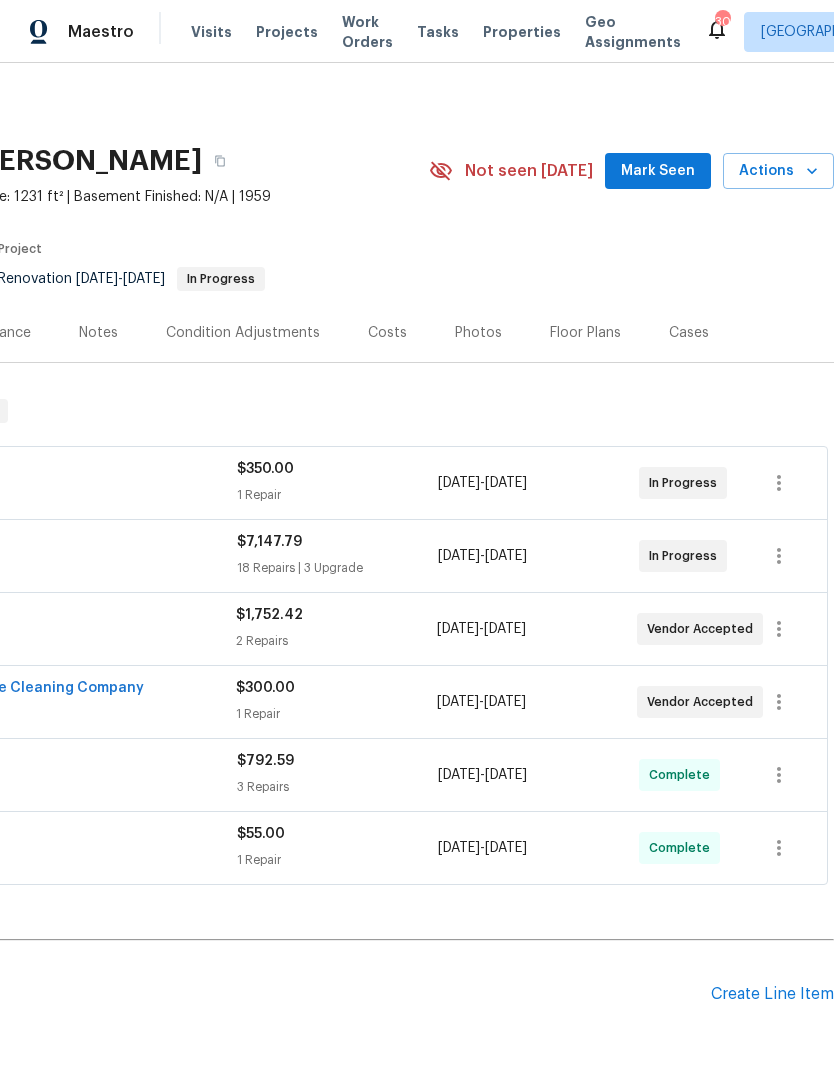 click on "Mark Seen" at bounding box center (658, 171) 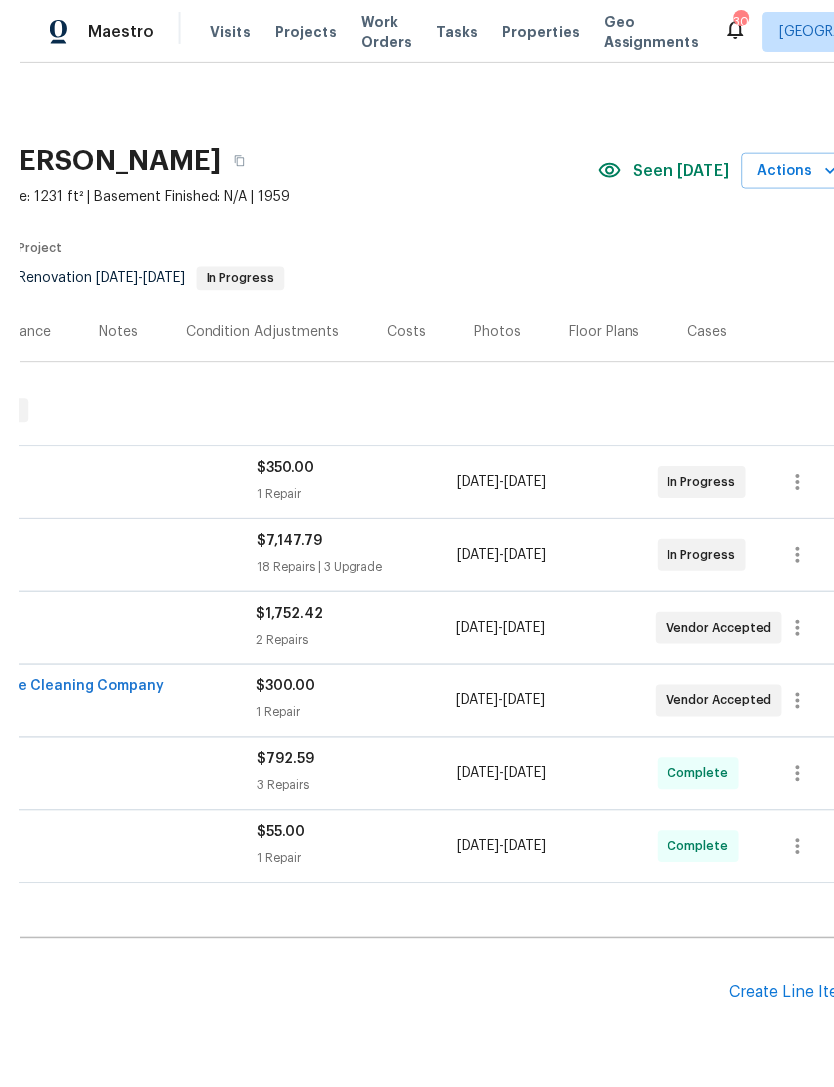 scroll, scrollTop: 0, scrollLeft: 0, axis: both 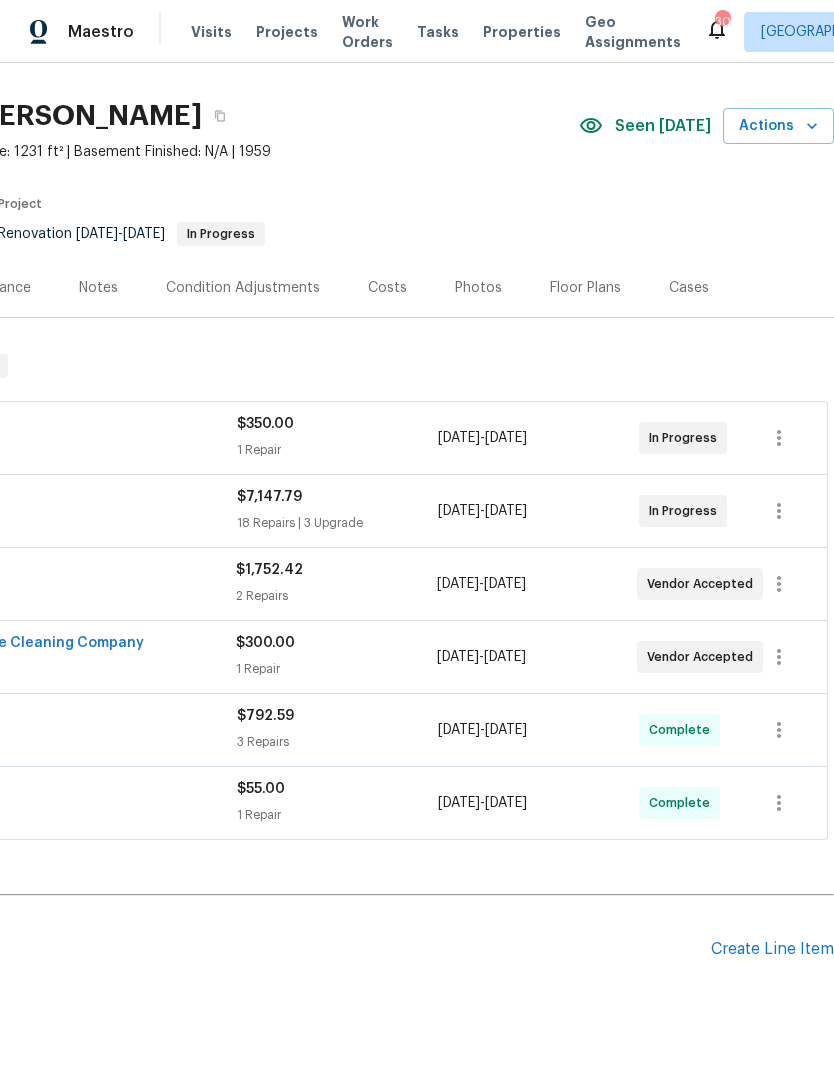 click on "Create Line Item" at bounding box center [772, 949] 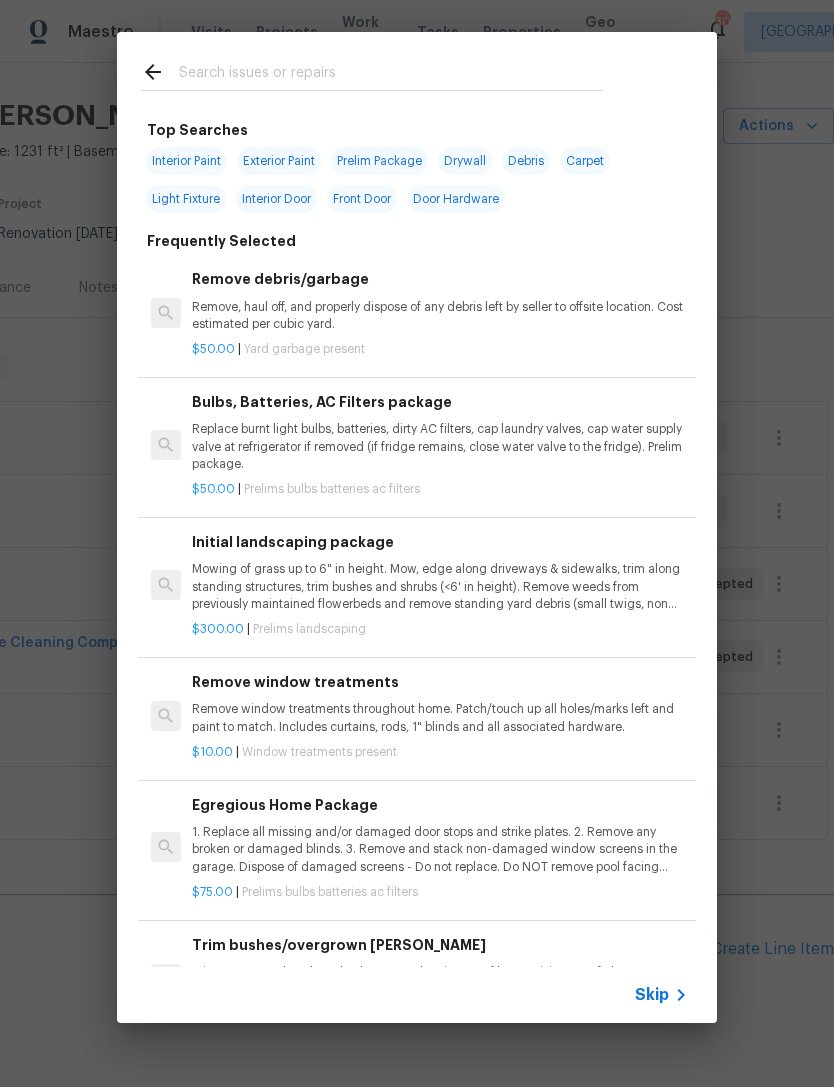 scroll, scrollTop: 45, scrollLeft: 296, axis: both 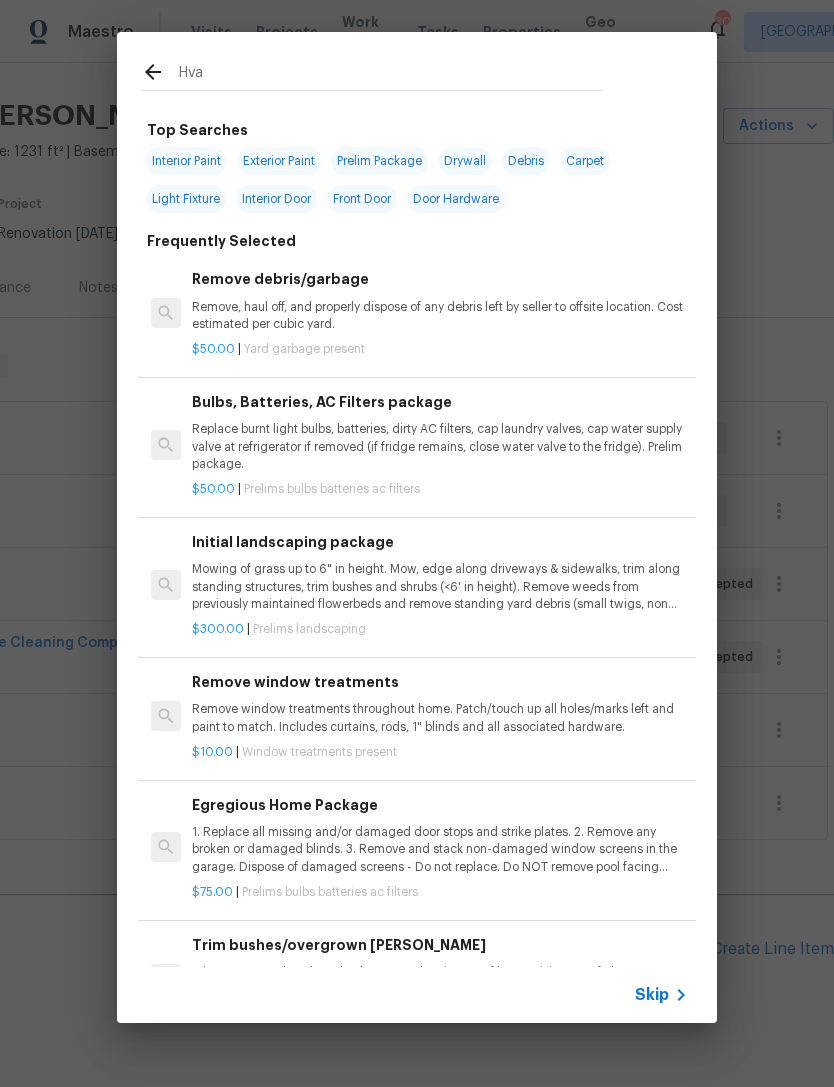 type on "Hvac" 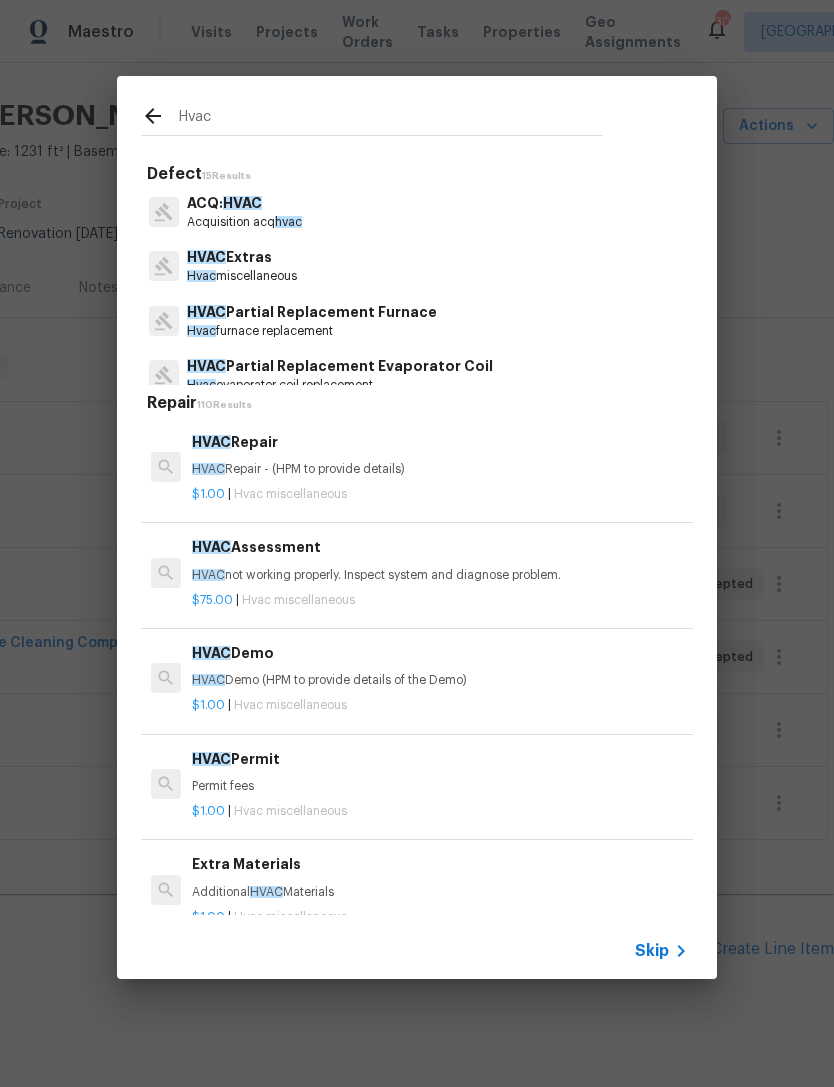 scroll, scrollTop: 0, scrollLeft: 0, axis: both 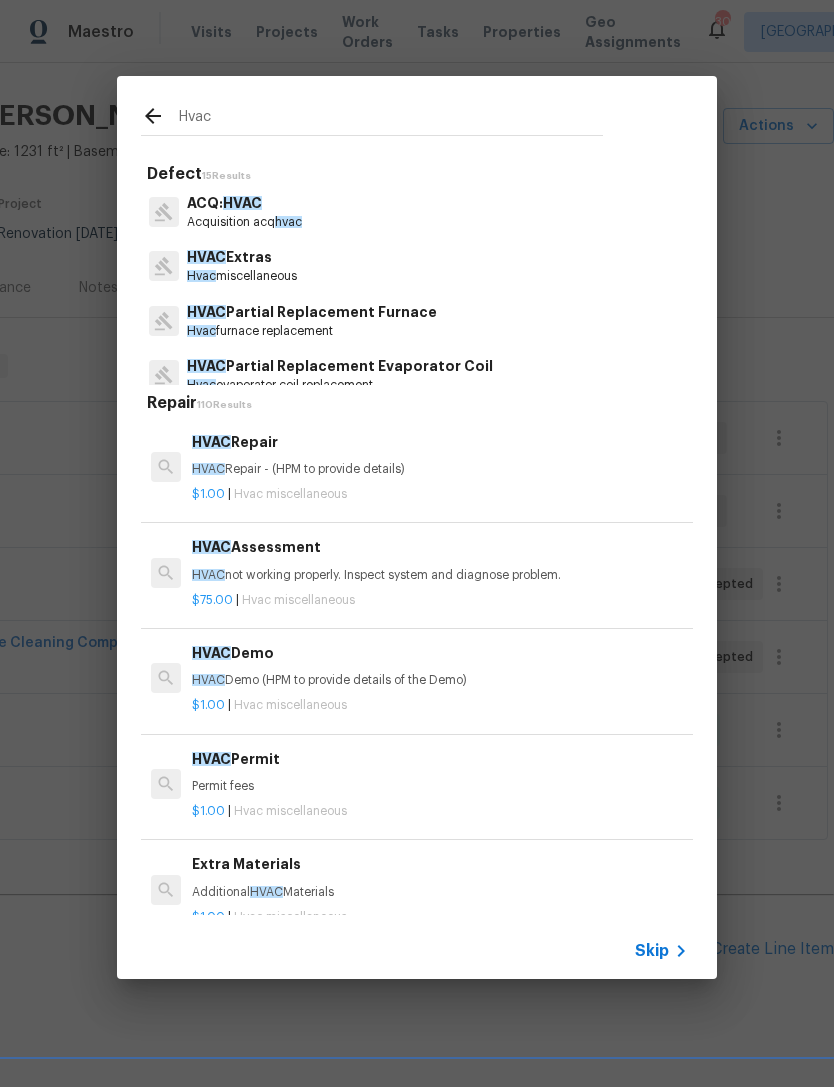 click on "Hvac  miscellaneous" at bounding box center (242, 276) 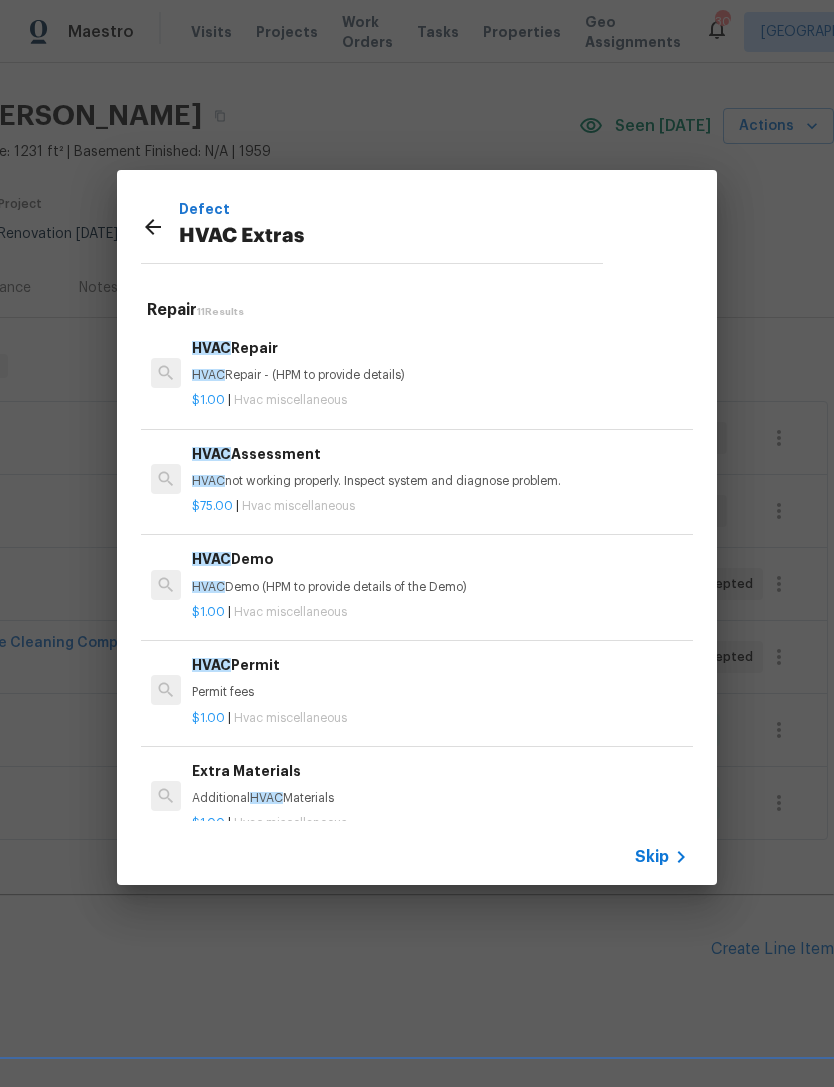 click on "HVAC  Repair - (HPM to provide details)" at bounding box center (440, 375) 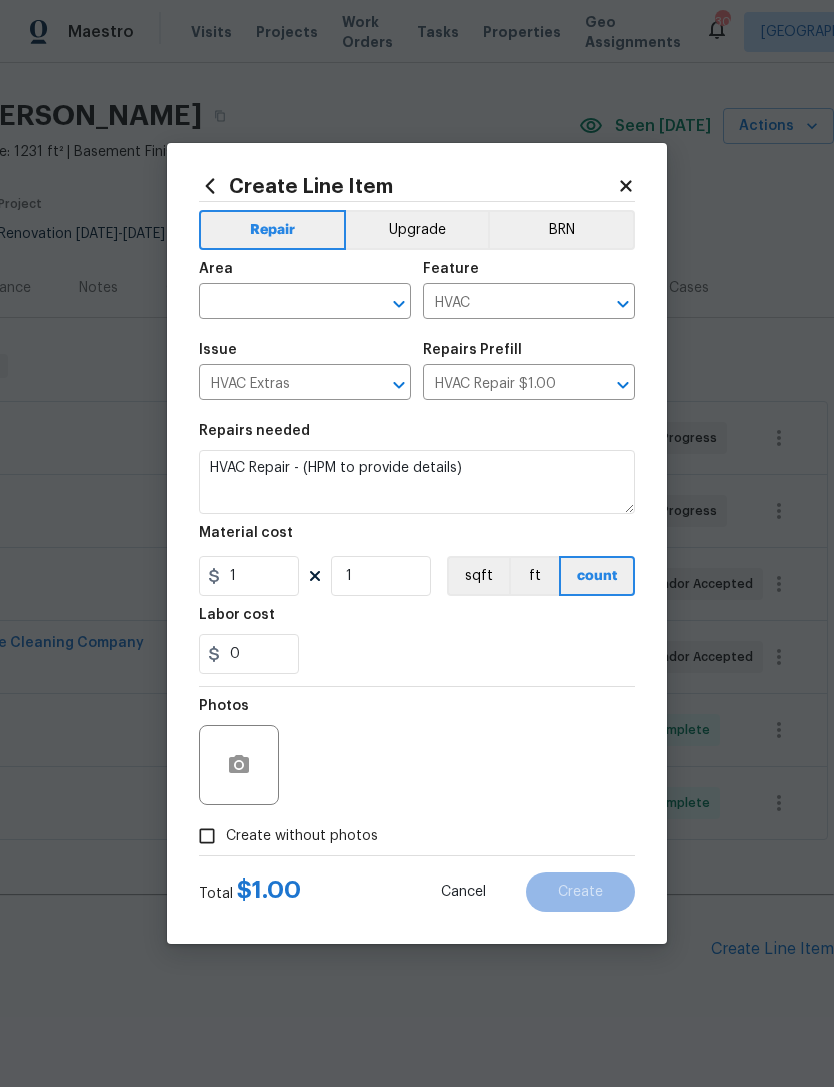 click at bounding box center [277, 303] 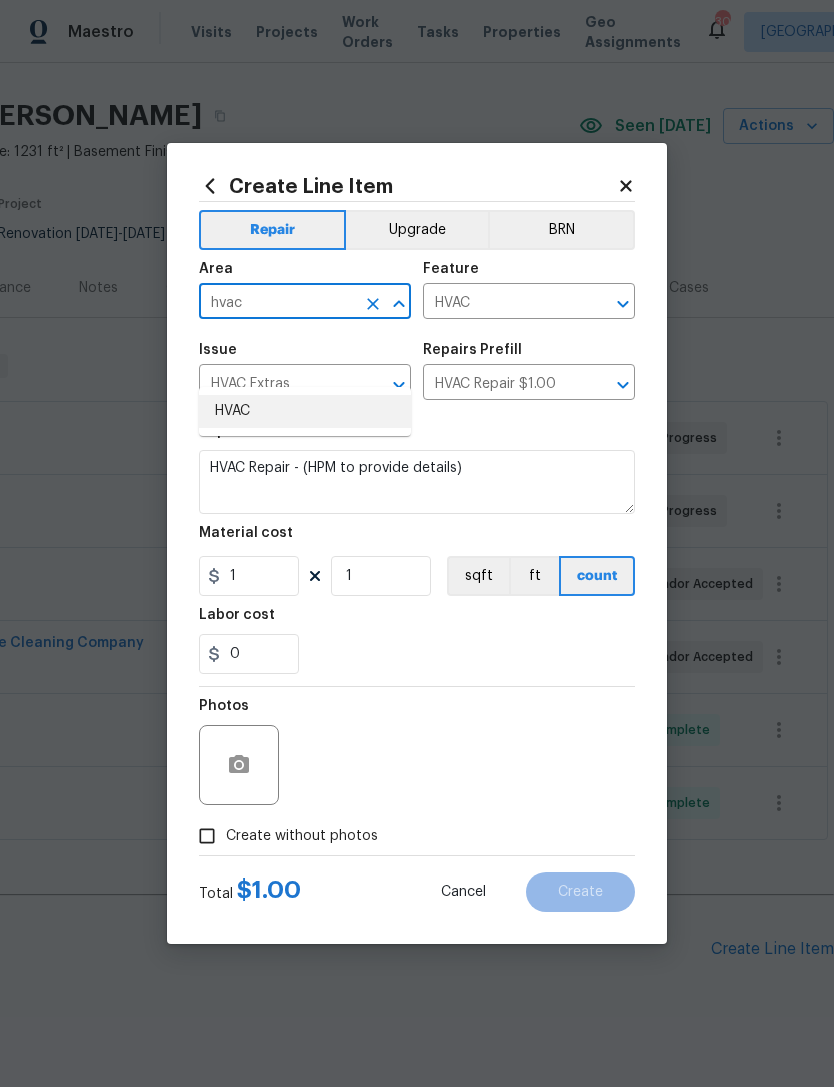 click on "HVAC" at bounding box center (305, 411) 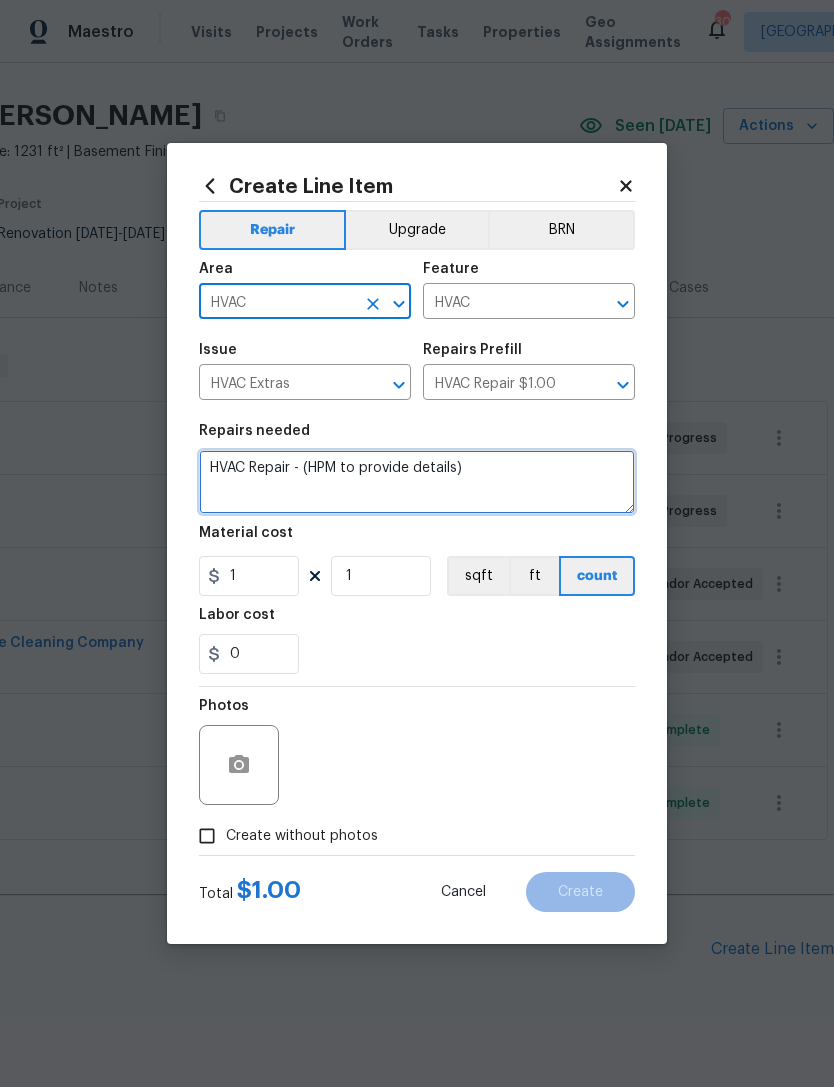 click on "HVAC Repair - (HPM to provide details)" at bounding box center [417, 482] 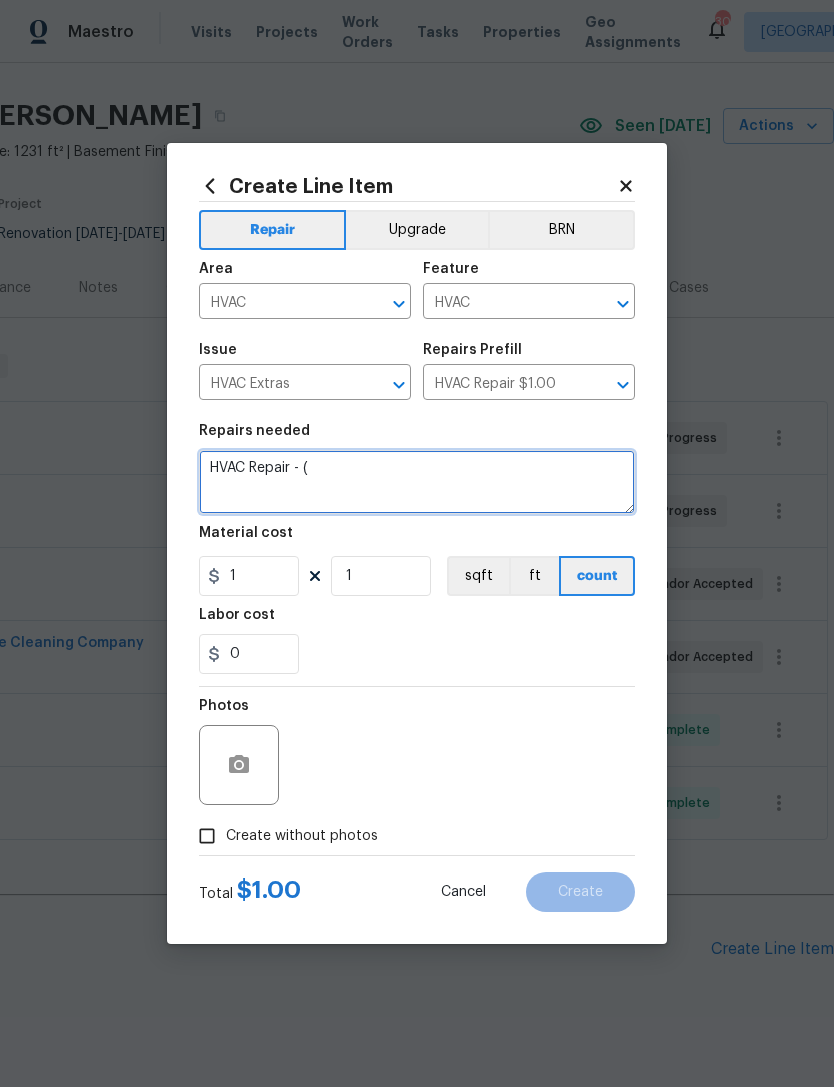 type on "HVAC" 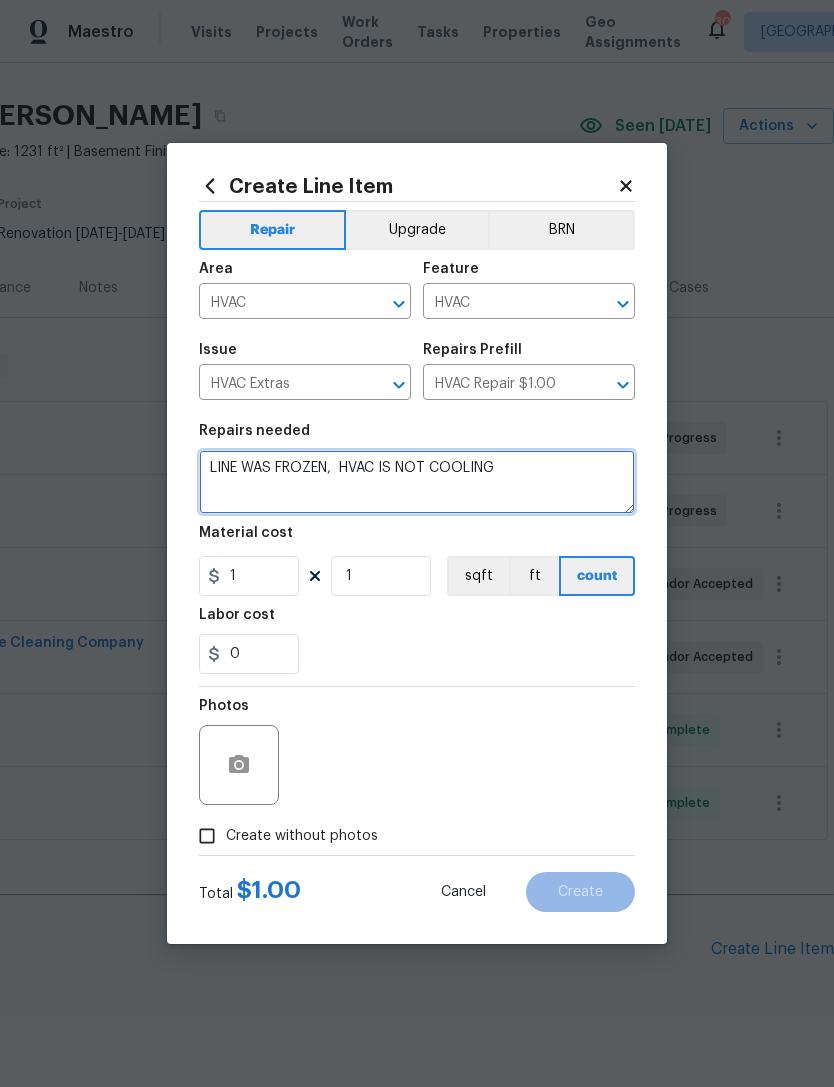 type on "LINE WAS FROZEN,  HVAC IS NOT COOLING" 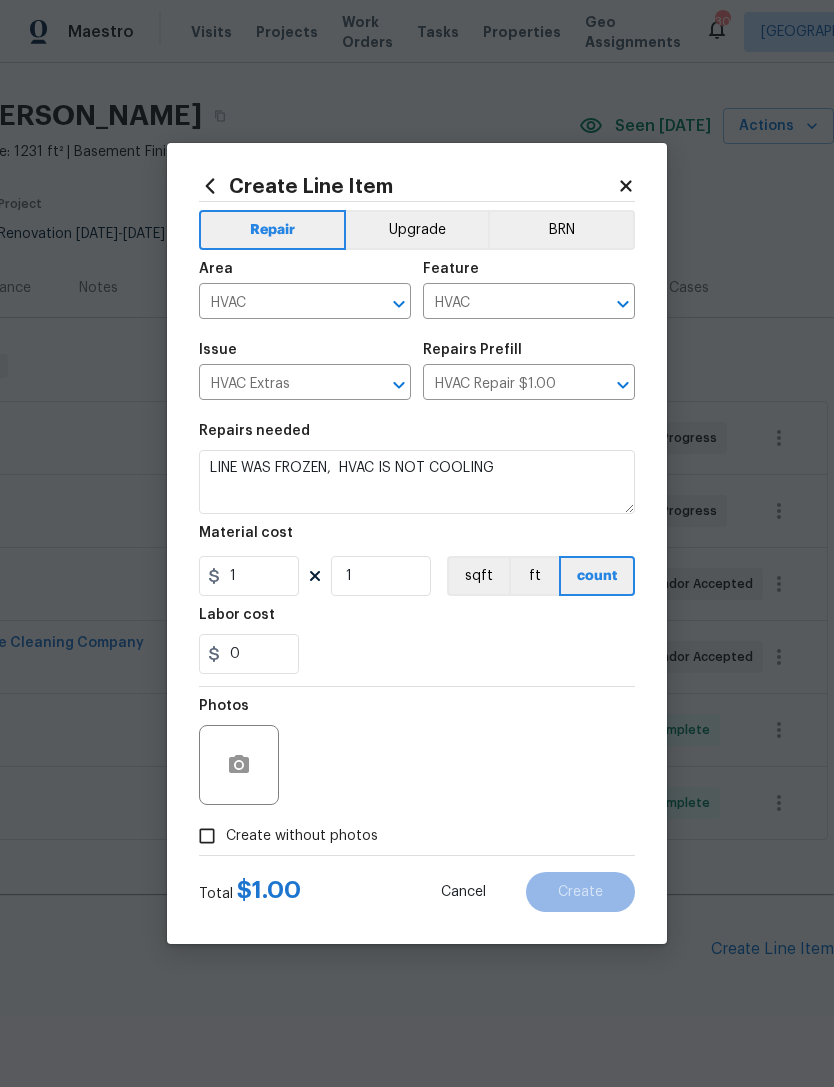 click on "0" at bounding box center [417, 654] 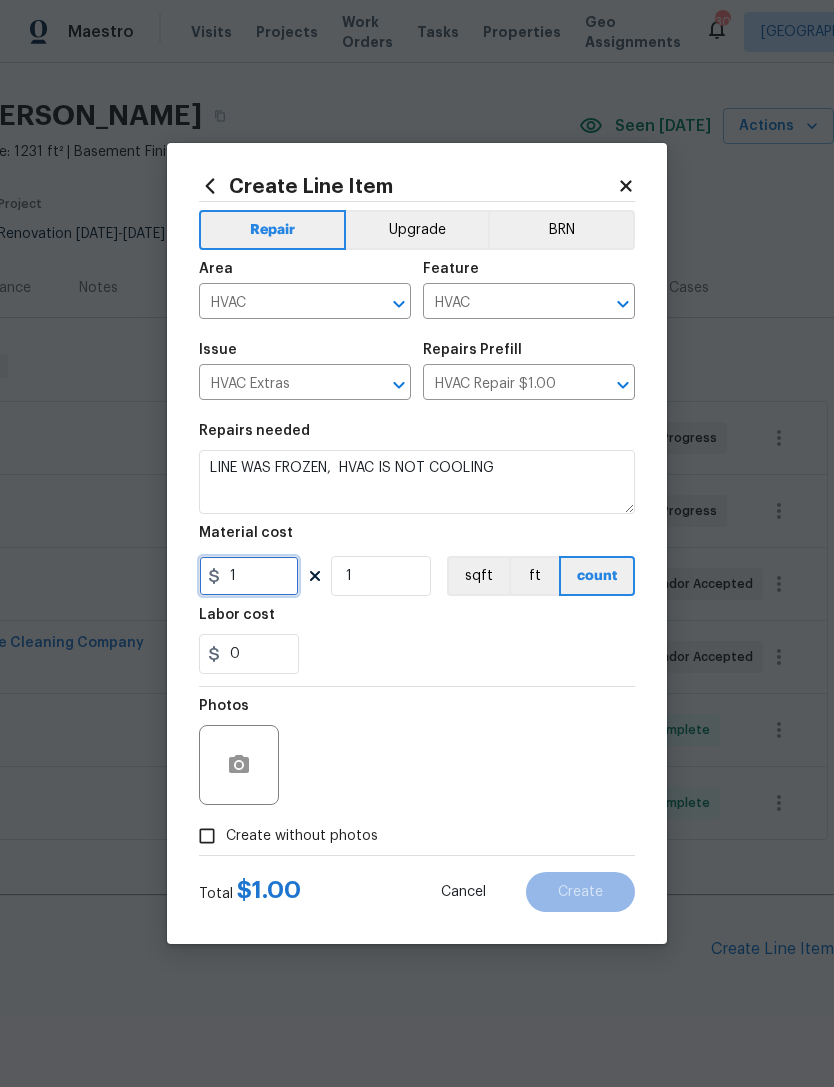 click on "1" at bounding box center (249, 576) 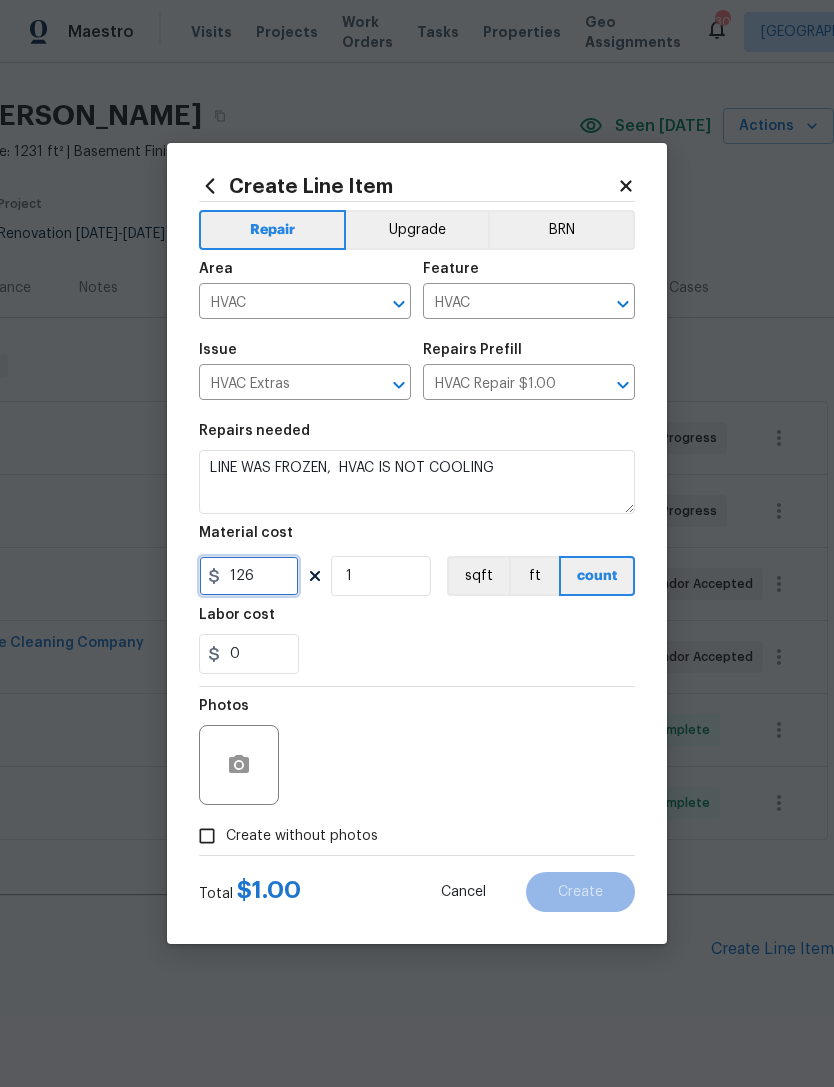 type on "126" 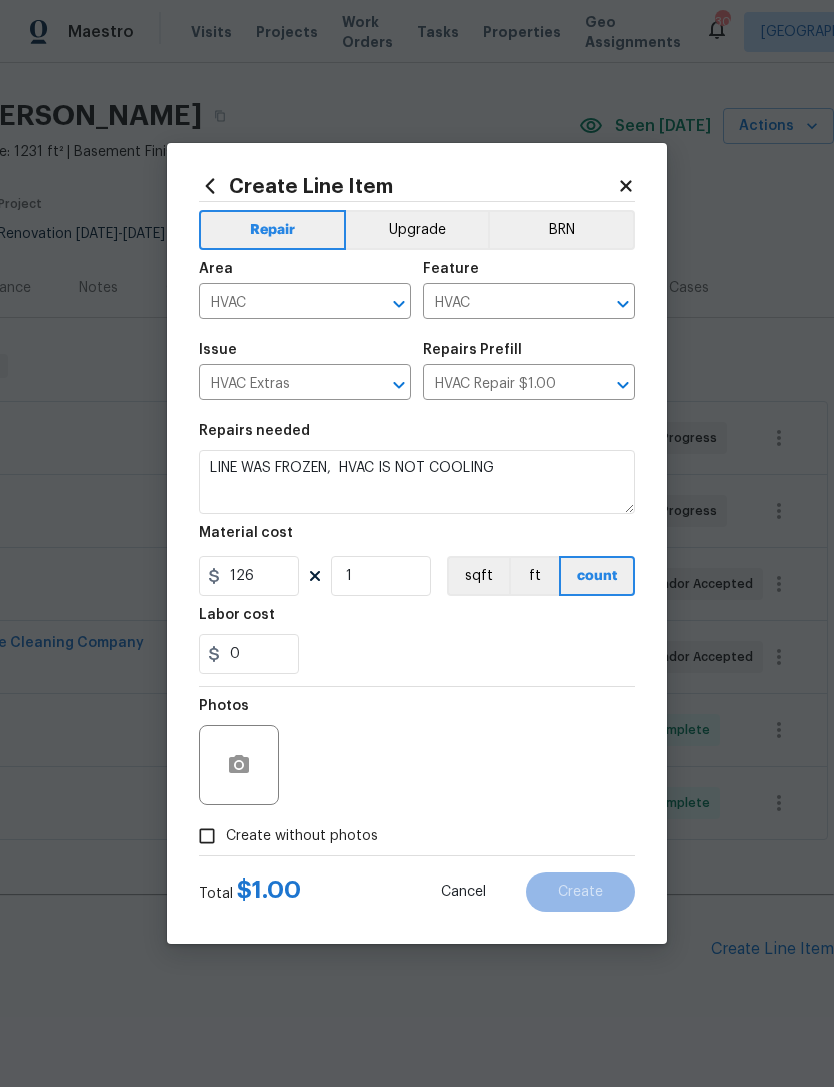 click on "0" at bounding box center (417, 654) 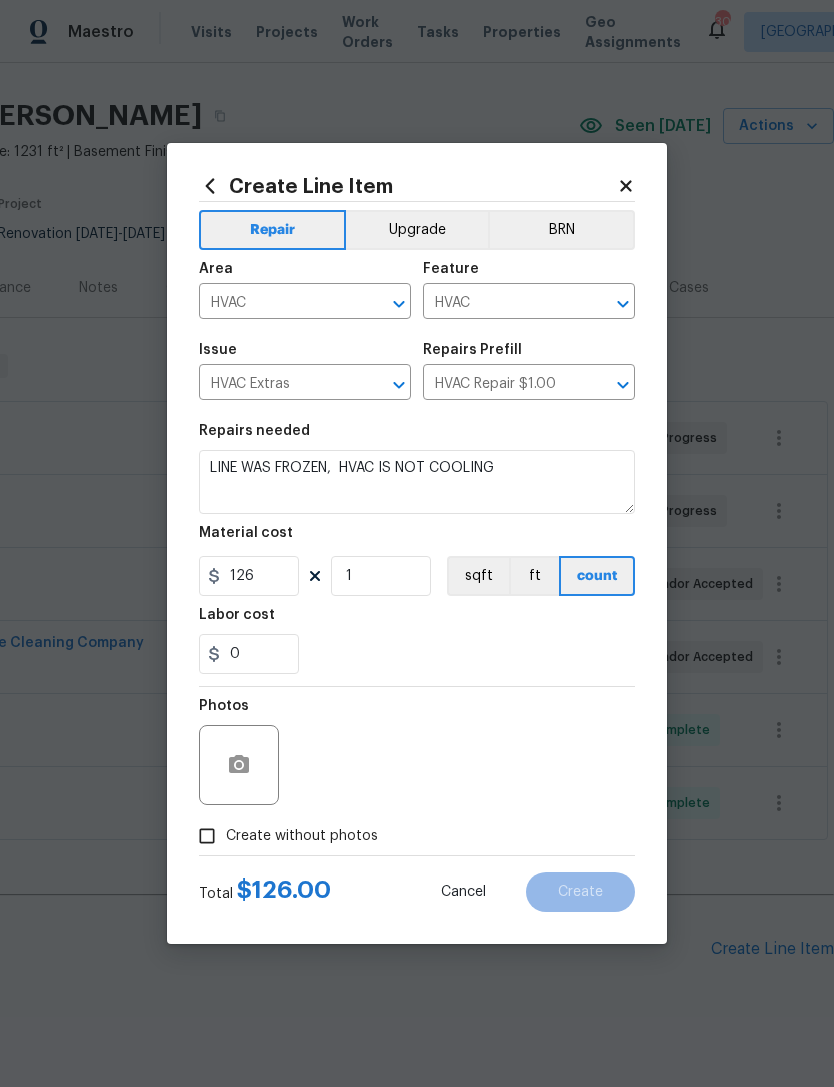 click at bounding box center (239, 765) 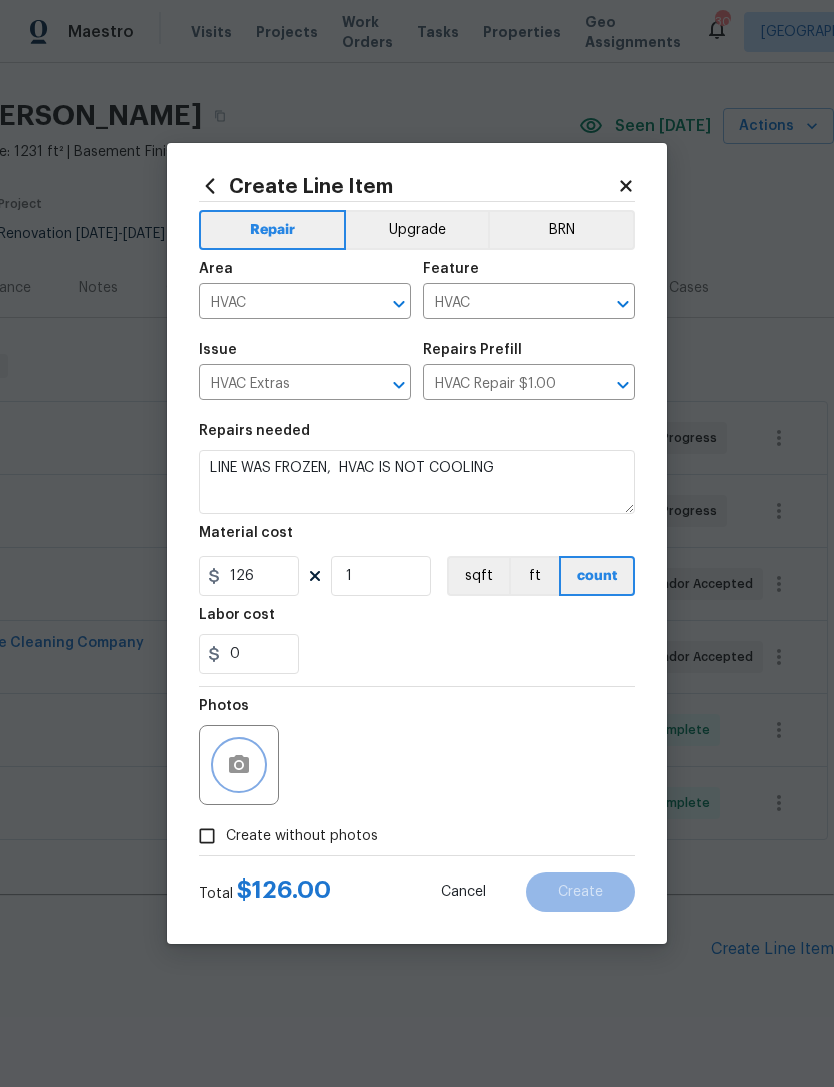 click 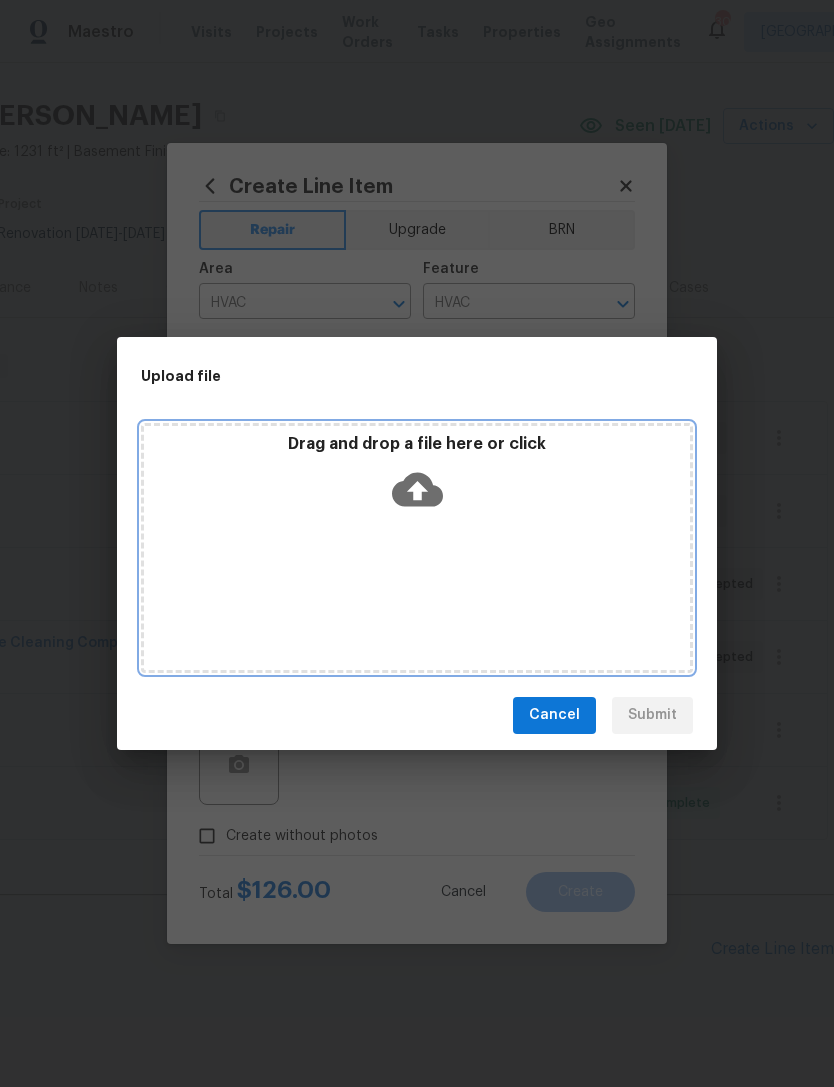 click 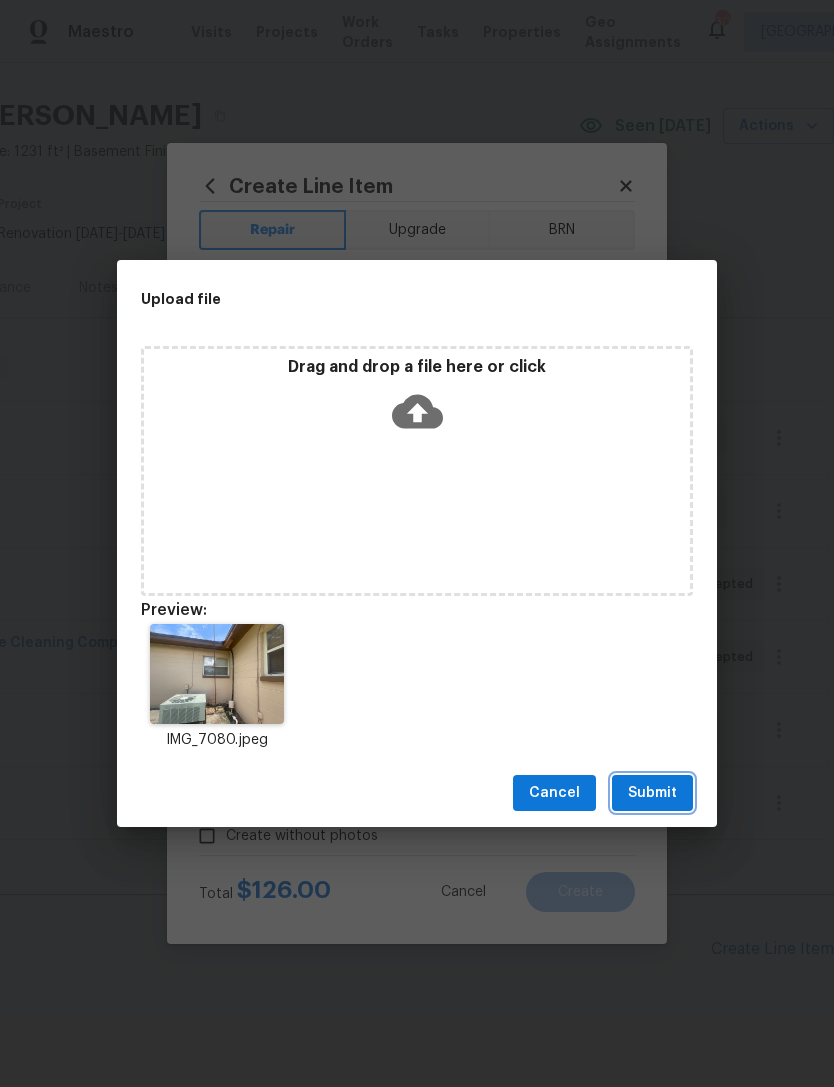 click on "Submit" at bounding box center (652, 793) 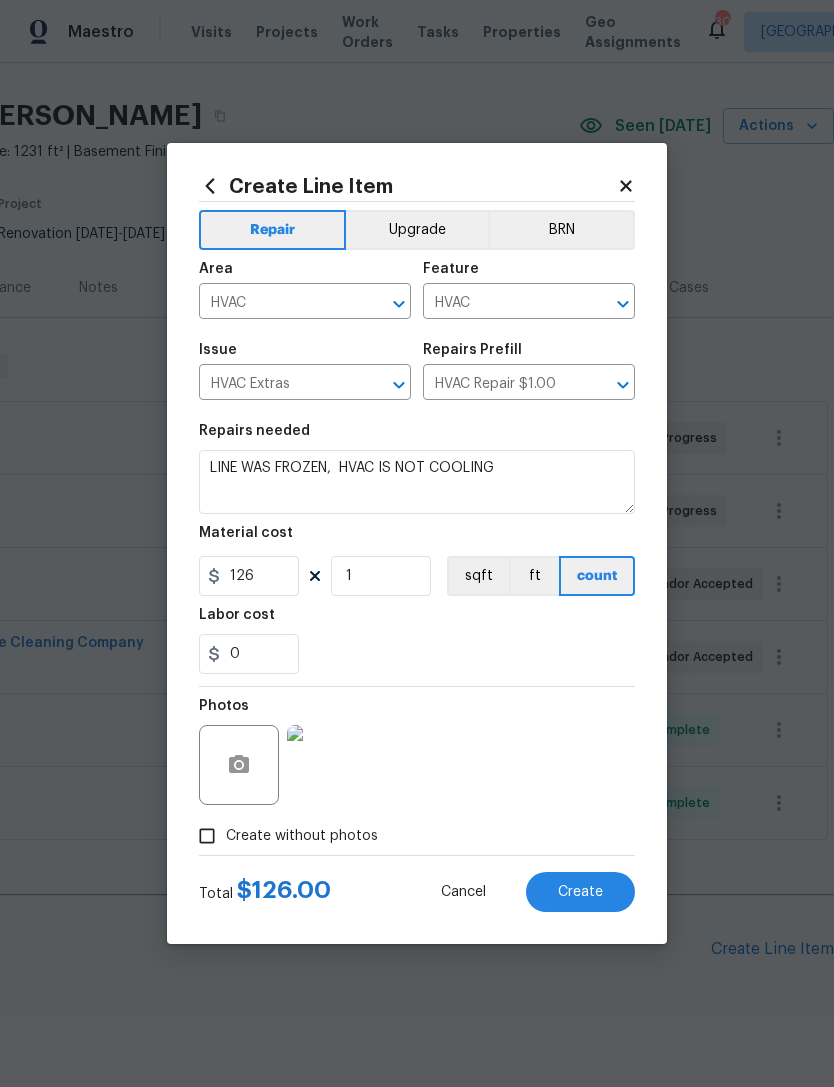 click on "Create" at bounding box center [580, 892] 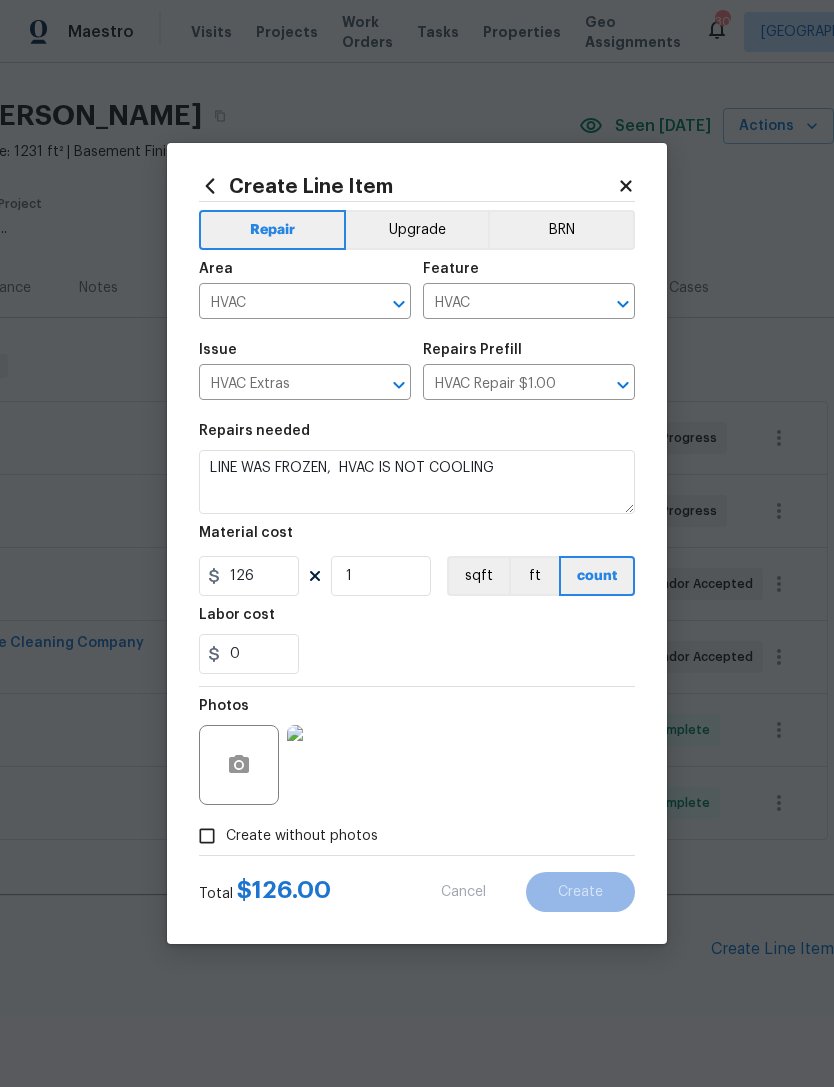 type on "0" 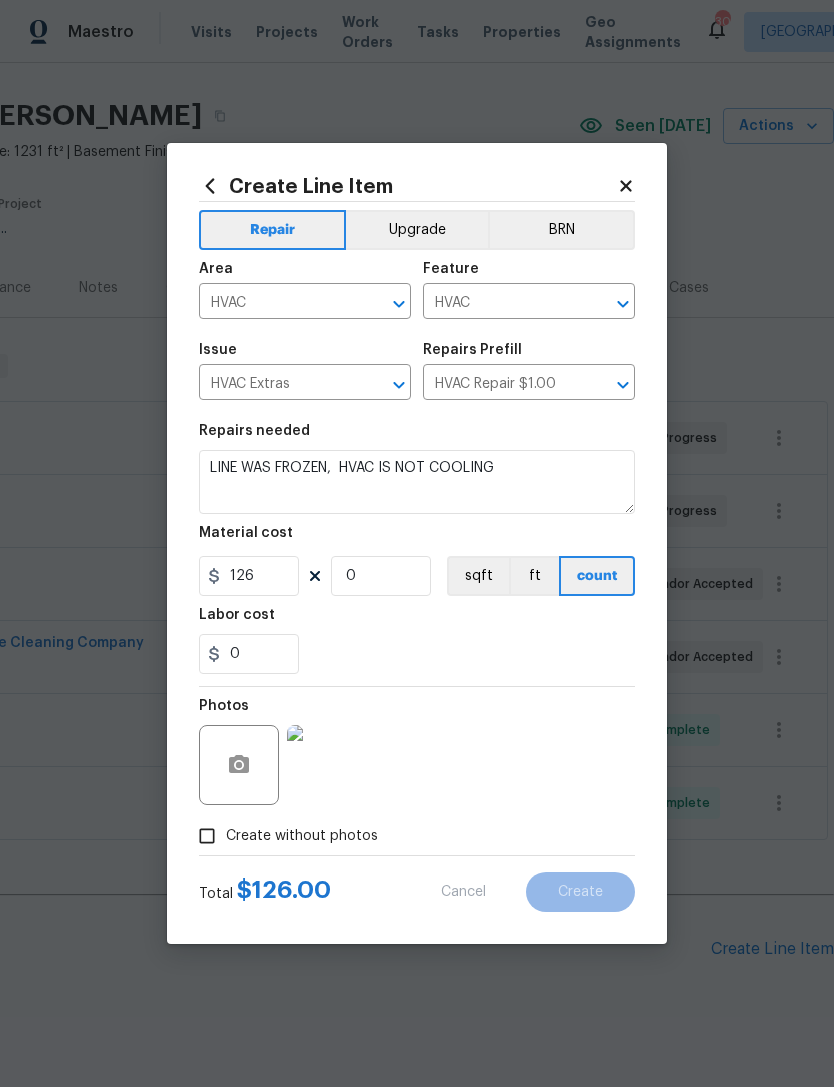 type 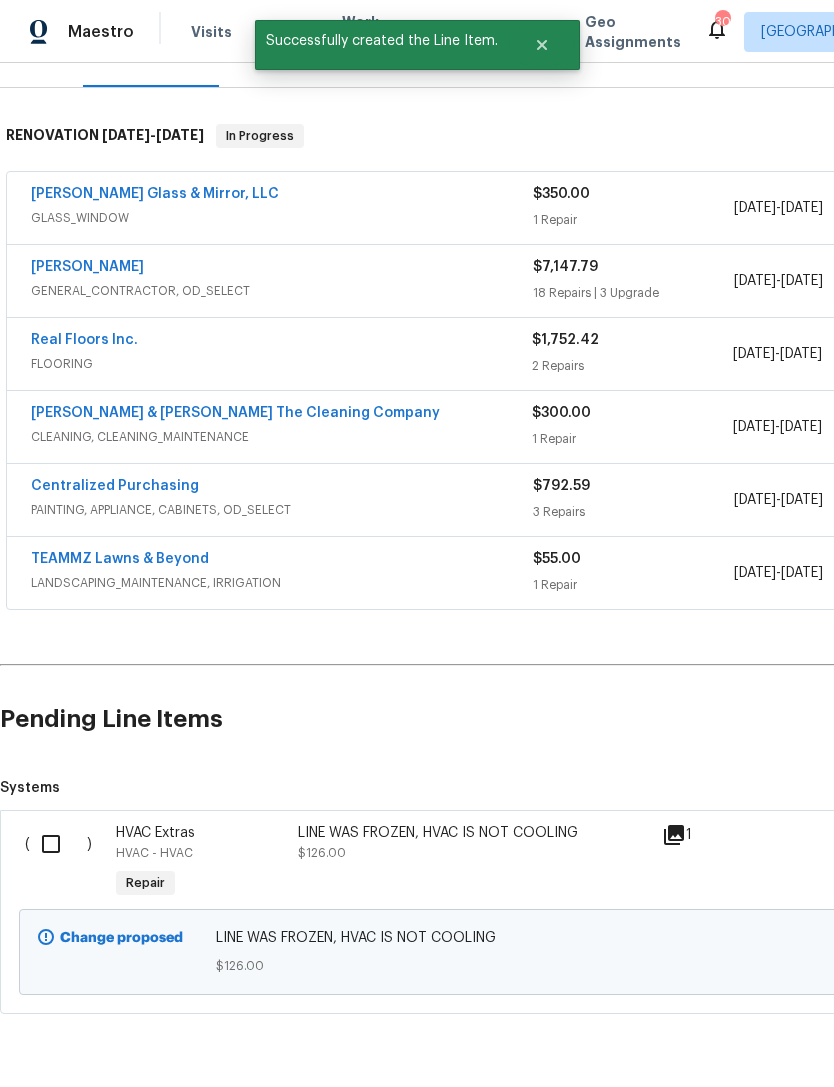 scroll, scrollTop: 274, scrollLeft: 0, axis: vertical 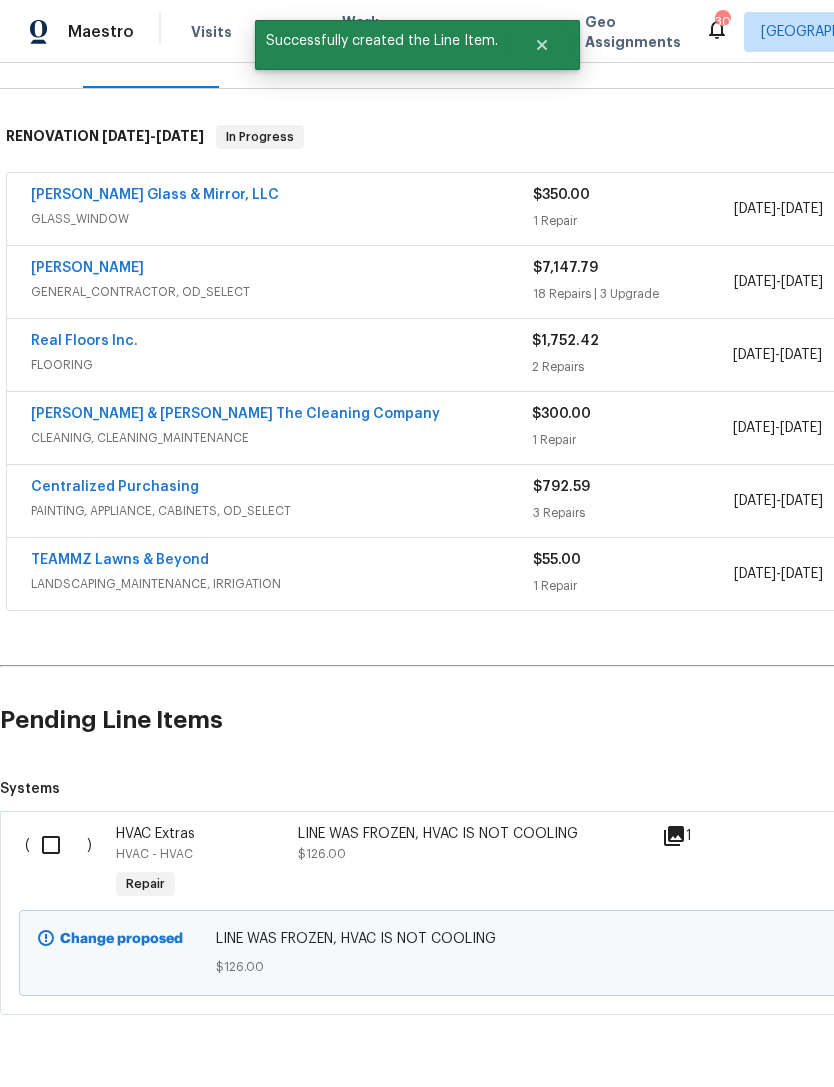 click at bounding box center [58, 845] 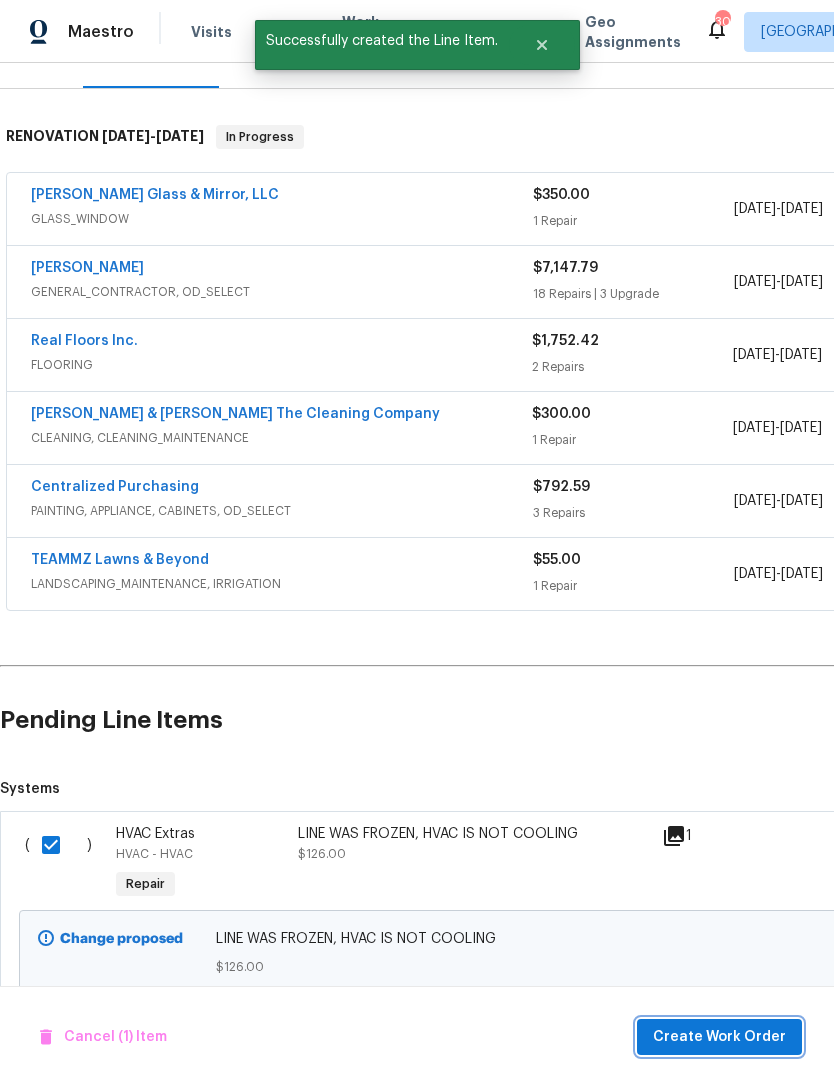 click on "Create Work Order" at bounding box center (719, 1037) 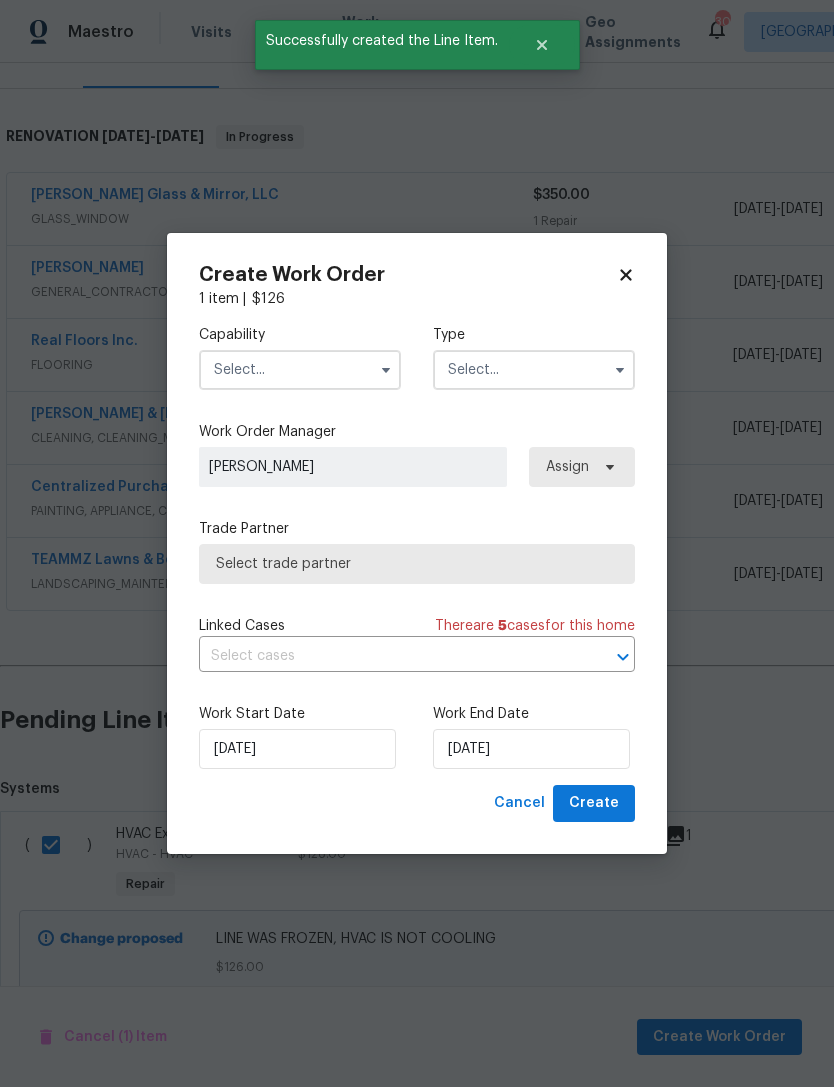 click at bounding box center [300, 370] 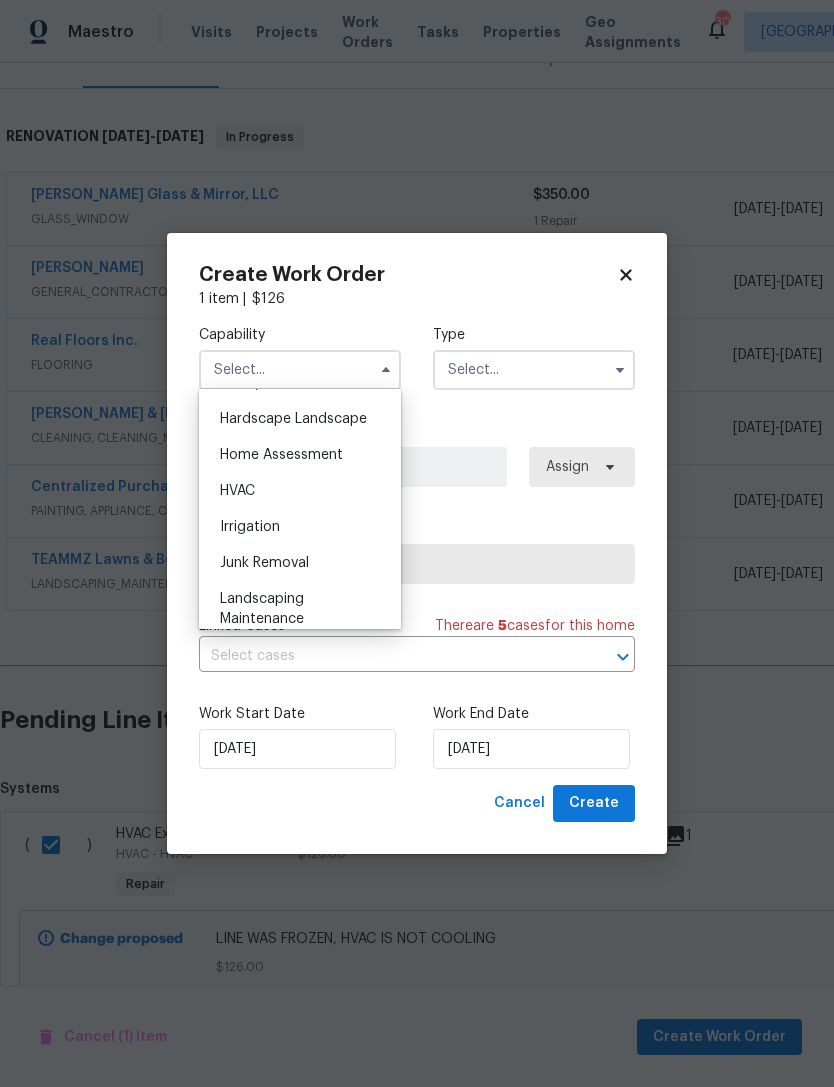 scroll, scrollTop: 1124, scrollLeft: 0, axis: vertical 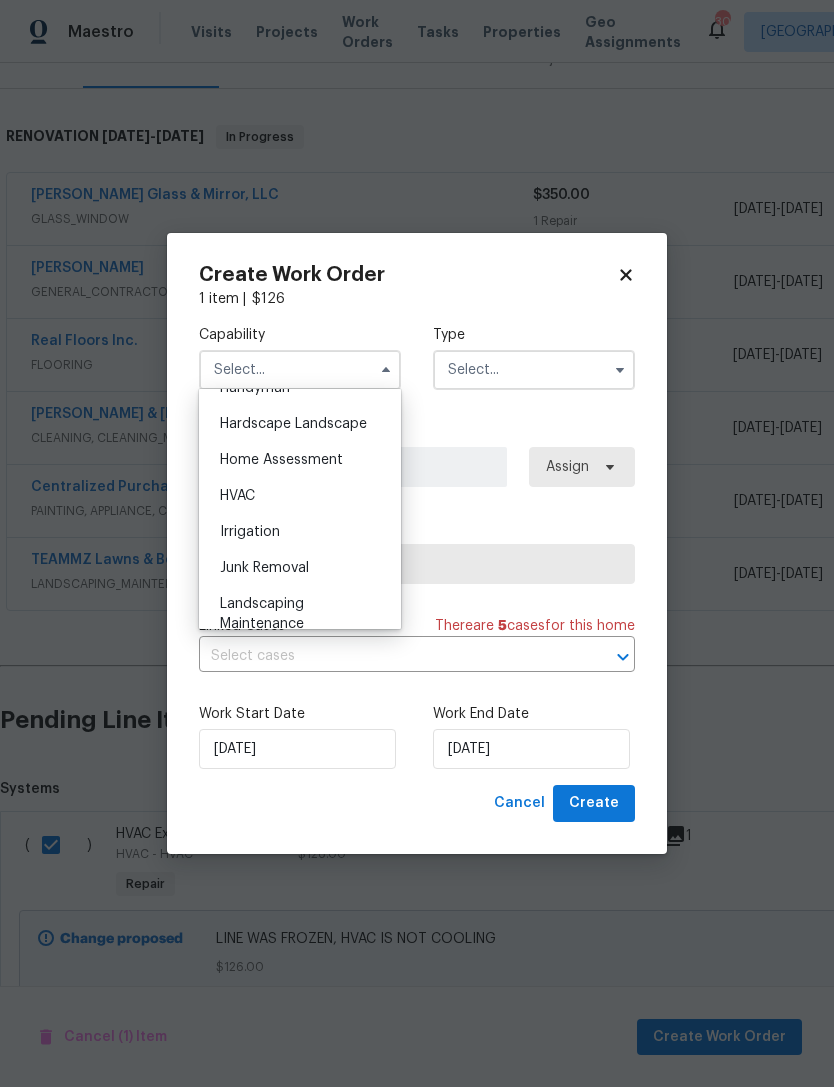 click on "HVAC" at bounding box center (300, 496) 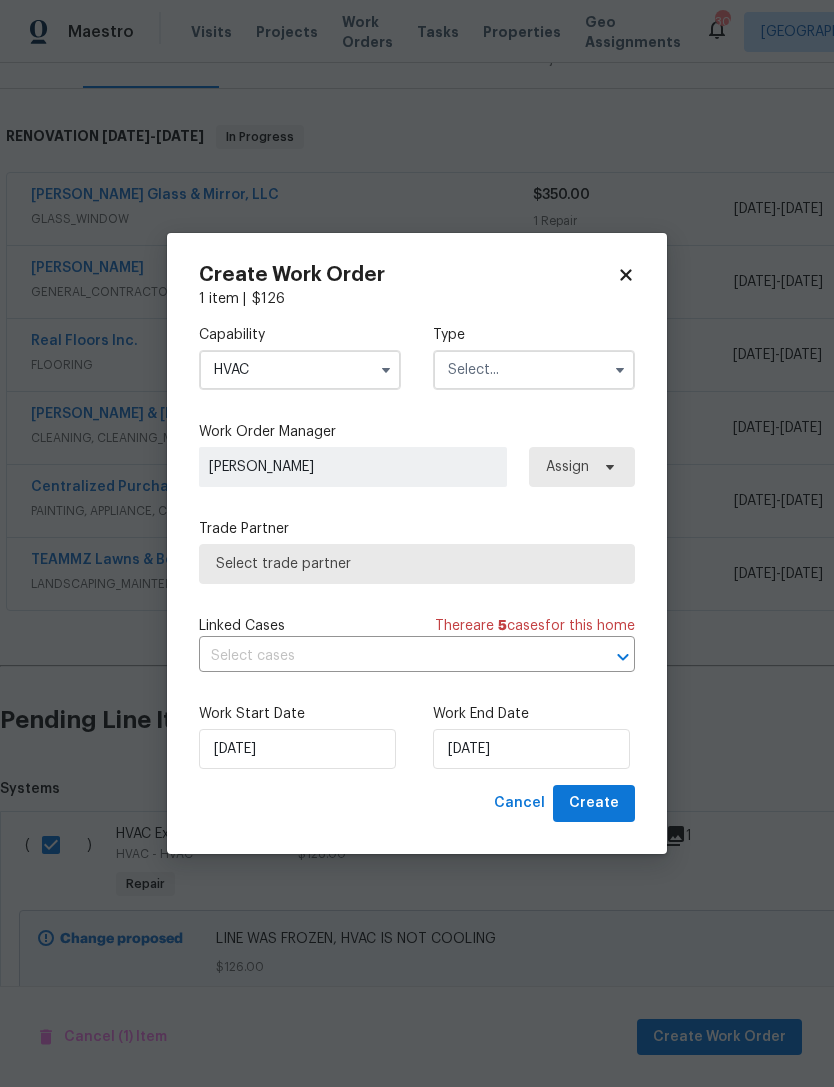 click at bounding box center (534, 370) 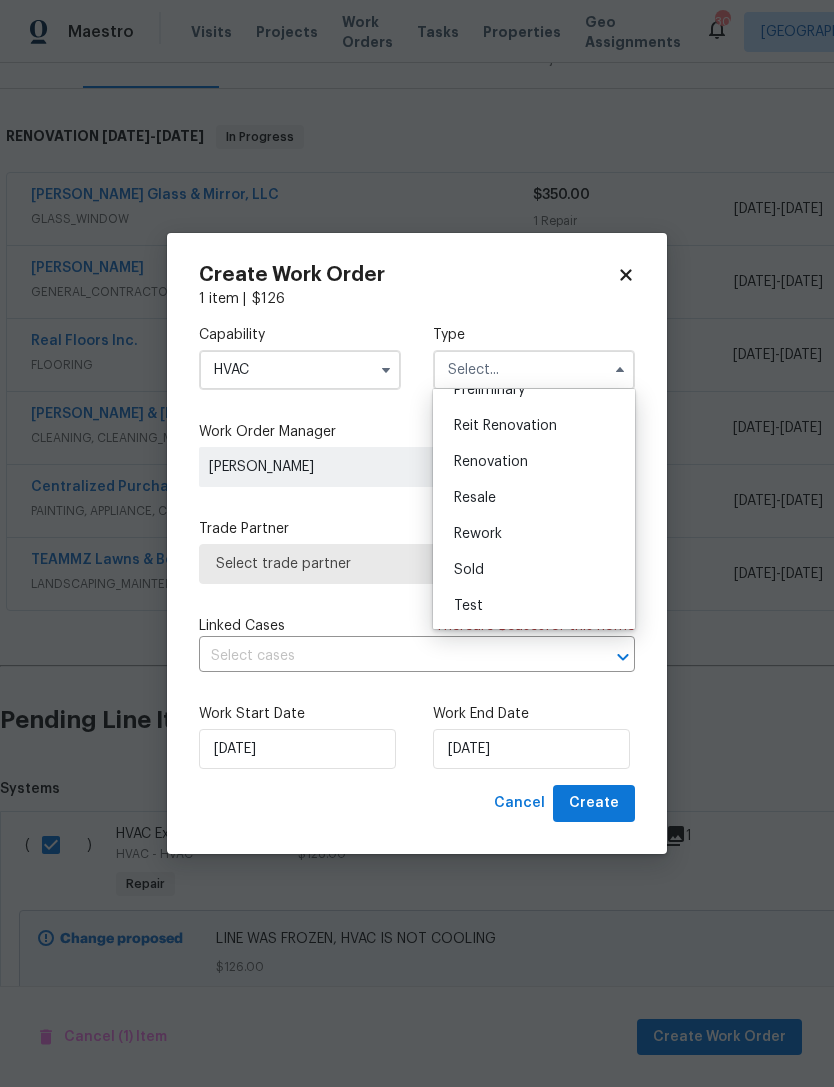 scroll, scrollTop: 454, scrollLeft: 0, axis: vertical 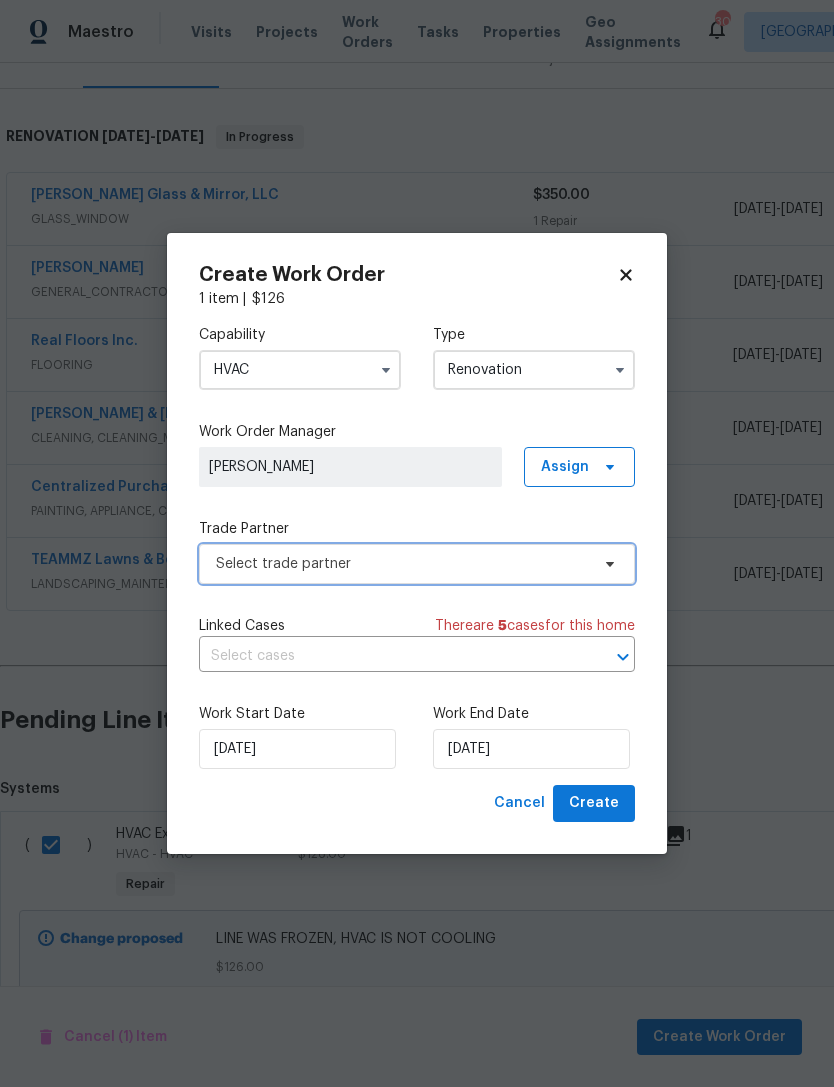 click on "Select trade partner" at bounding box center [417, 564] 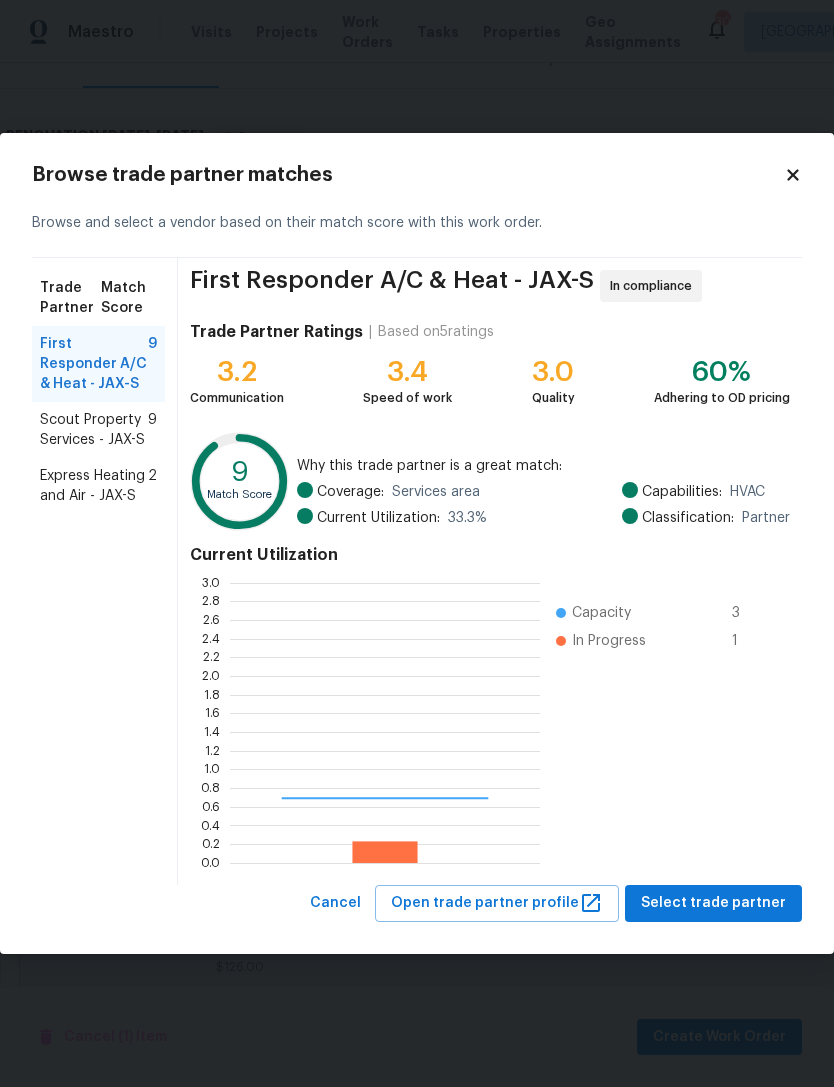 scroll, scrollTop: 2, scrollLeft: 2, axis: both 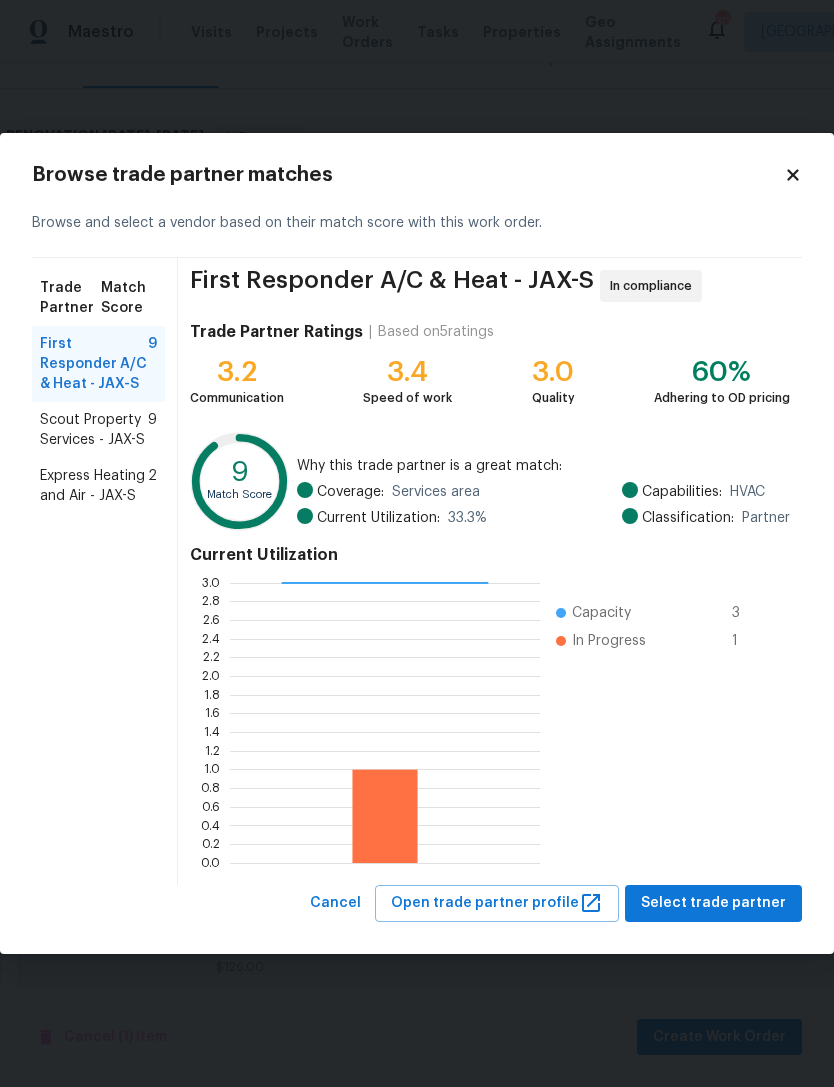 click on "Scout Property Services - JAX-S" at bounding box center [94, 430] 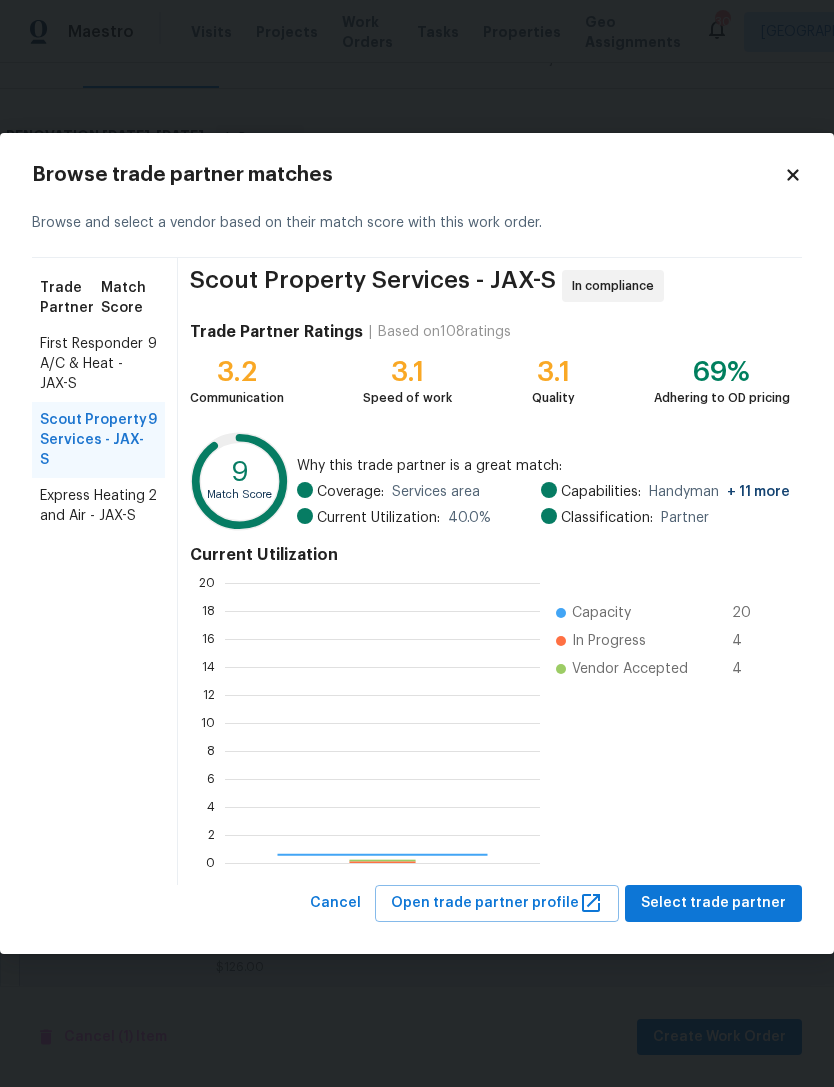 scroll, scrollTop: 2, scrollLeft: 2, axis: both 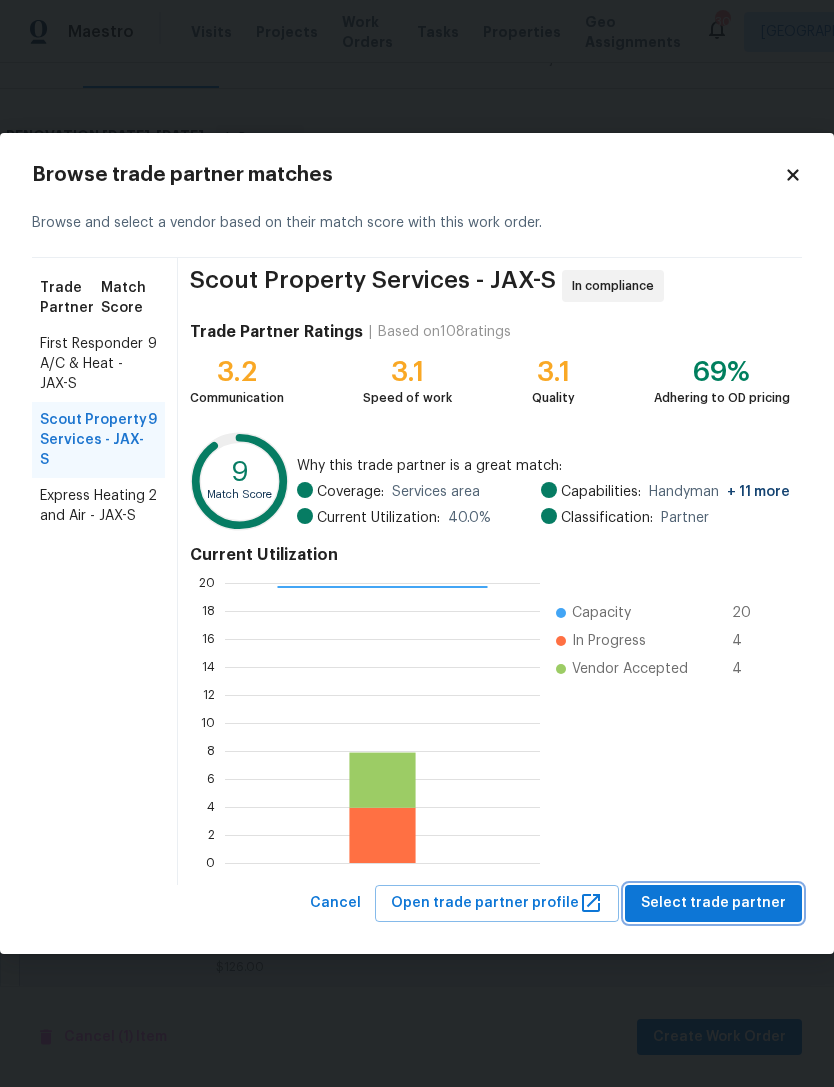 click on "Select trade partner" at bounding box center (713, 903) 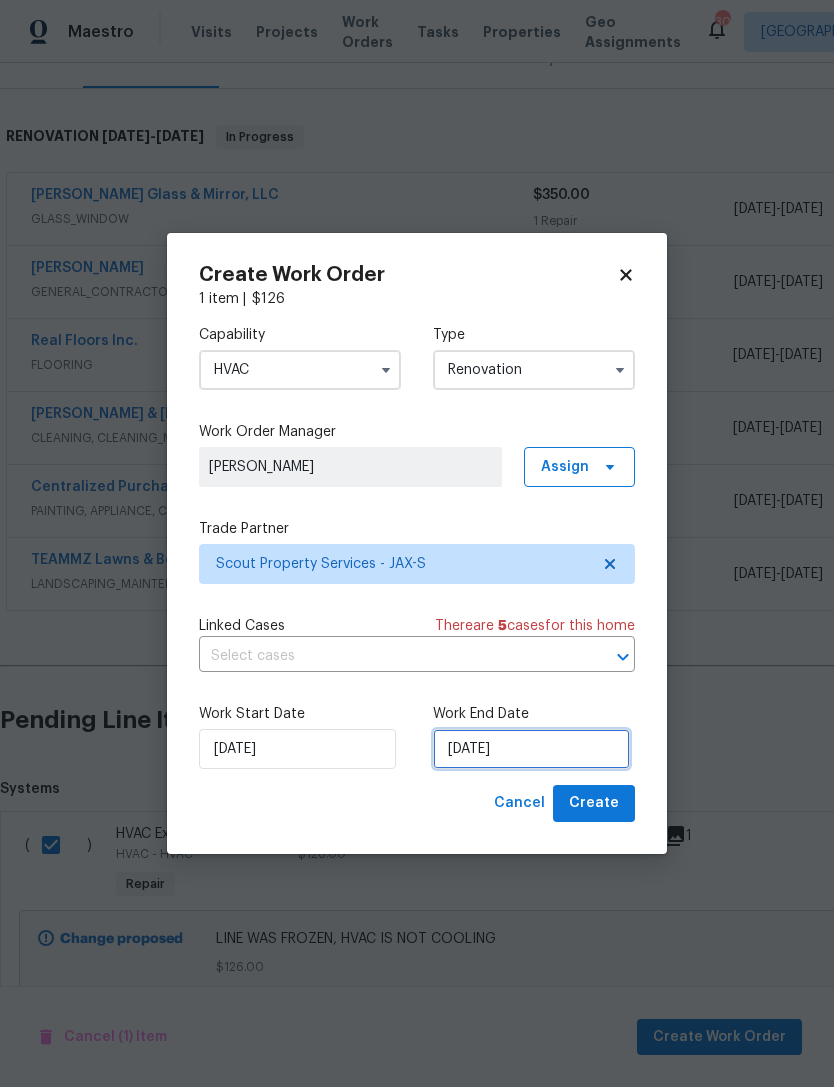 click on "[DATE]" at bounding box center [531, 749] 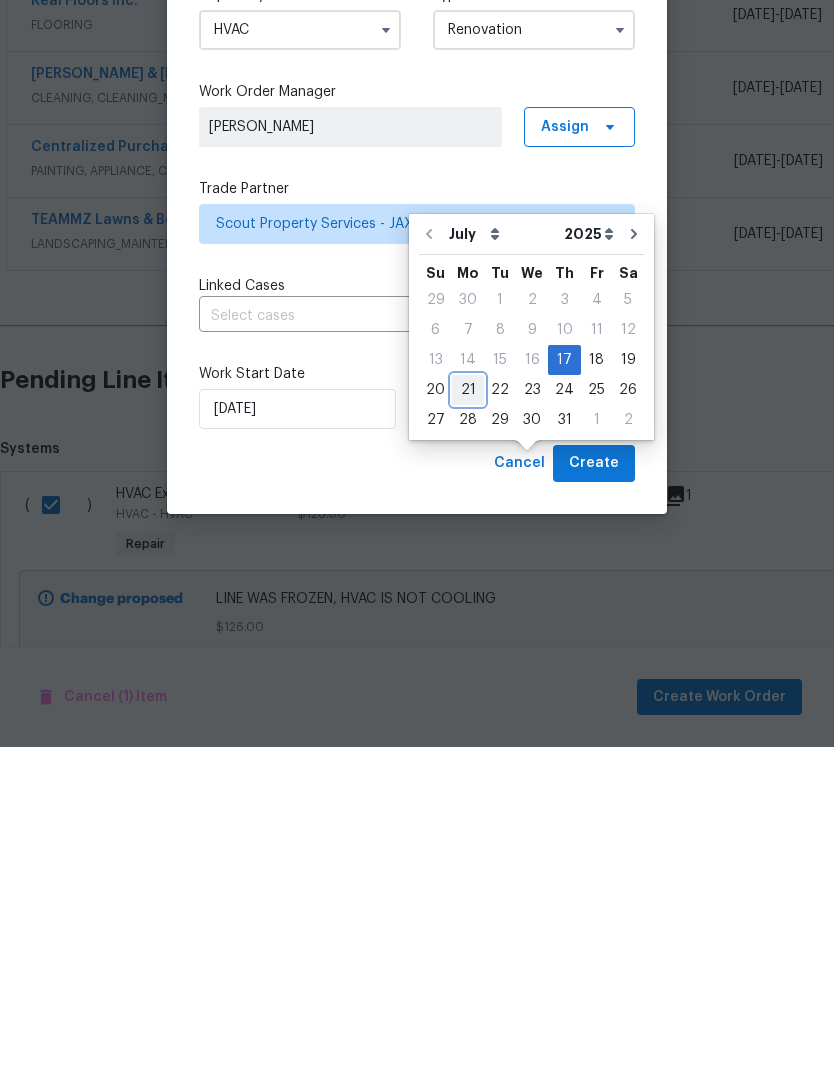 click on "21" at bounding box center (468, 730) 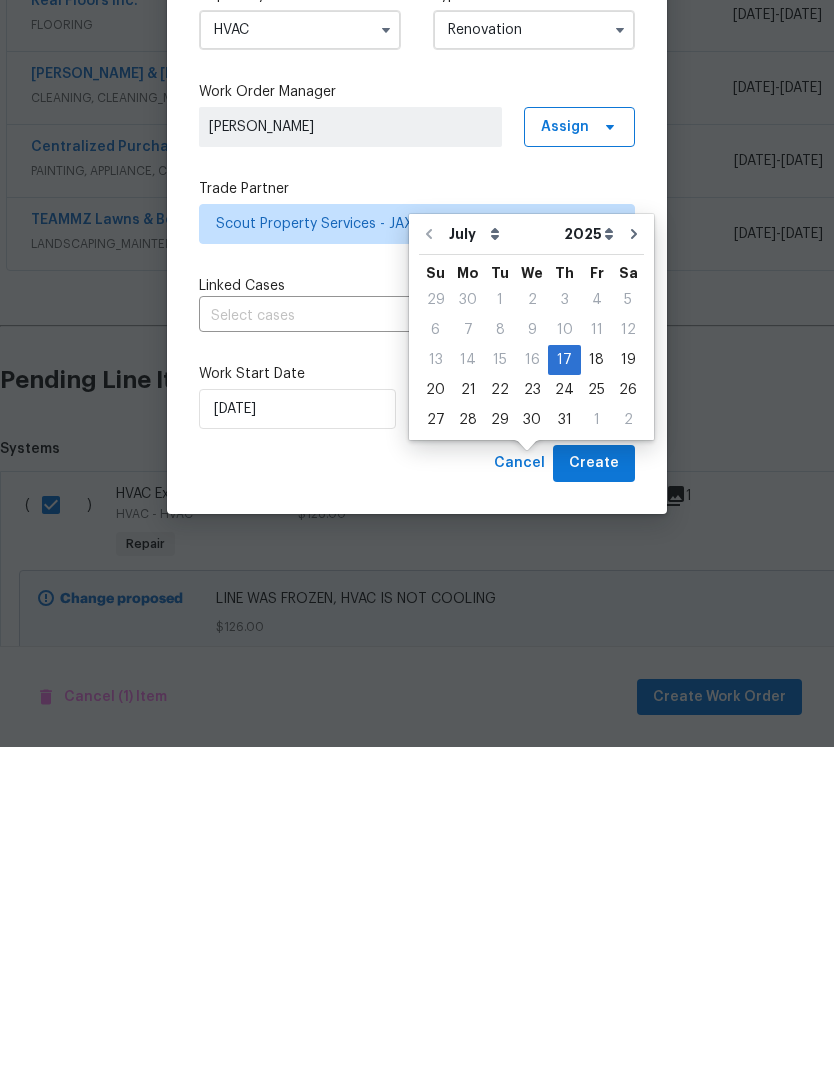 type on "[DATE]" 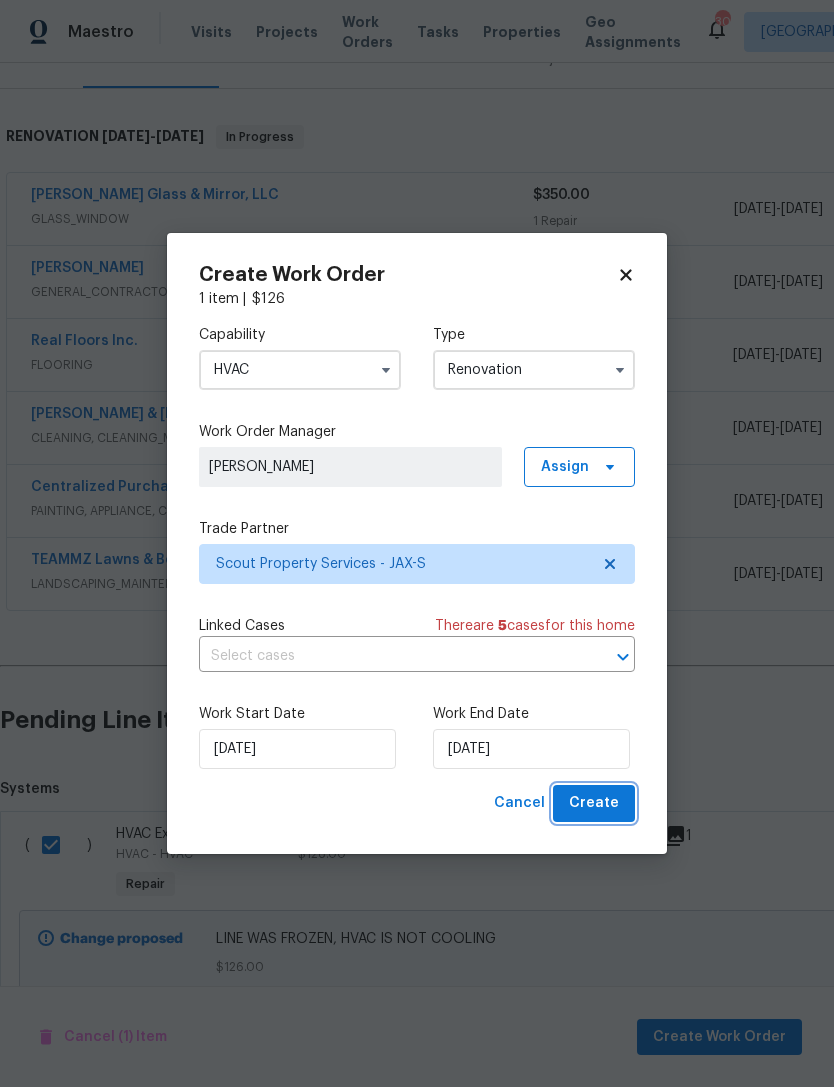 click on "Create" at bounding box center [594, 803] 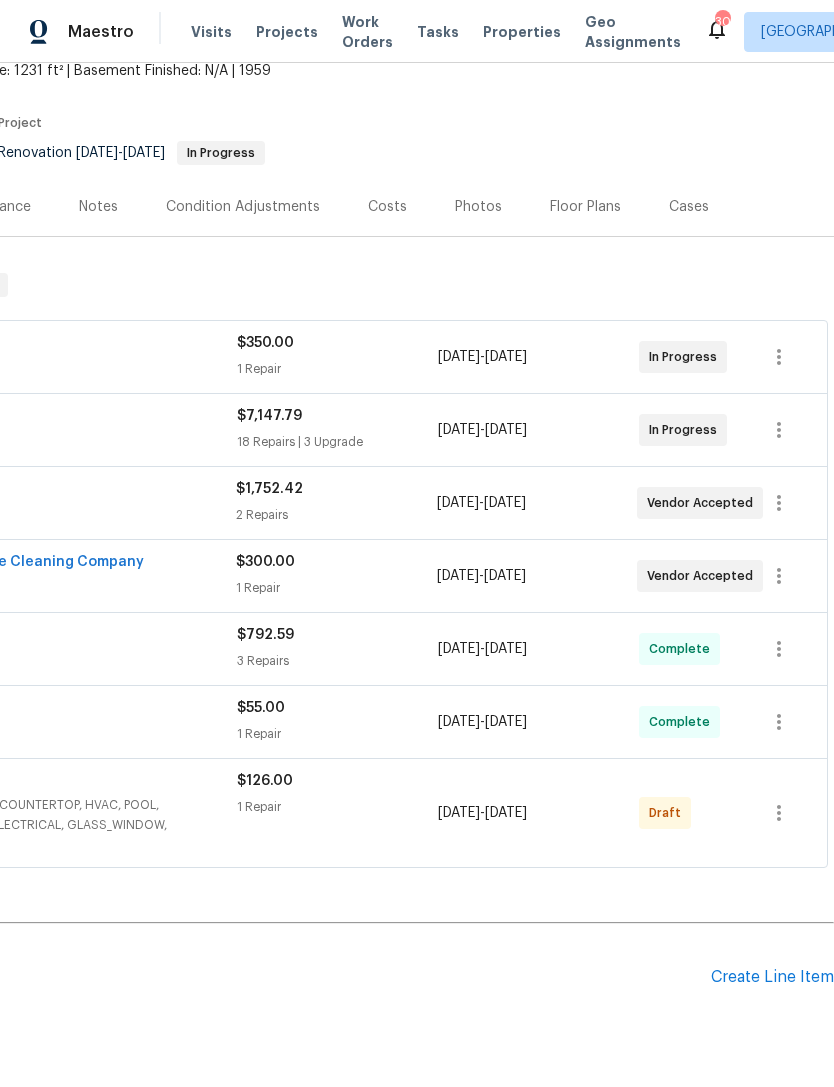 scroll, scrollTop: 125, scrollLeft: 296, axis: both 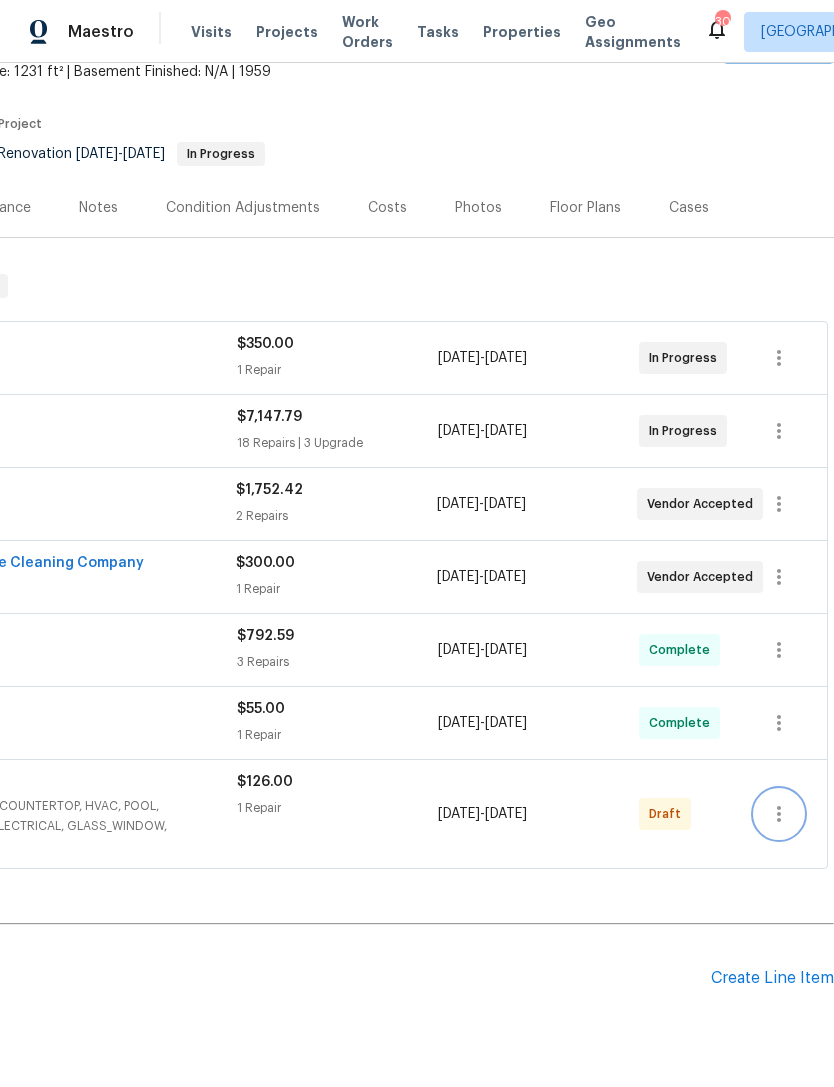 click 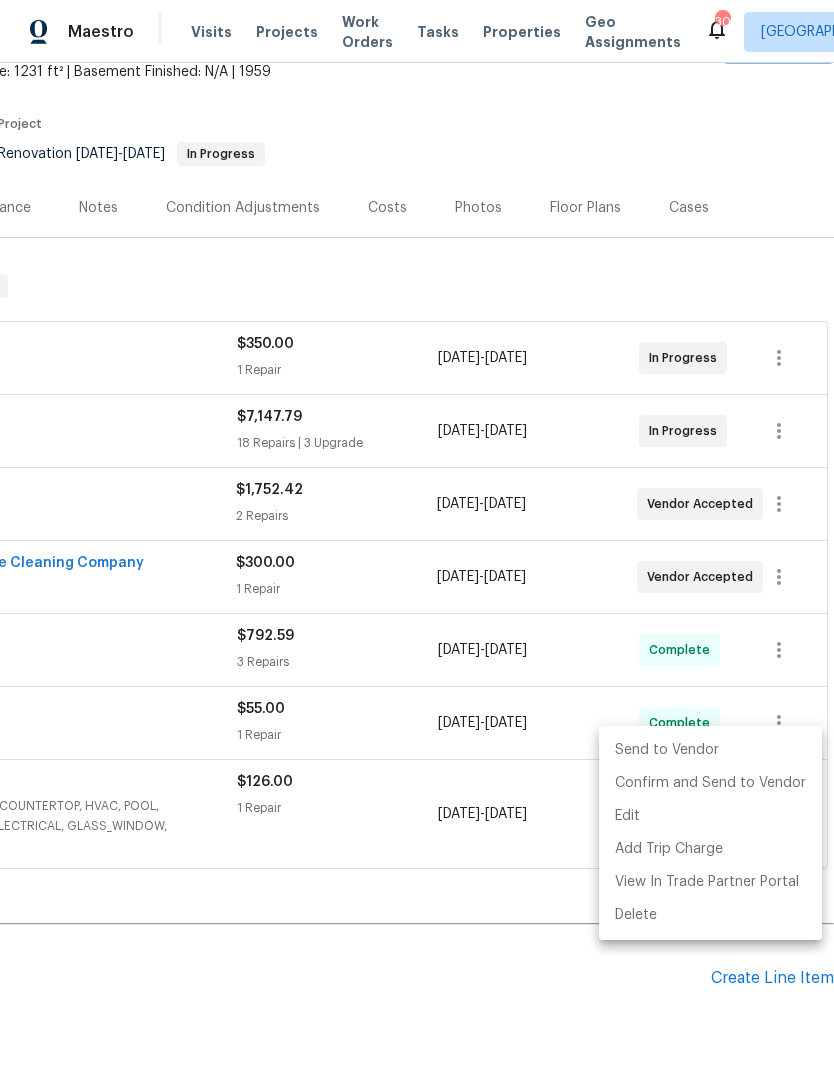 click on "Send to Vendor" at bounding box center [710, 750] 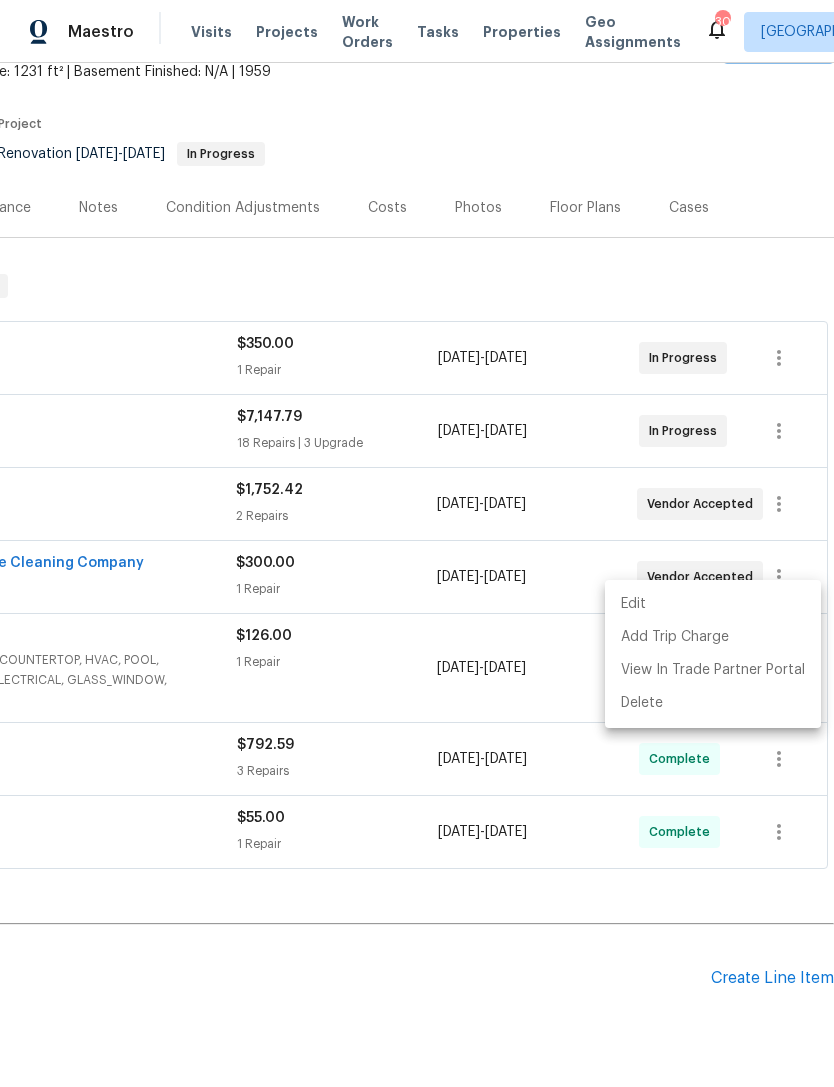 click at bounding box center (417, 543) 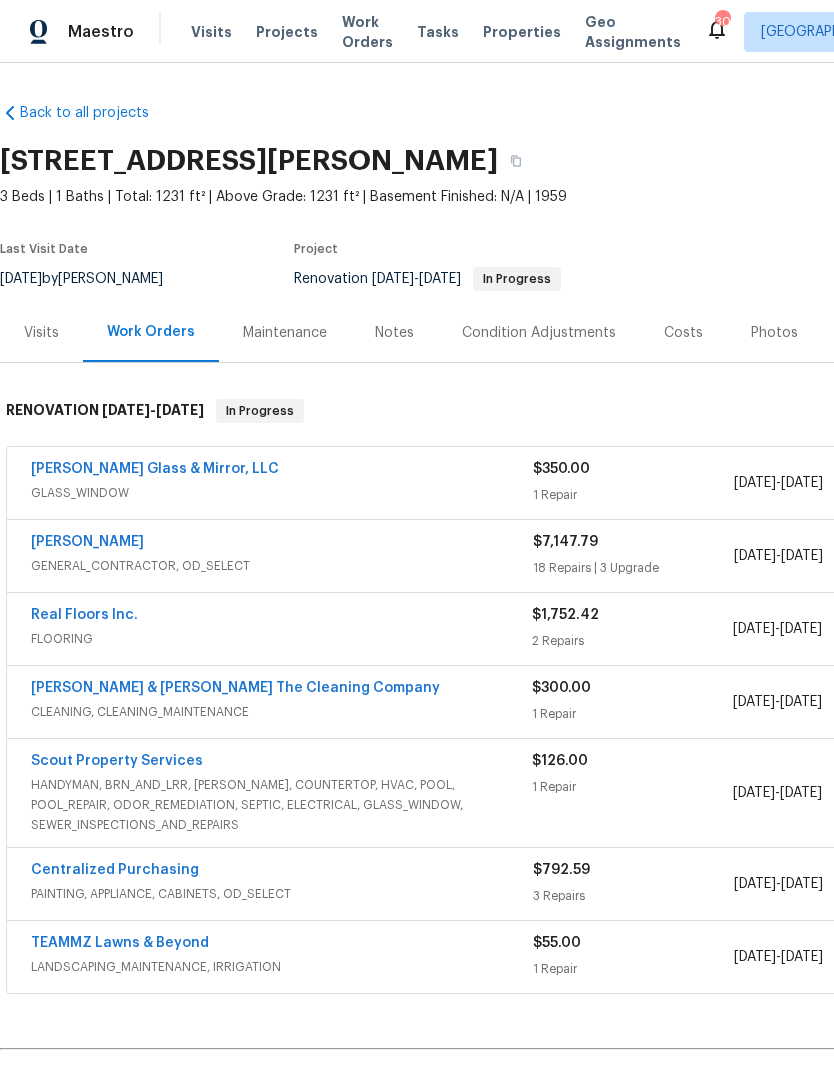 scroll, scrollTop: 0, scrollLeft: 0, axis: both 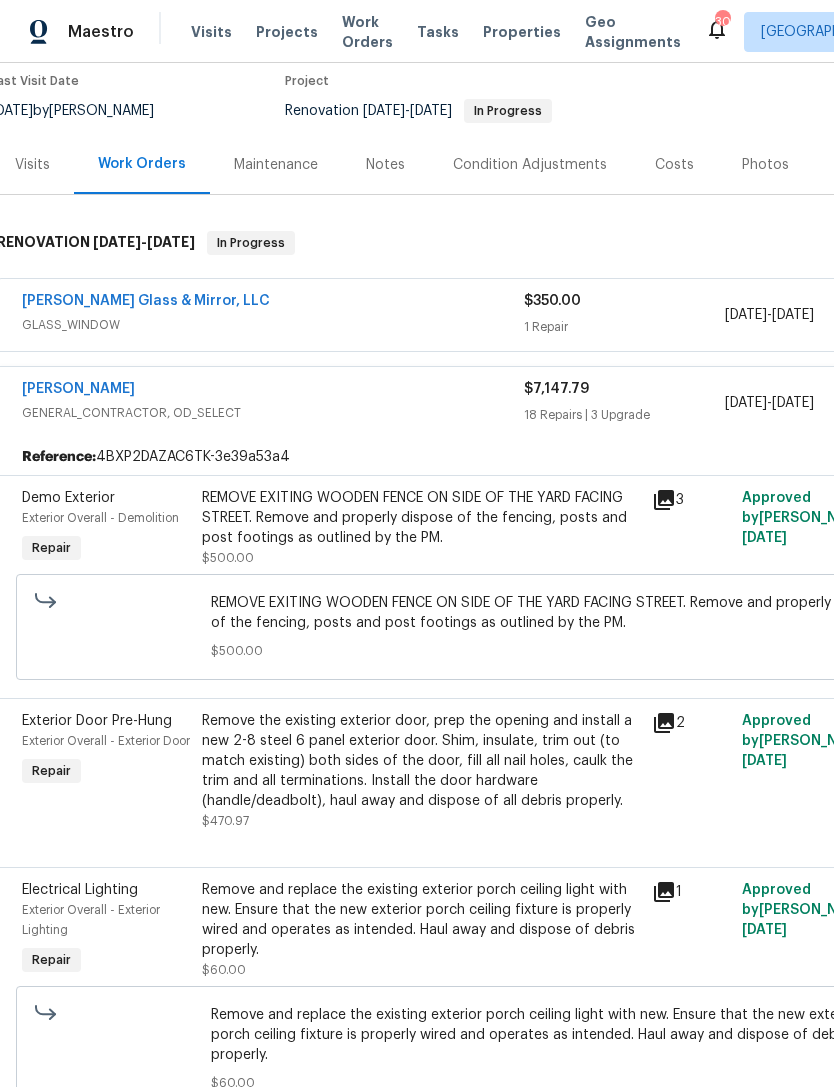 click on "[PERSON_NAME]" at bounding box center (78, 389) 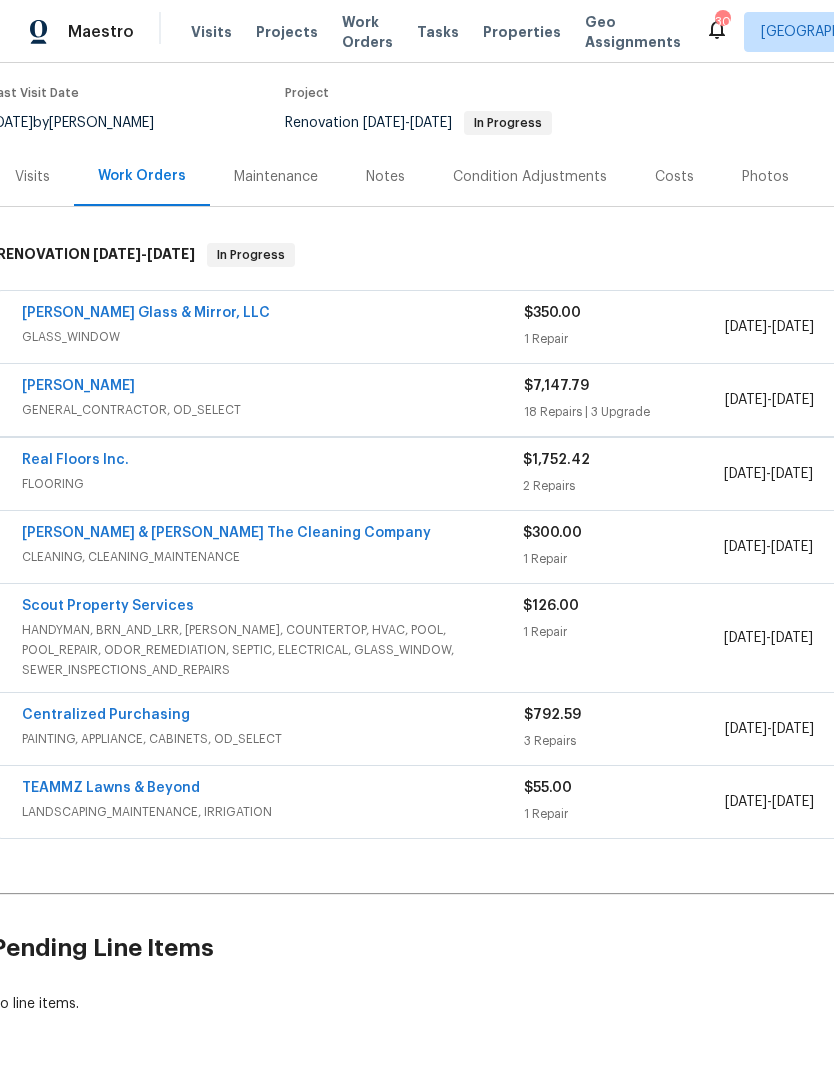 scroll, scrollTop: 154, scrollLeft: 9, axis: both 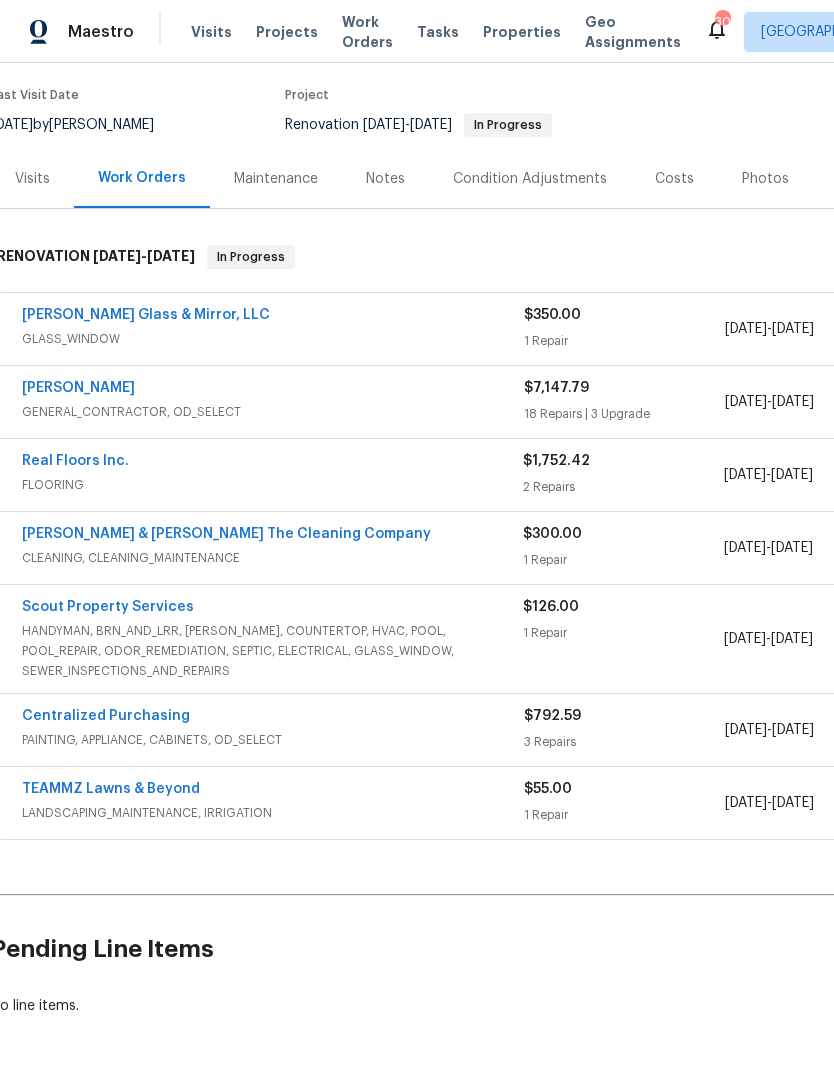 click on "[PERSON_NAME]" at bounding box center [78, 388] 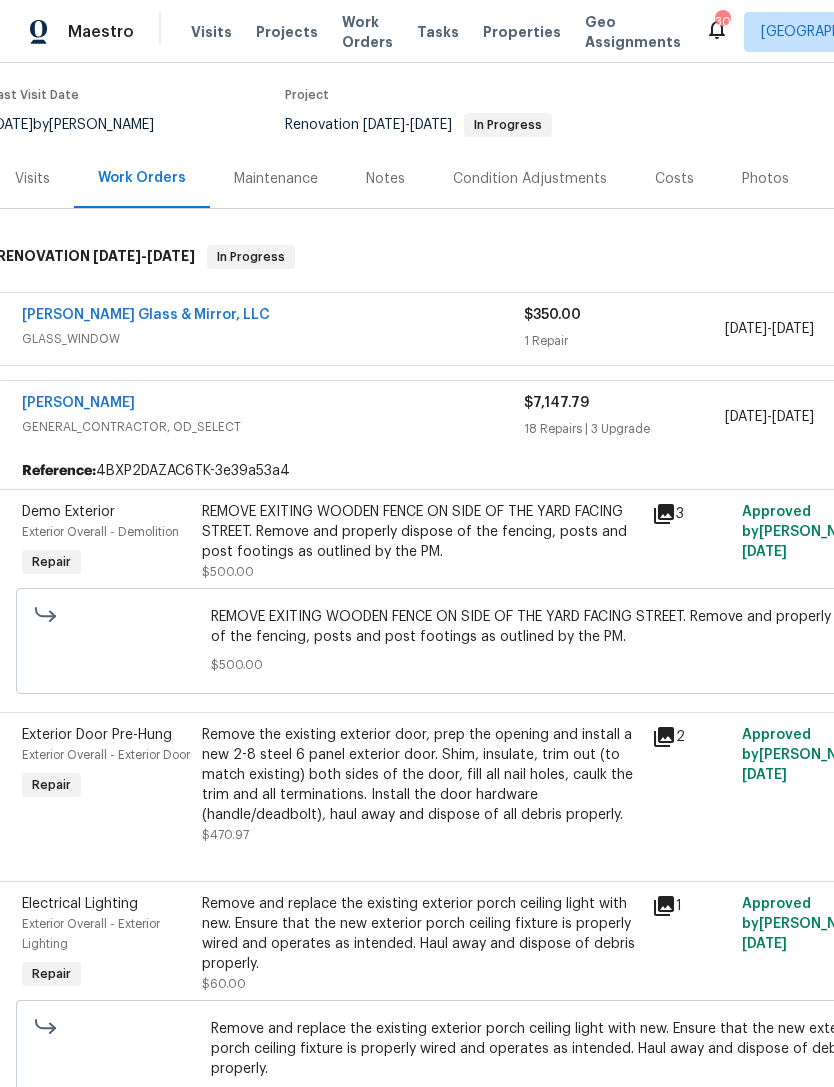 click on "[PERSON_NAME]" at bounding box center (78, 403) 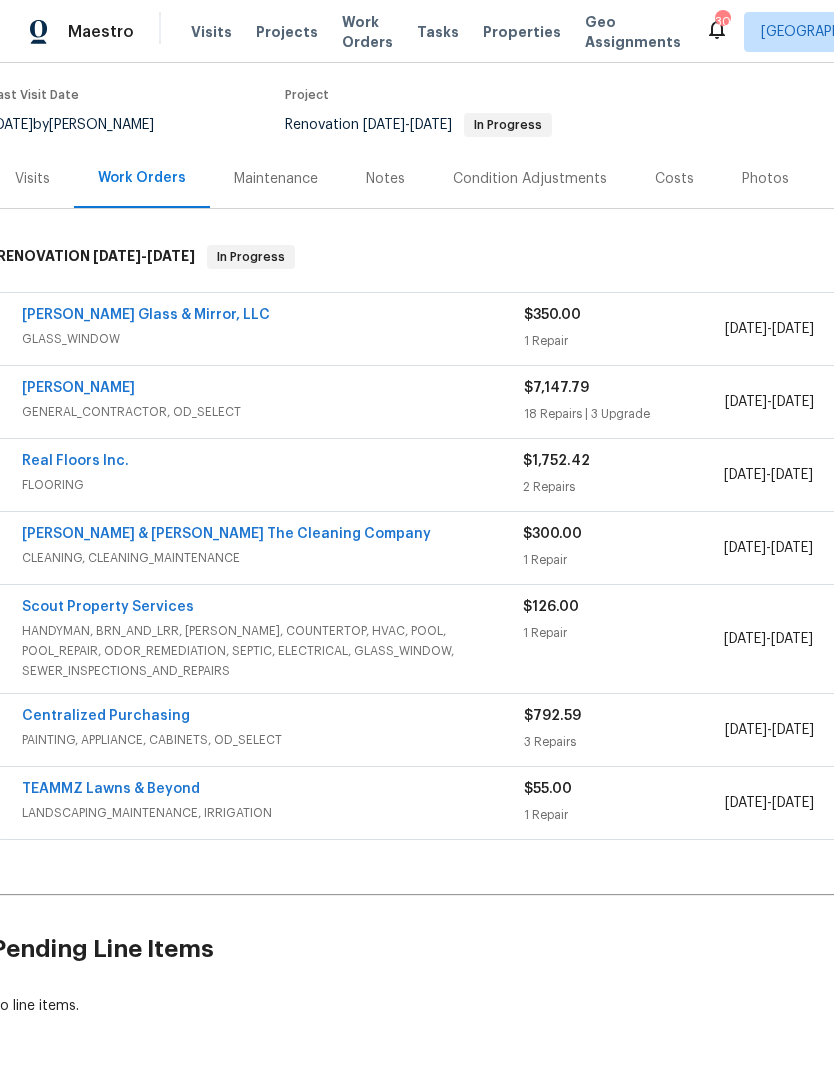 click on "[PERSON_NAME]" at bounding box center (78, 388) 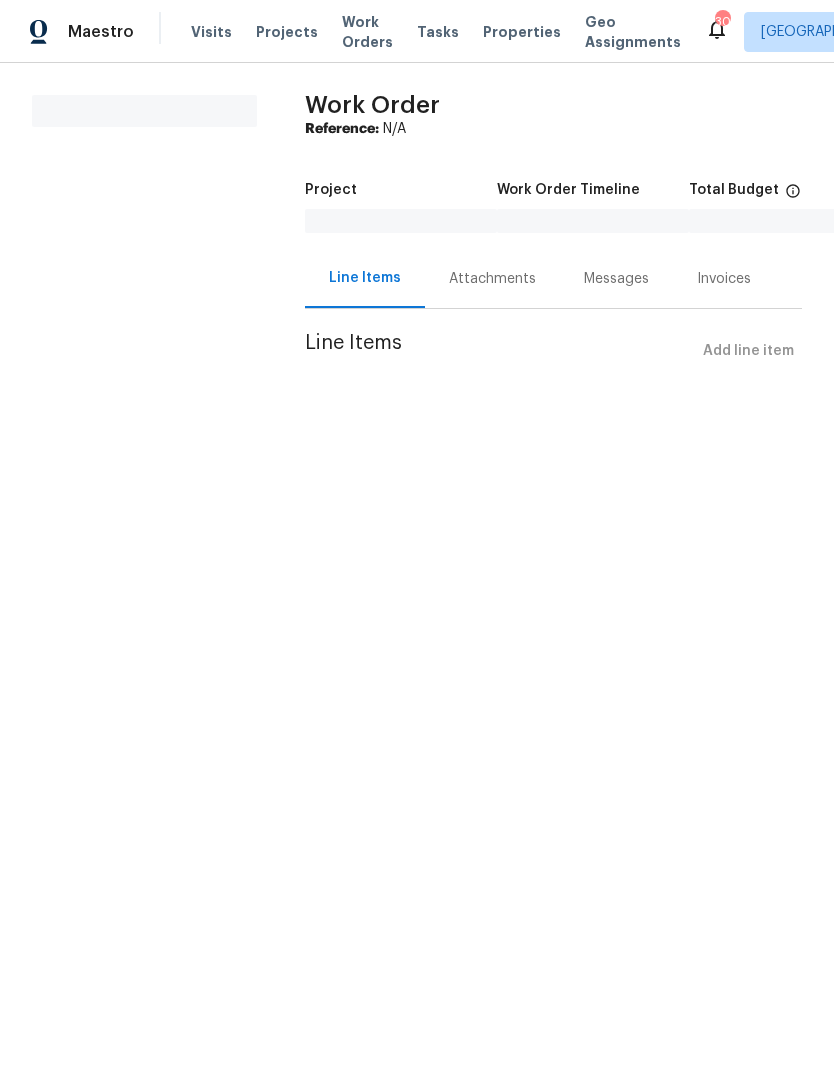 scroll, scrollTop: 0, scrollLeft: 0, axis: both 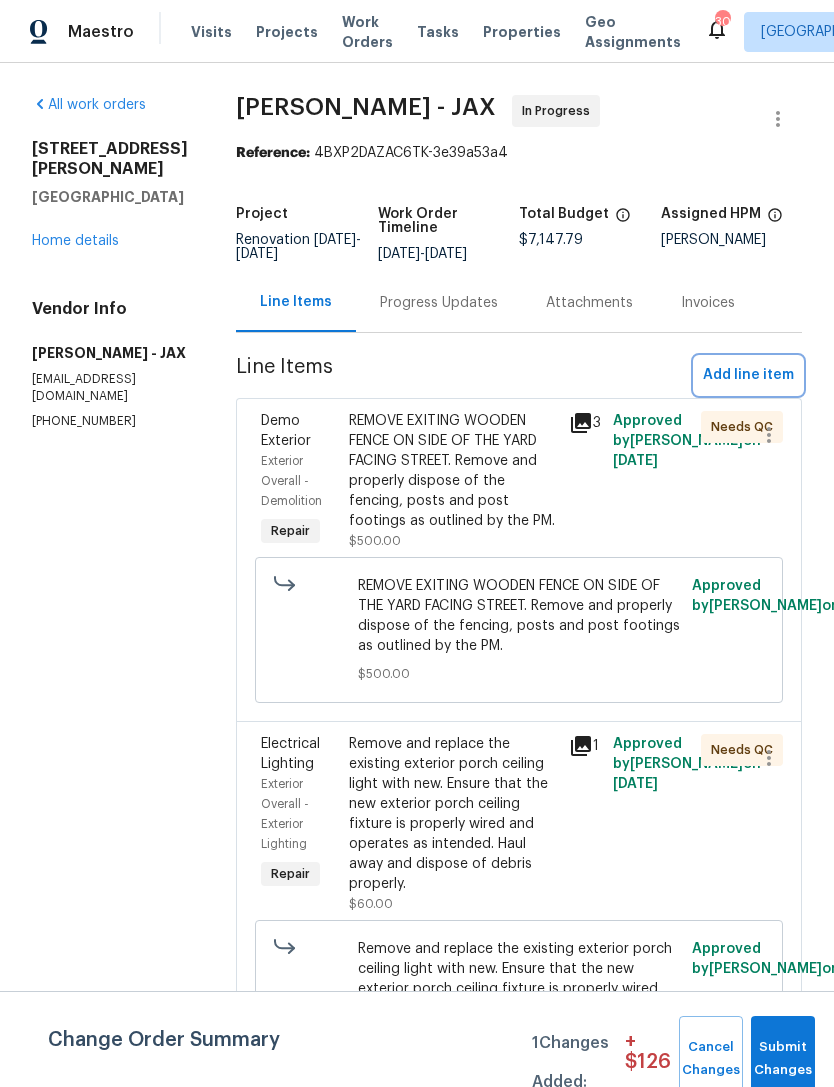 click on "Add line item" at bounding box center [748, 375] 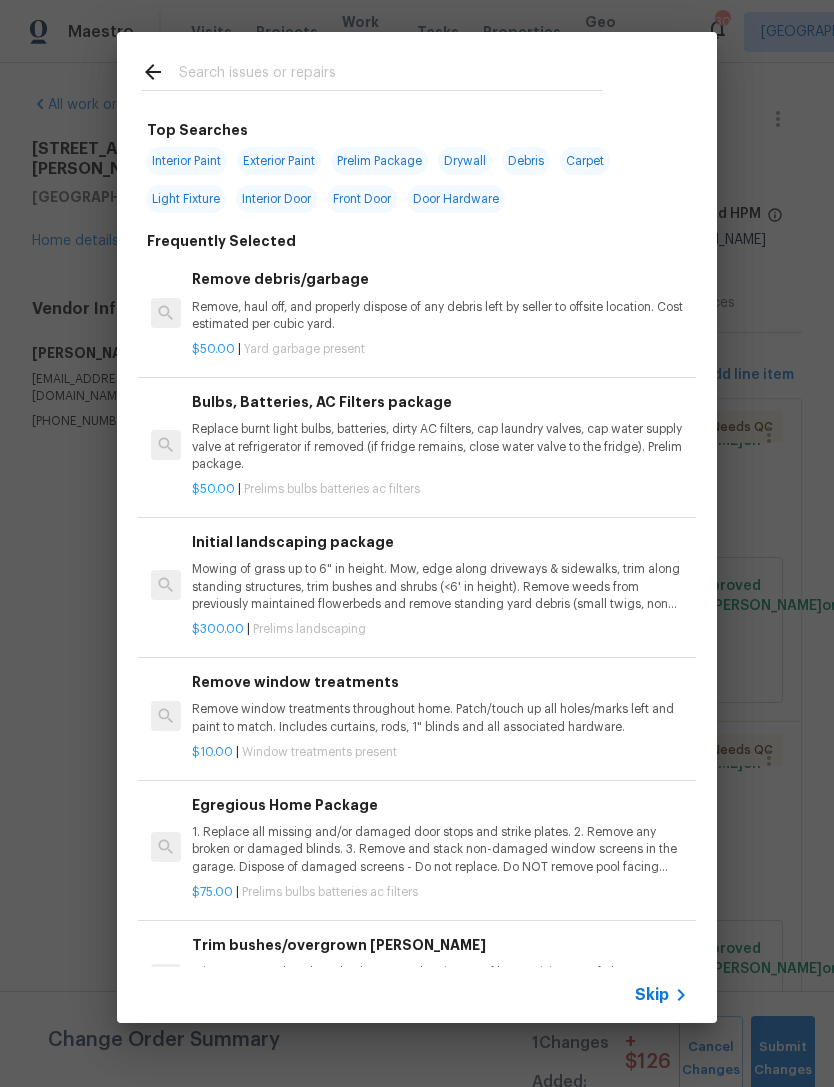 click on "Exterior Paint" at bounding box center (279, 161) 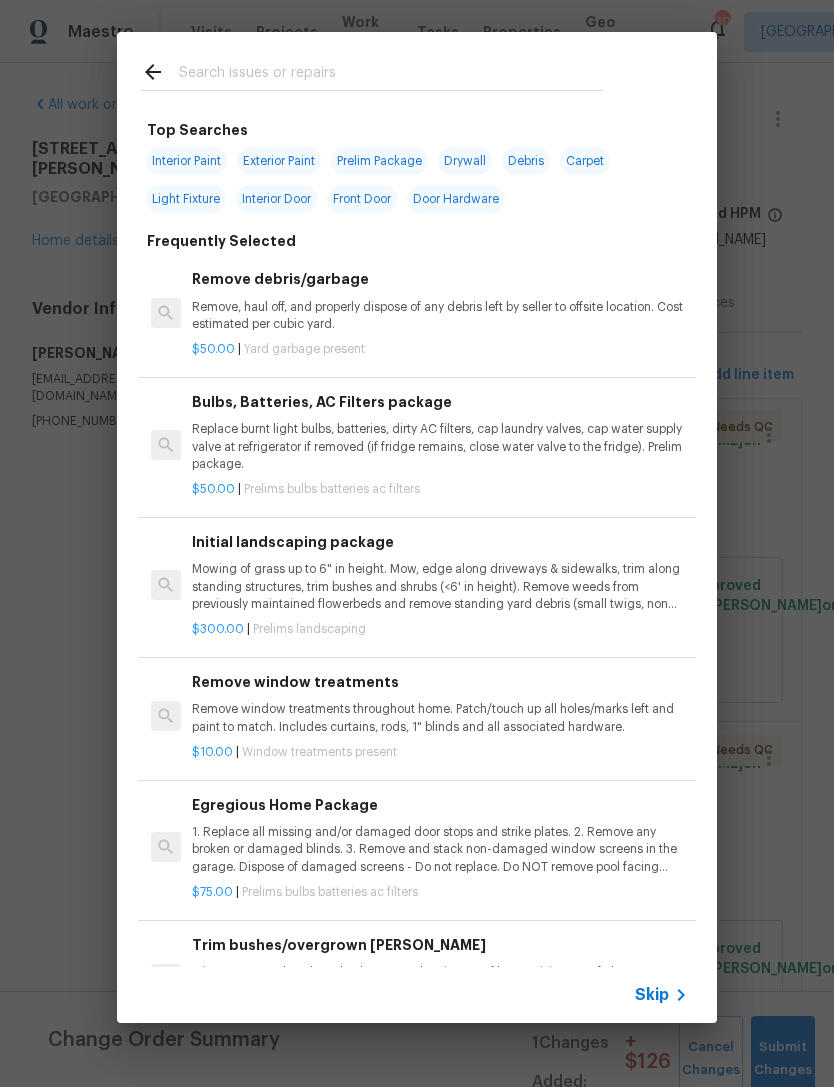 type on "Exterior Paint" 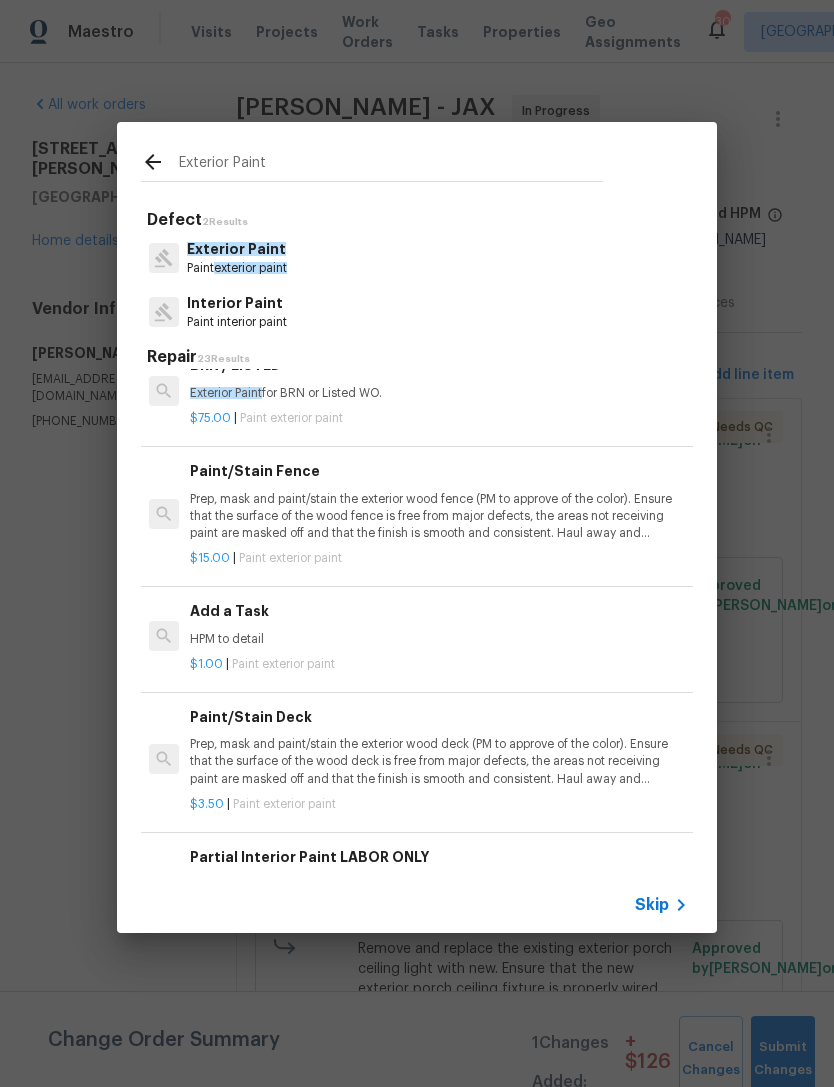 scroll, scrollTop: 418, scrollLeft: 3, axis: both 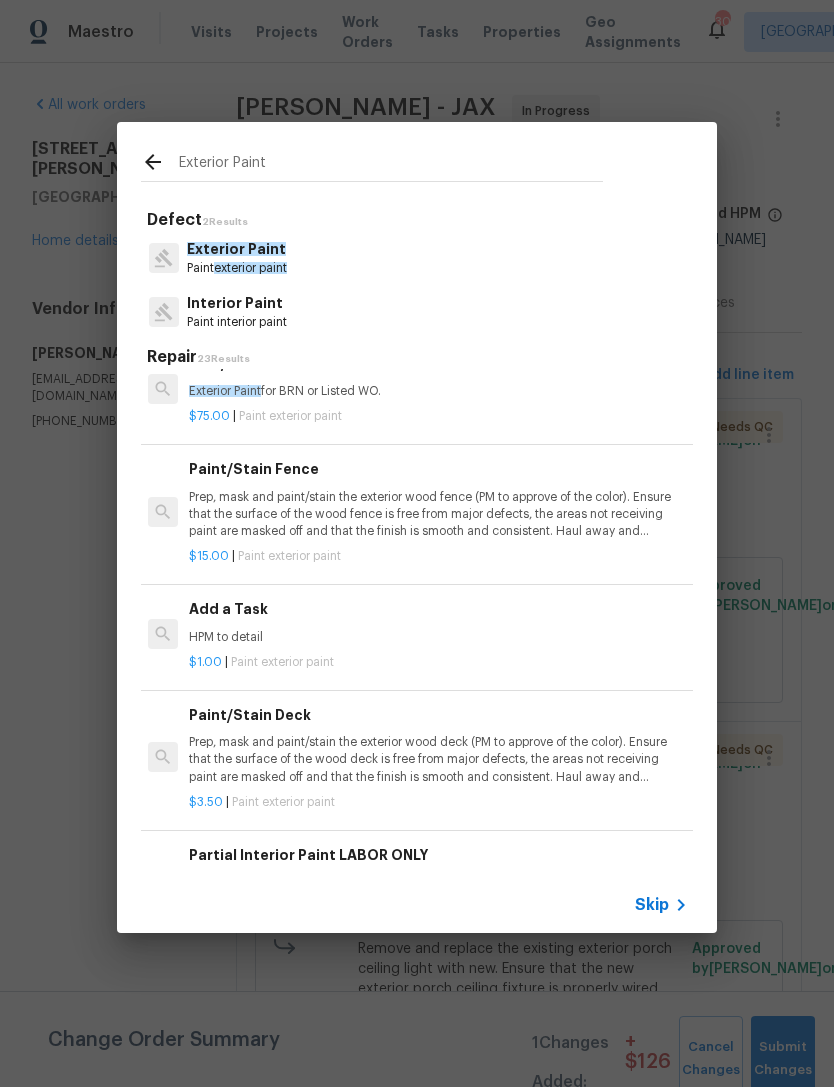 click on "HPM to detail" at bounding box center (437, 637) 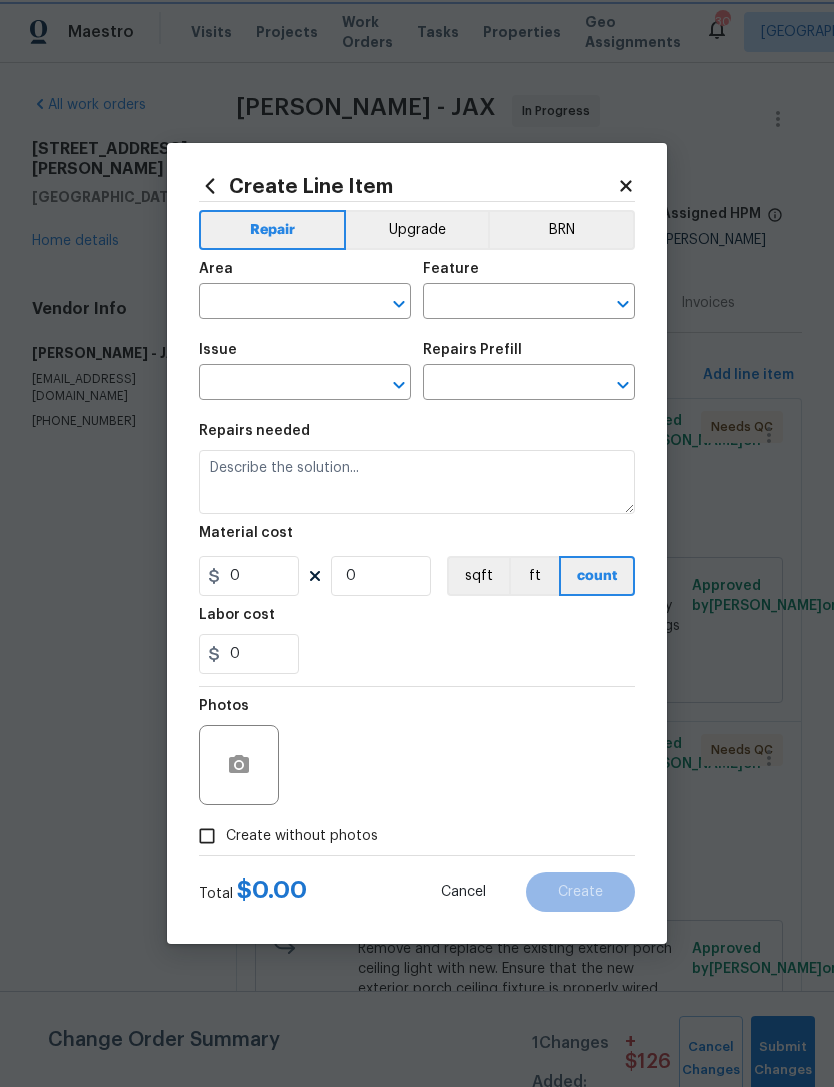 type on "Overall Paint" 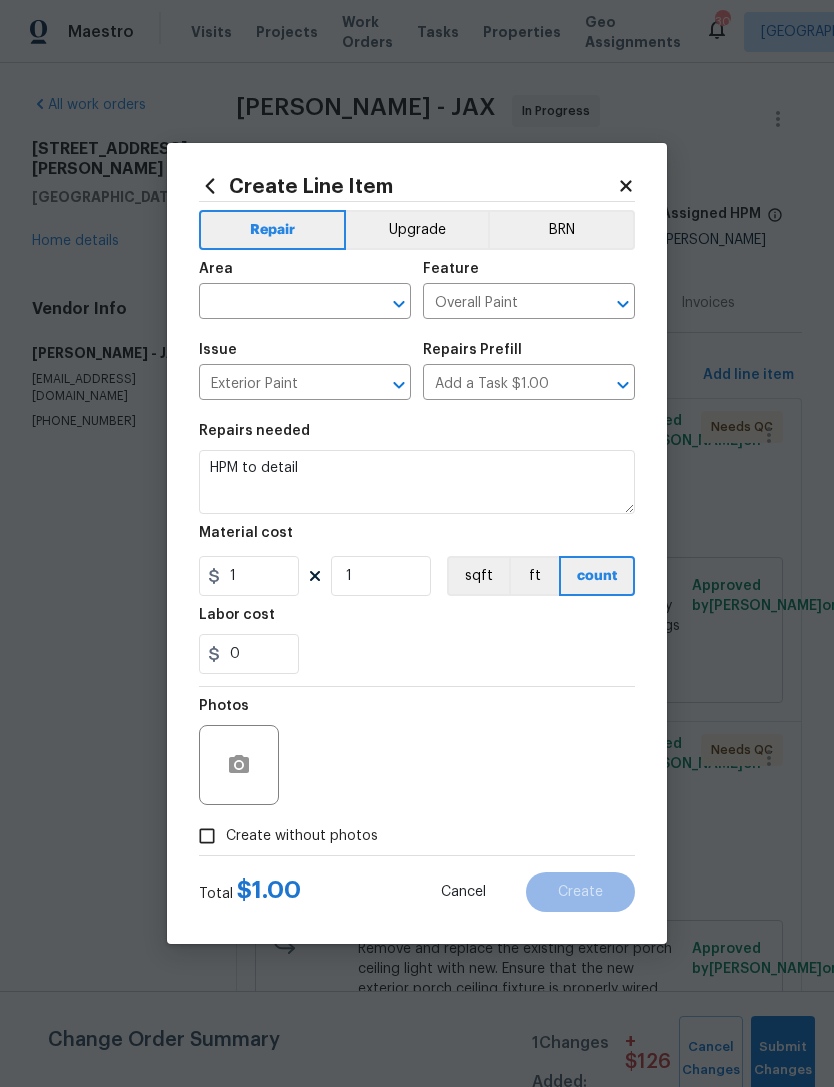 click at bounding box center (277, 303) 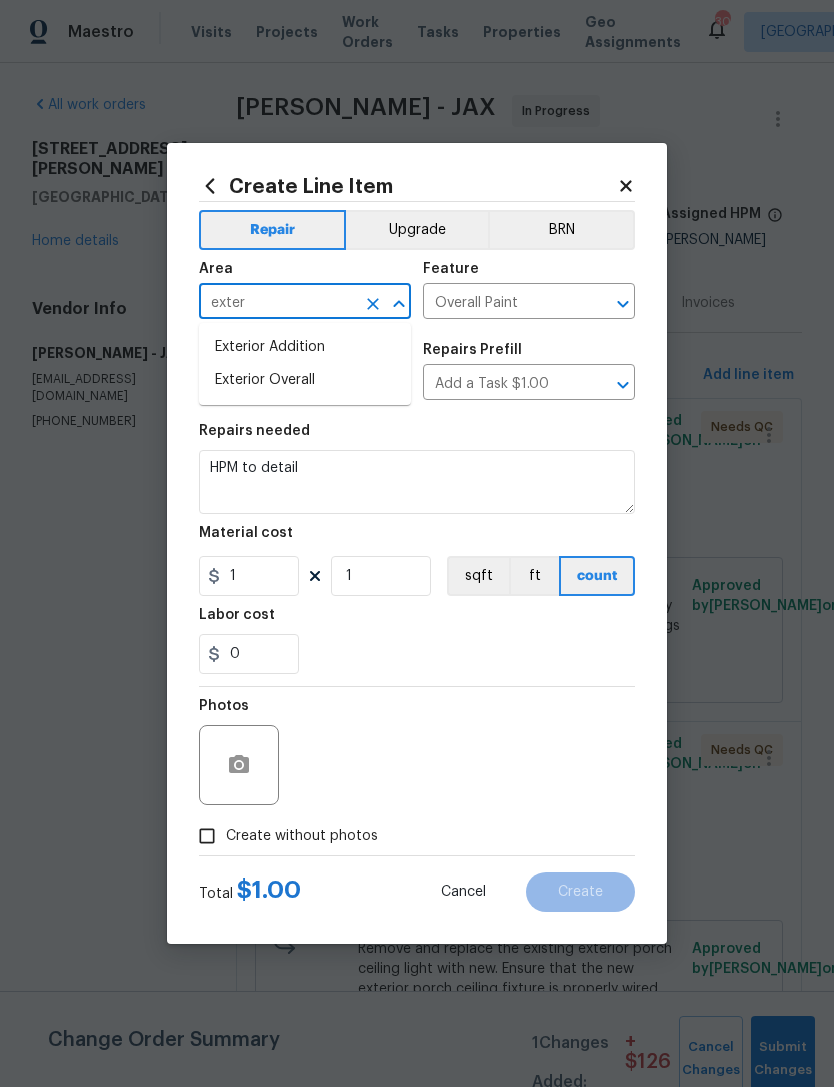 click on "Exterior Overall" at bounding box center [305, 380] 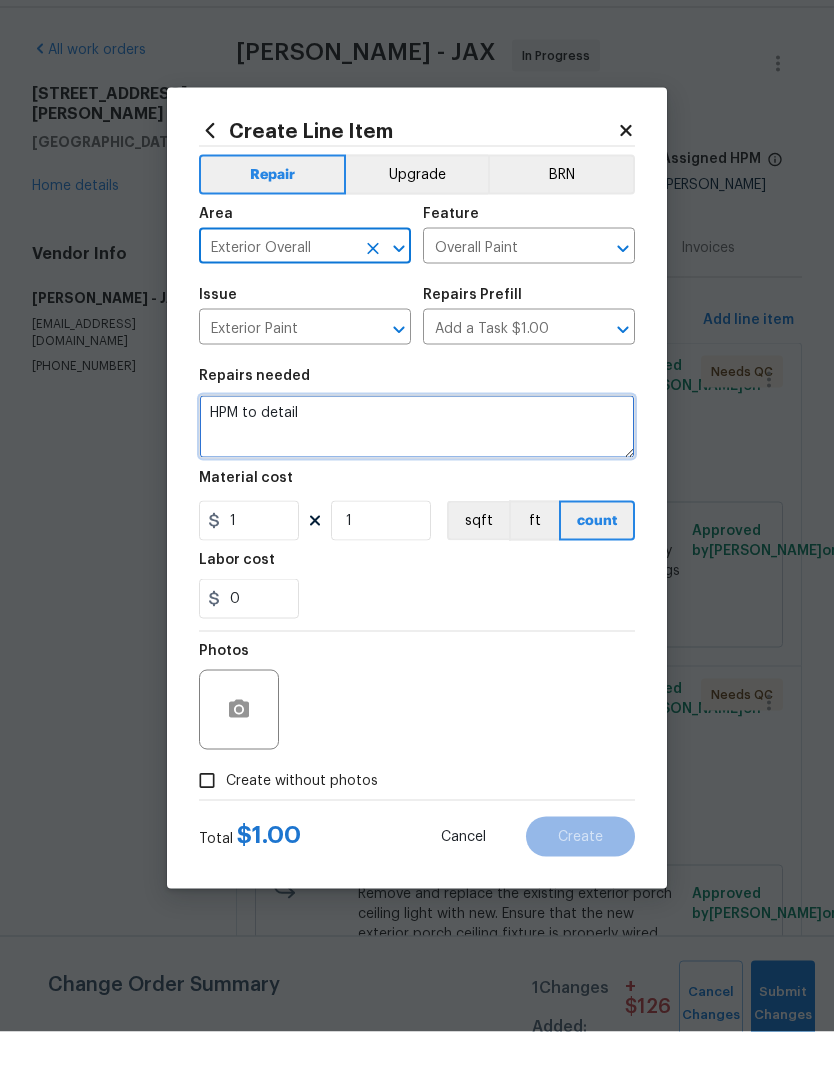 click on "HPM to detail" at bounding box center [417, 482] 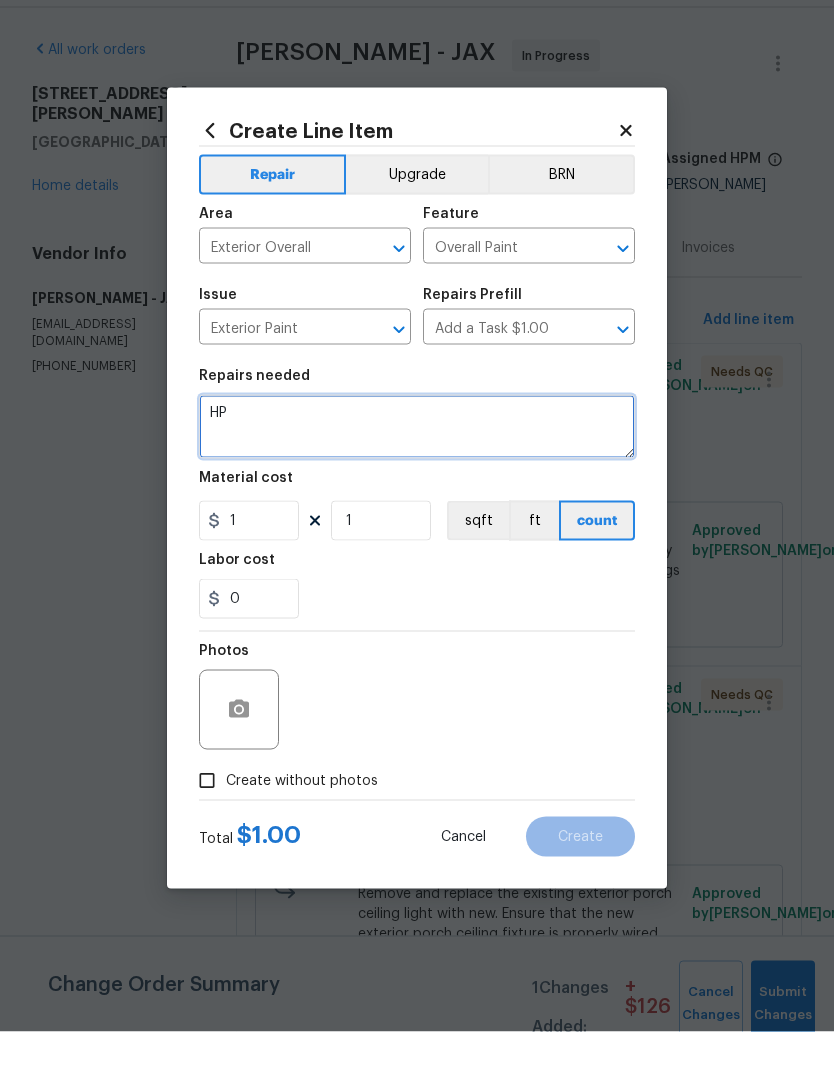 type on "H" 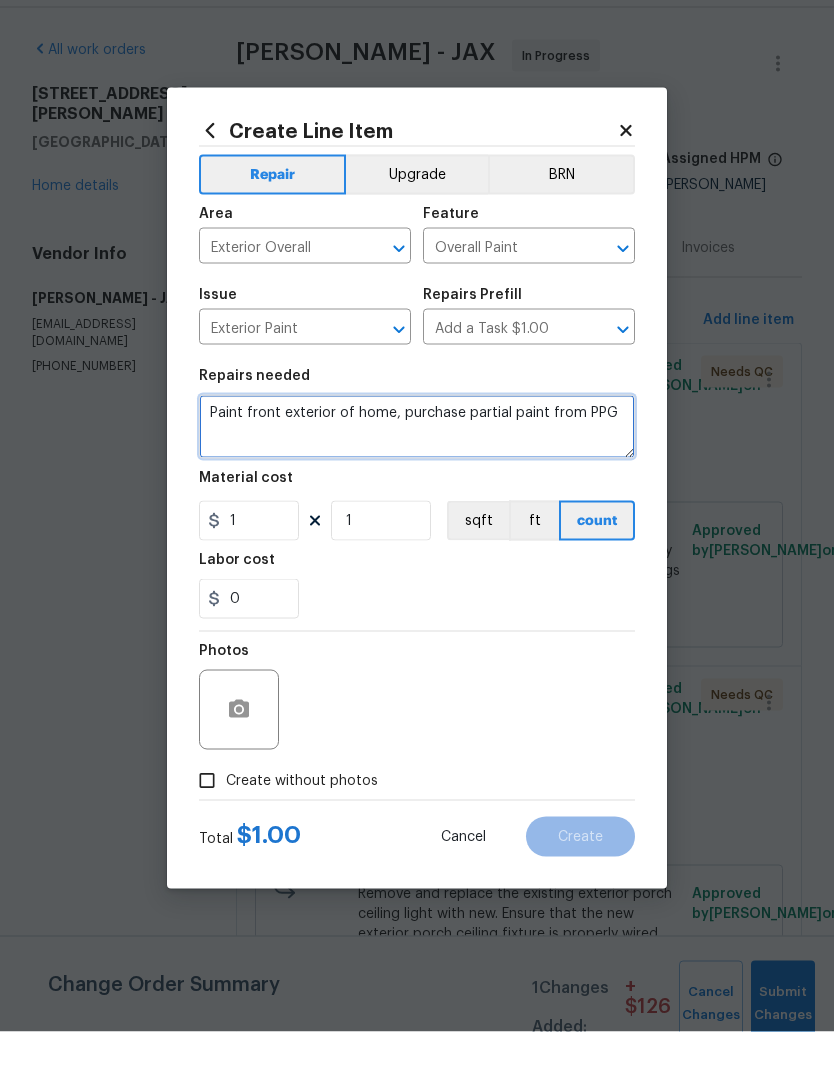 type on "Paint front exterior of home, purchase partial paint from PPG" 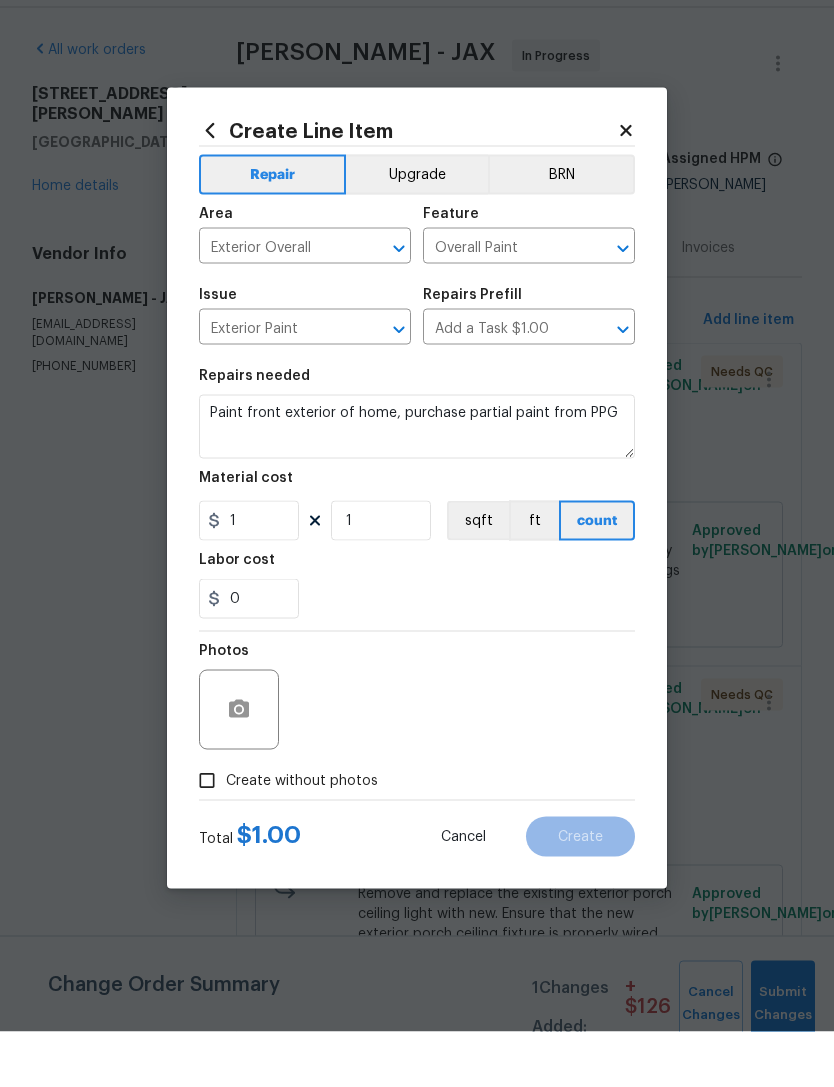 click on "Photos" at bounding box center (417, 752) 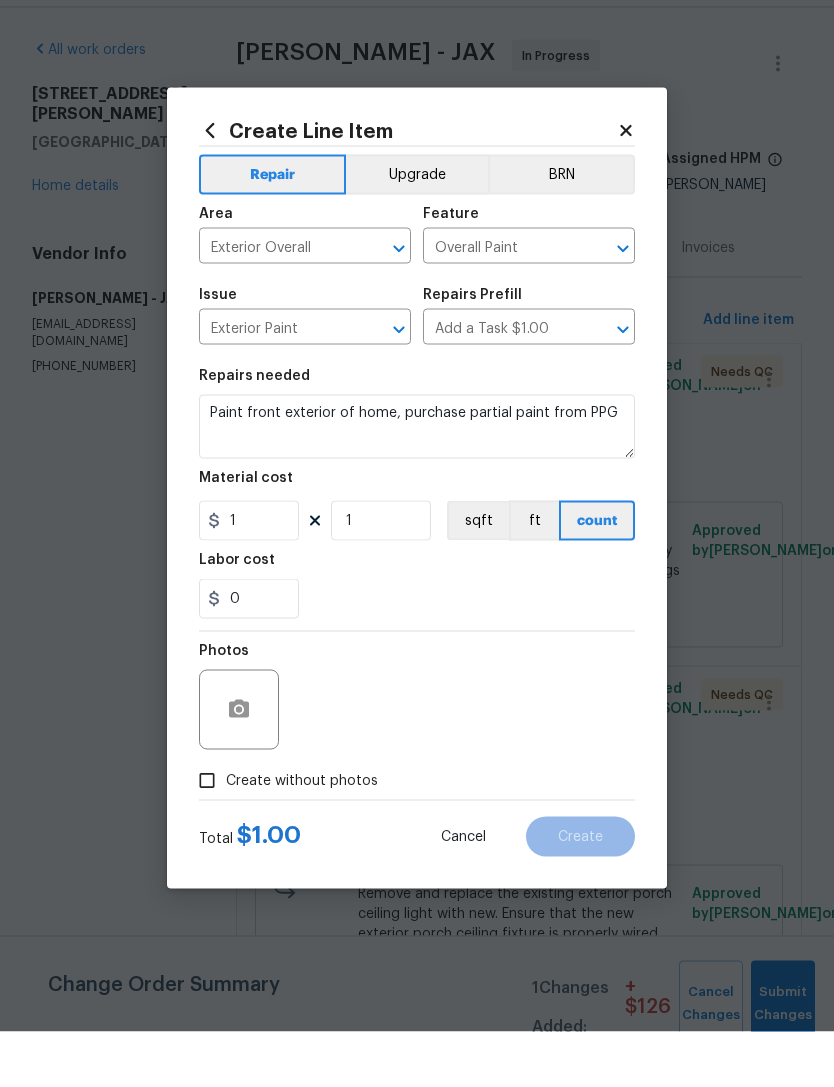 scroll, scrollTop: 56, scrollLeft: 0, axis: vertical 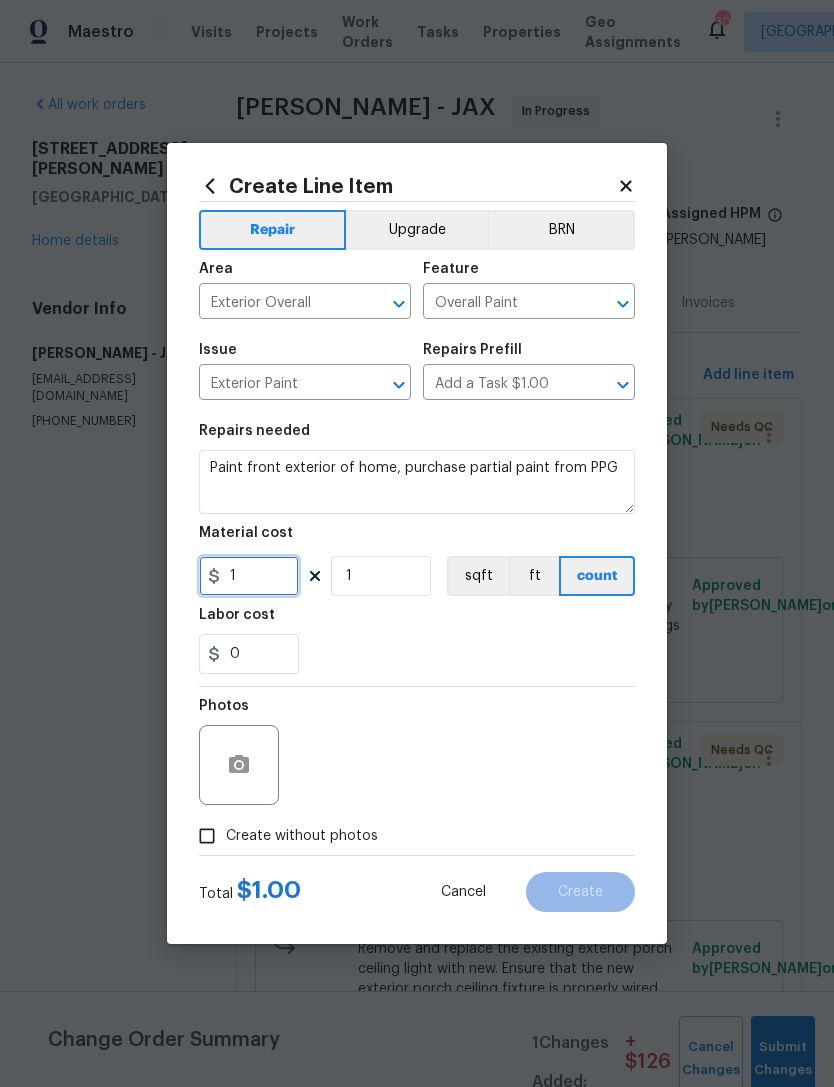 click on "1" at bounding box center (249, 576) 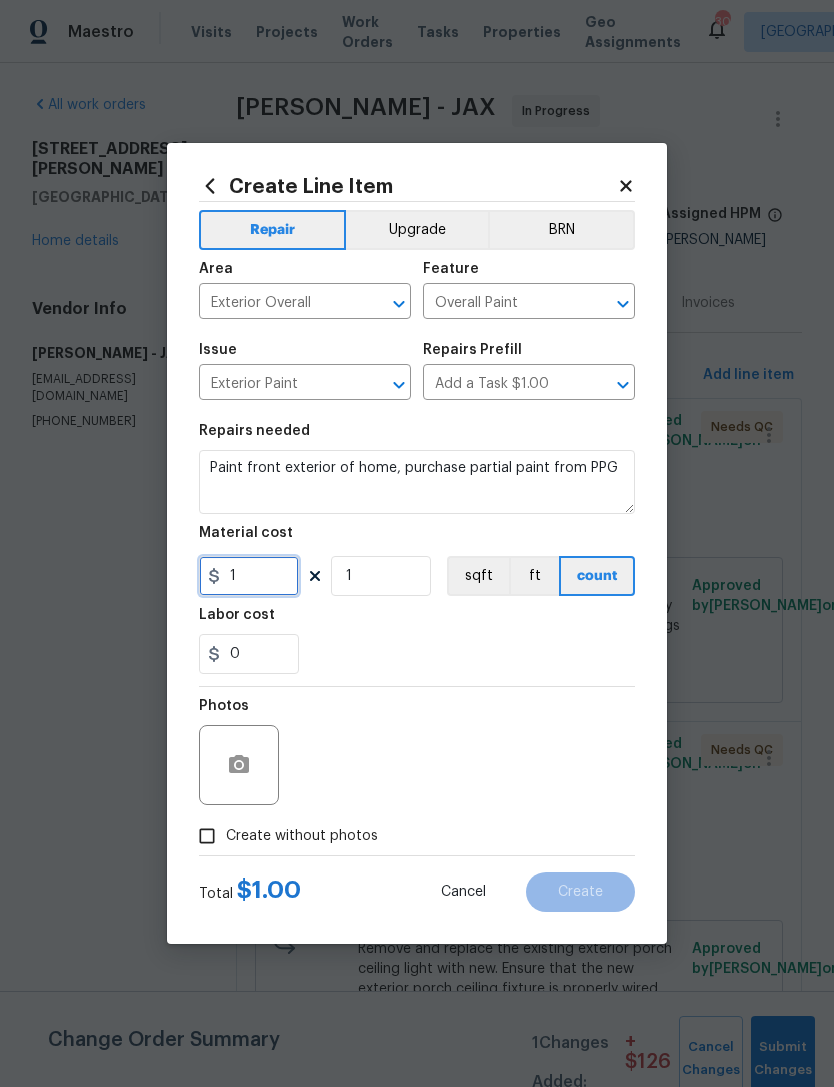 scroll, scrollTop: 55, scrollLeft: 0, axis: vertical 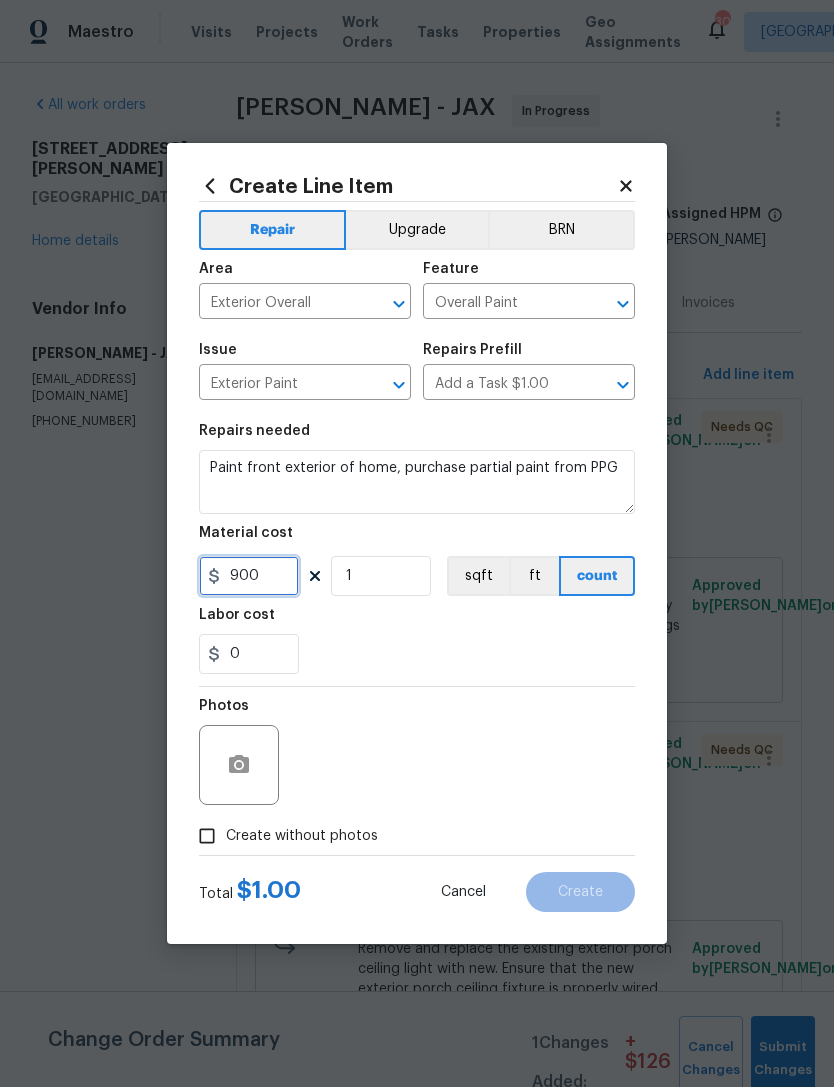 type on "900" 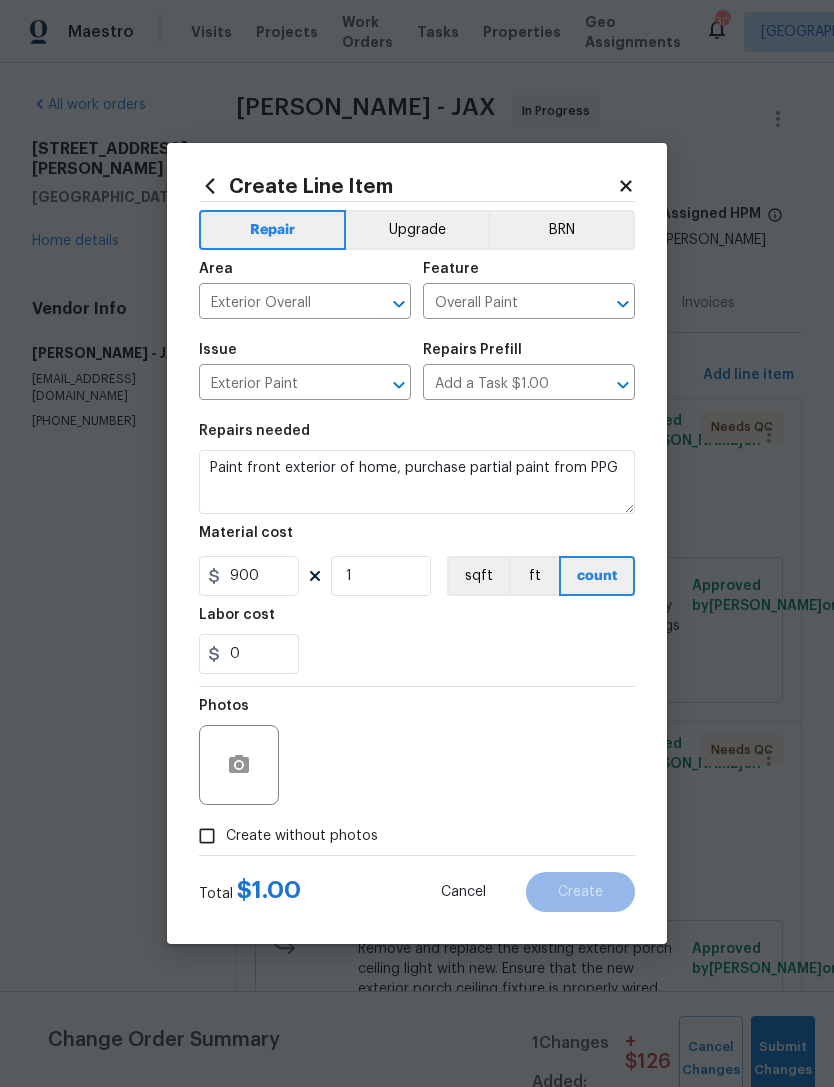click on "0" at bounding box center [417, 654] 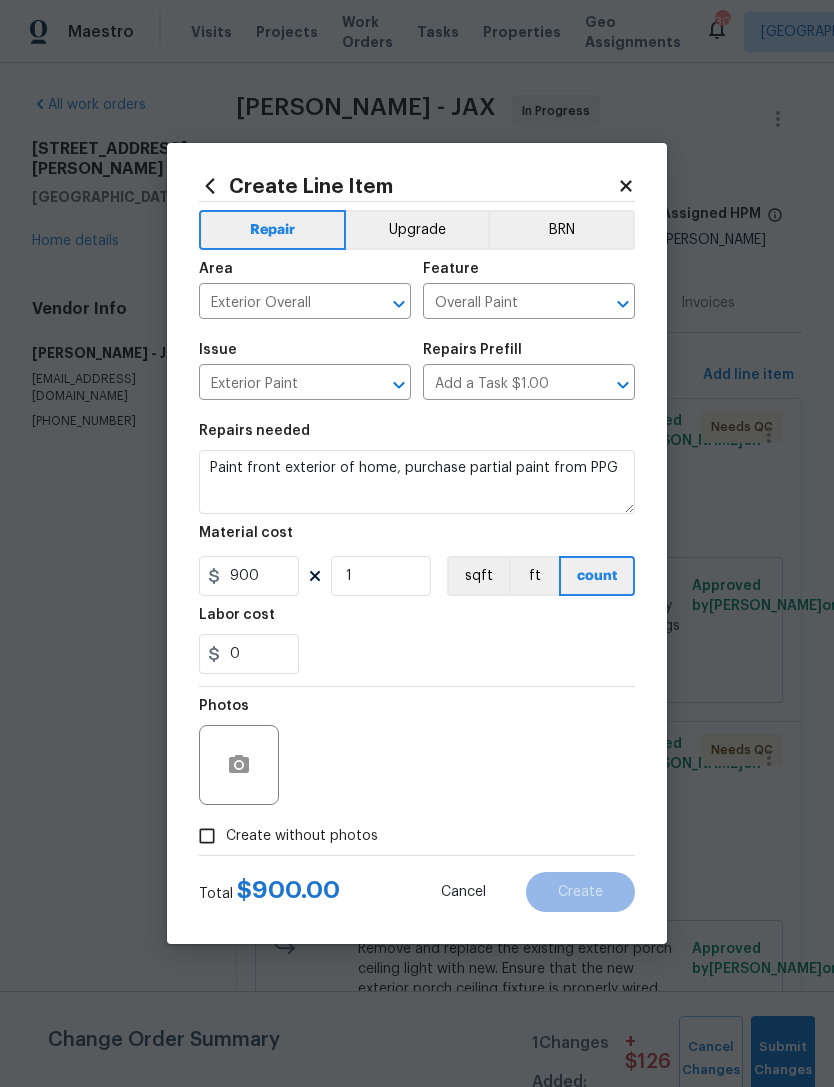 scroll, scrollTop: 56, scrollLeft: 0, axis: vertical 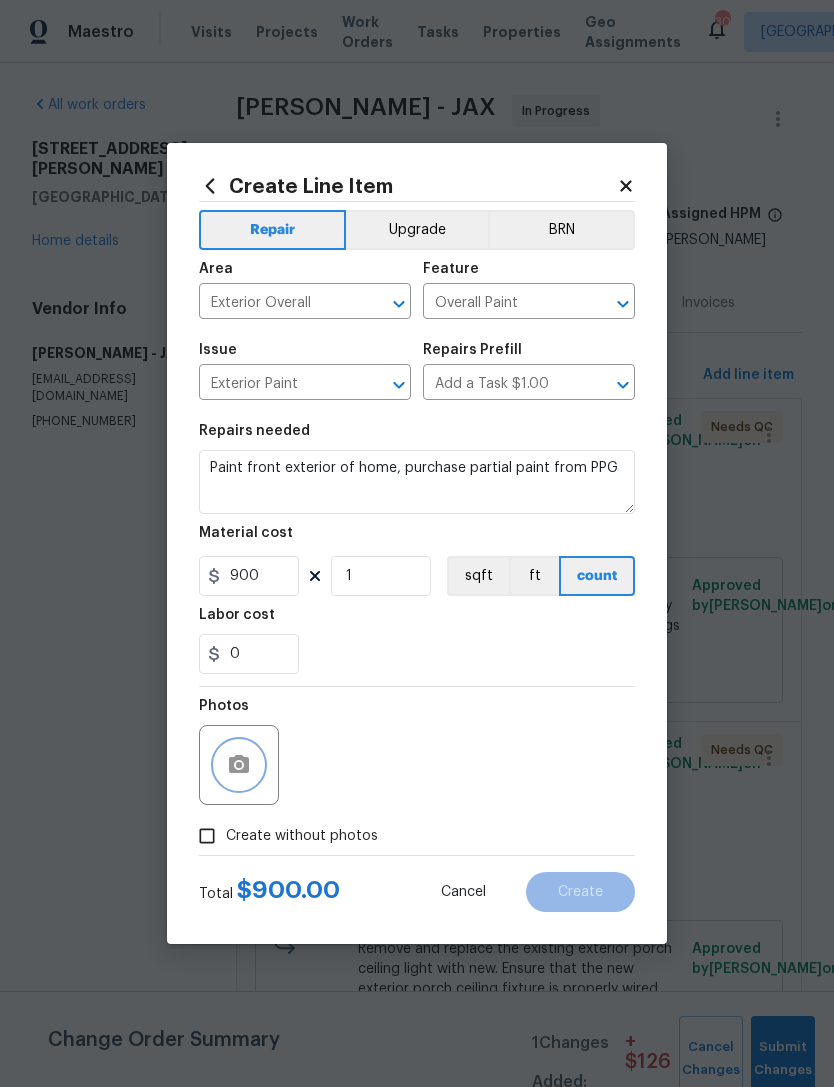 click at bounding box center (239, 765) 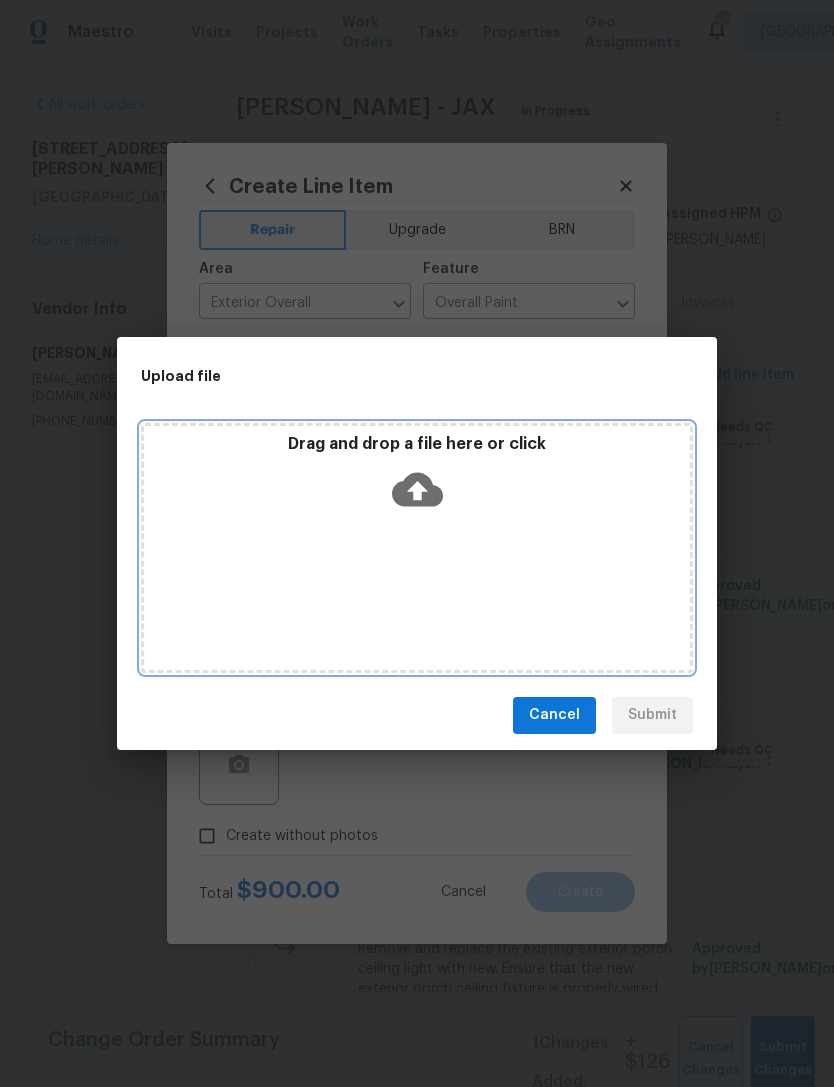 click 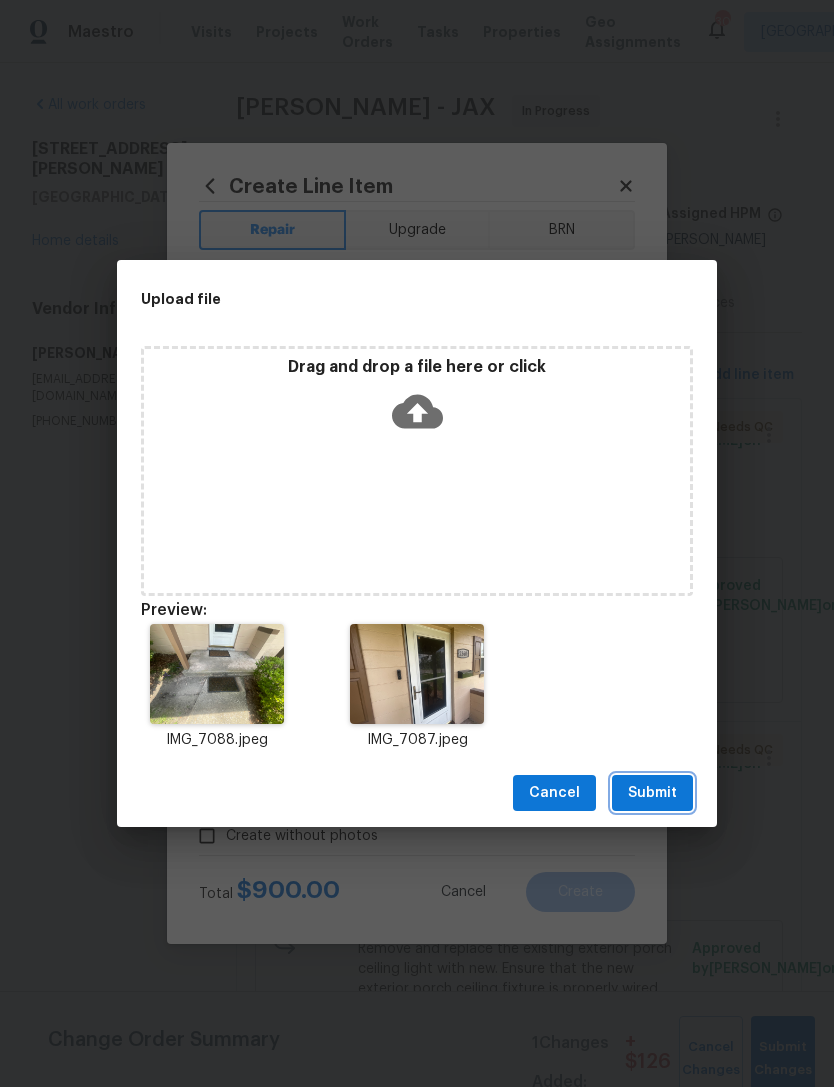 click on "Submit" at bounding box center (652, 793) 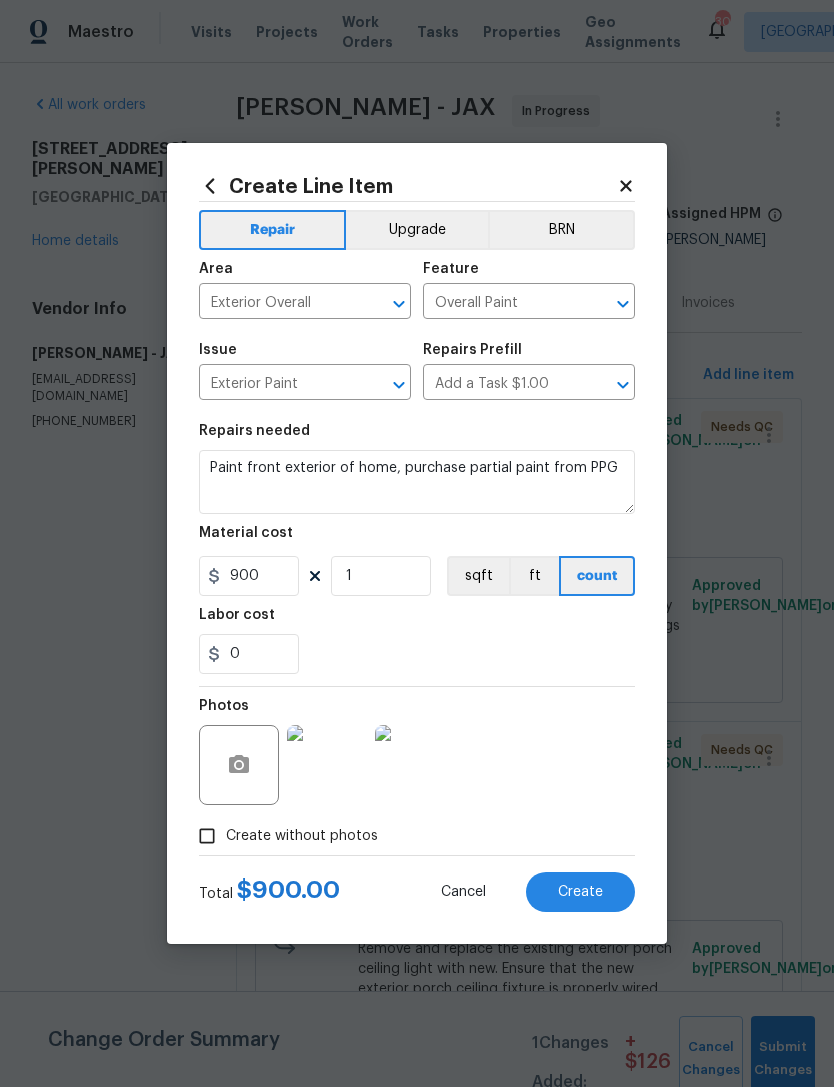 click on "Create" at bounding box center (580, 892) 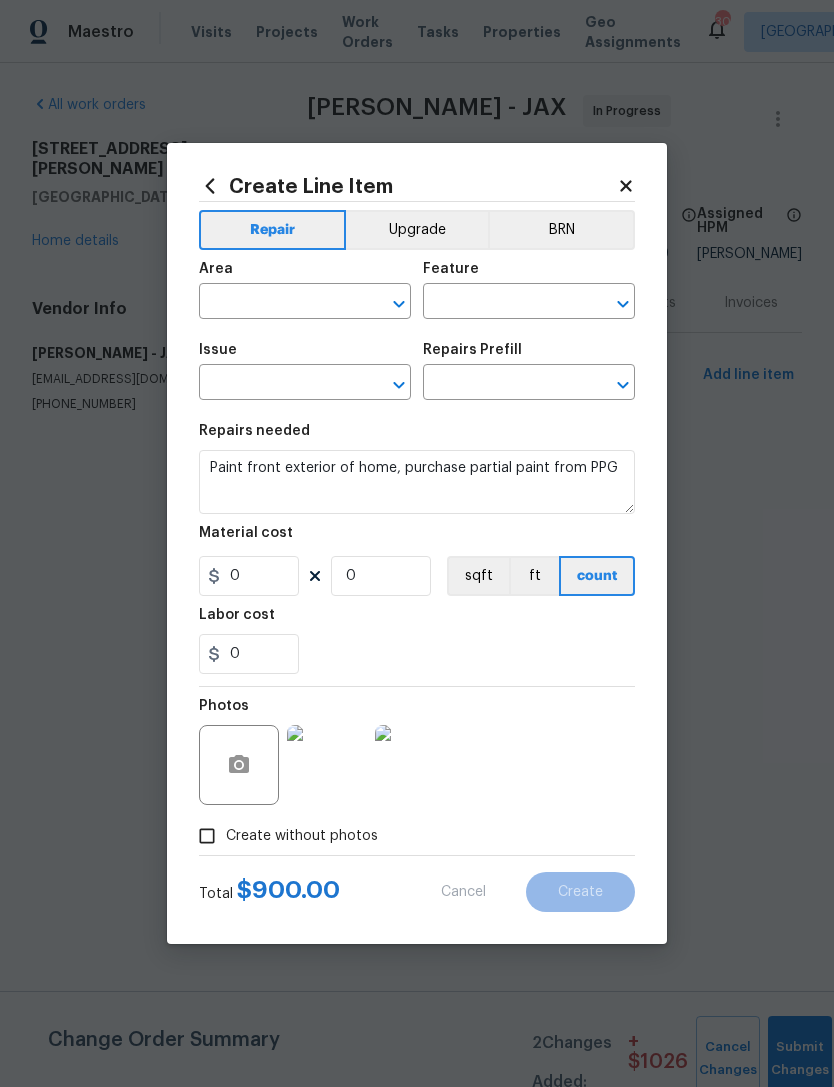scroll, scrollTop: 0, scrollLeft: 0, axis: both 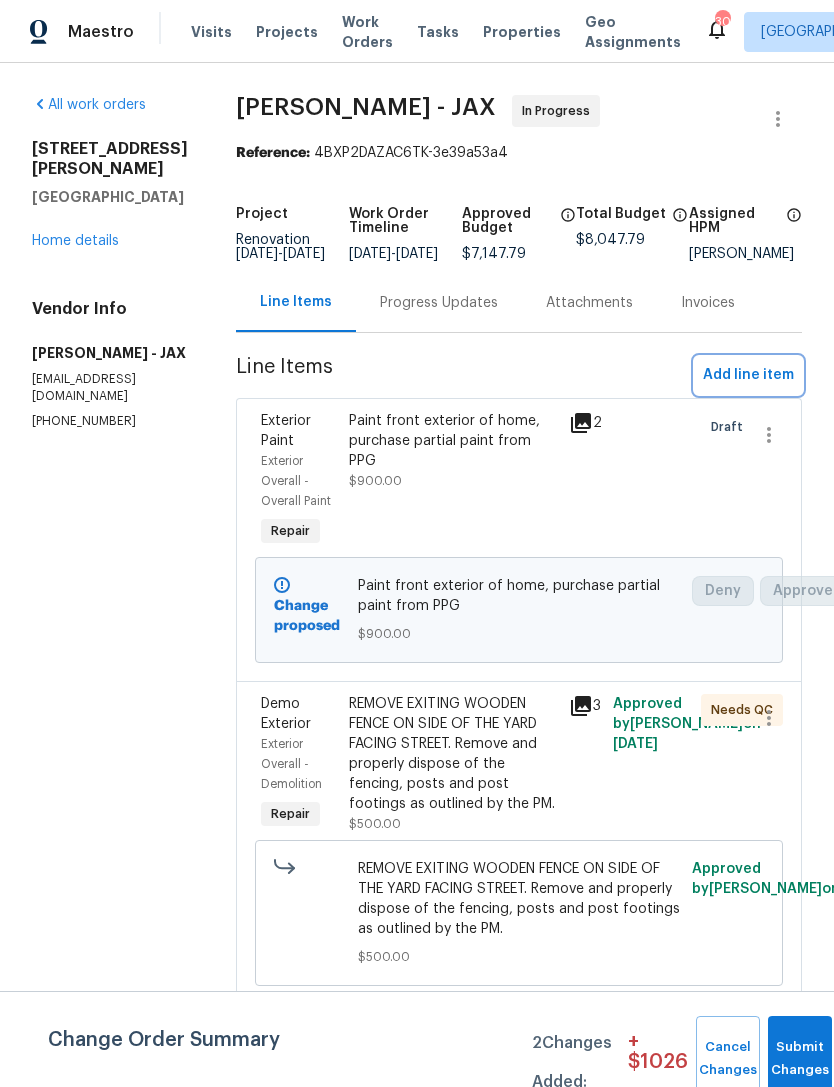 click on "Add line item" at bounding box center [748, 375] 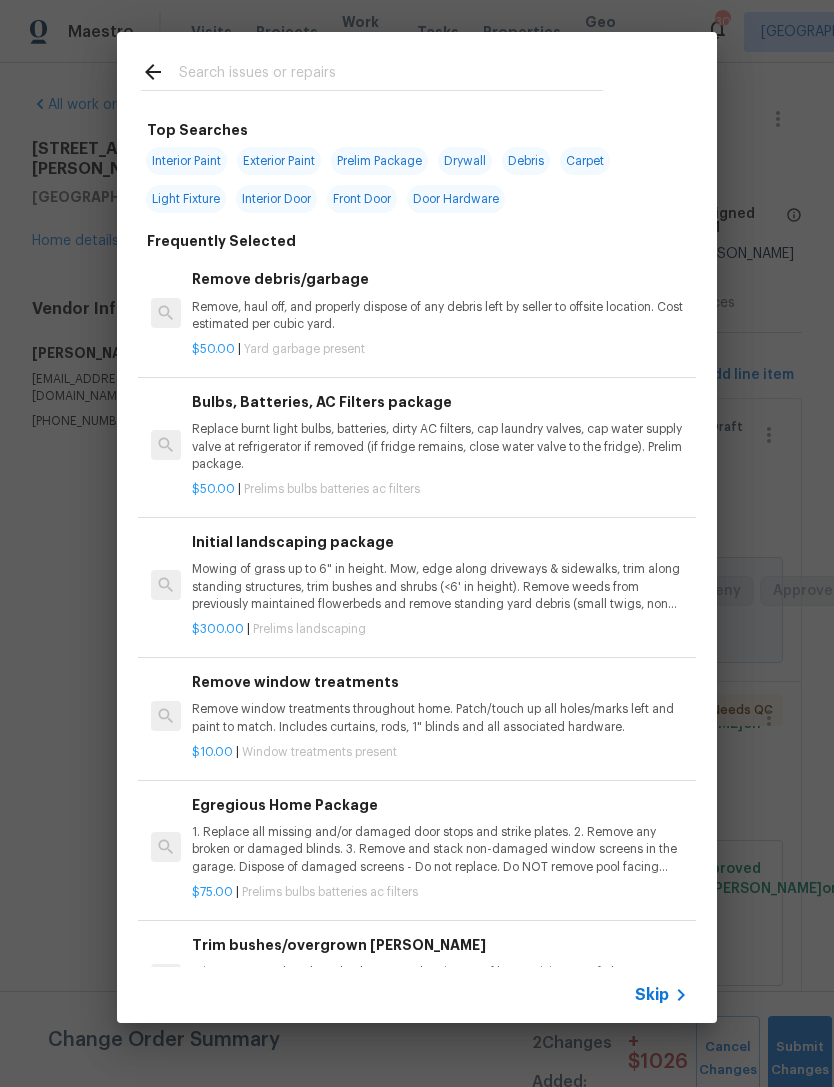 click at bounding box center [391, 75] 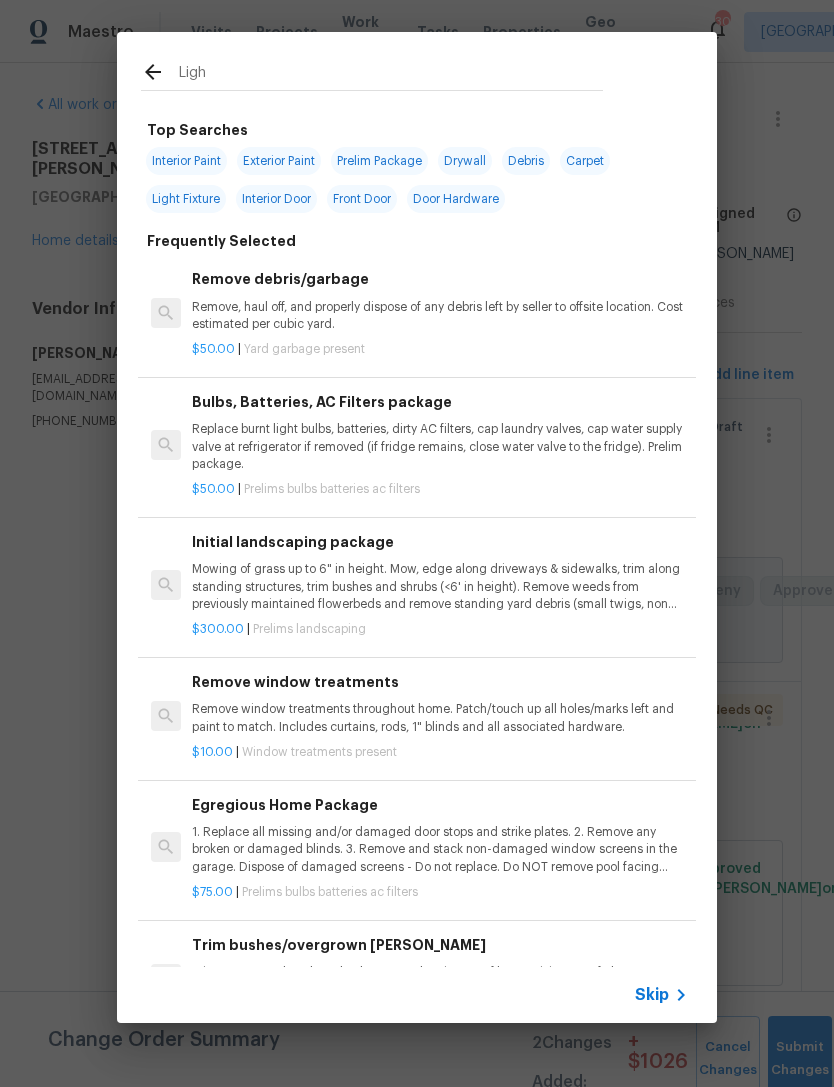 type on "Light" 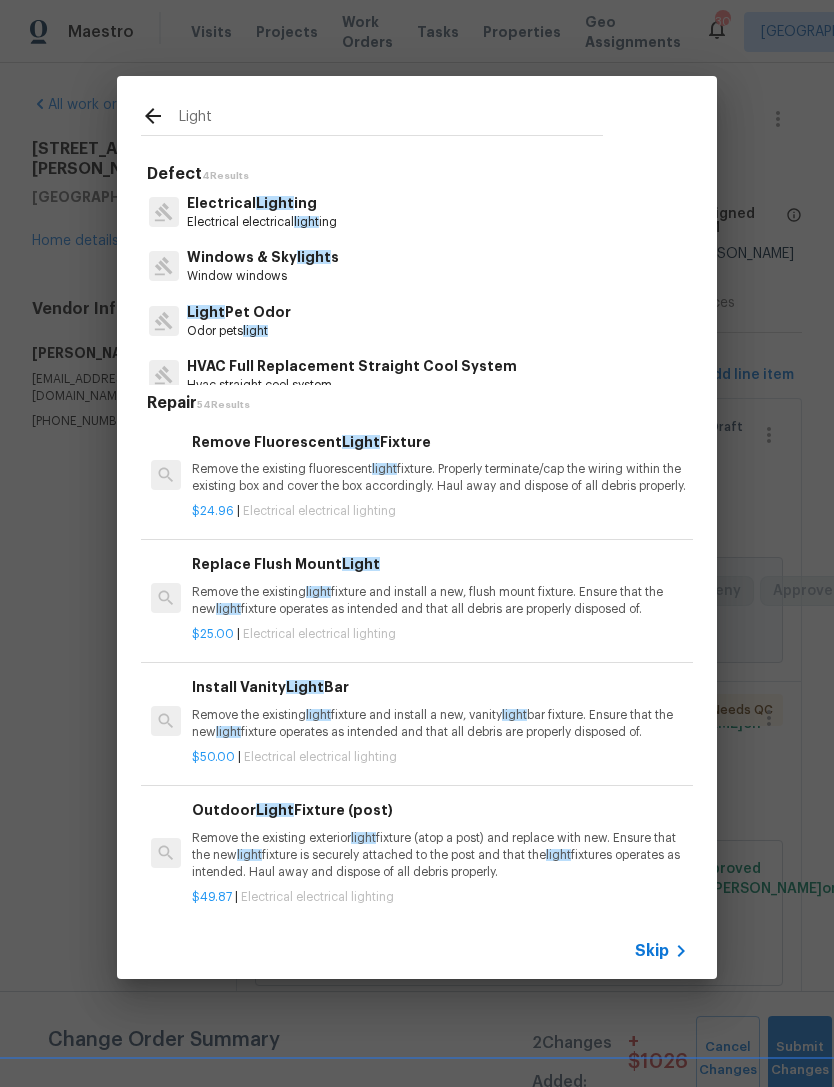 click on "Remove the existing  light  fixture and install a new, flush mount fixture. Ensure that the new  light  fixture operates as intended and that all debris are properly disposed of." at bounding box center (440, 601) 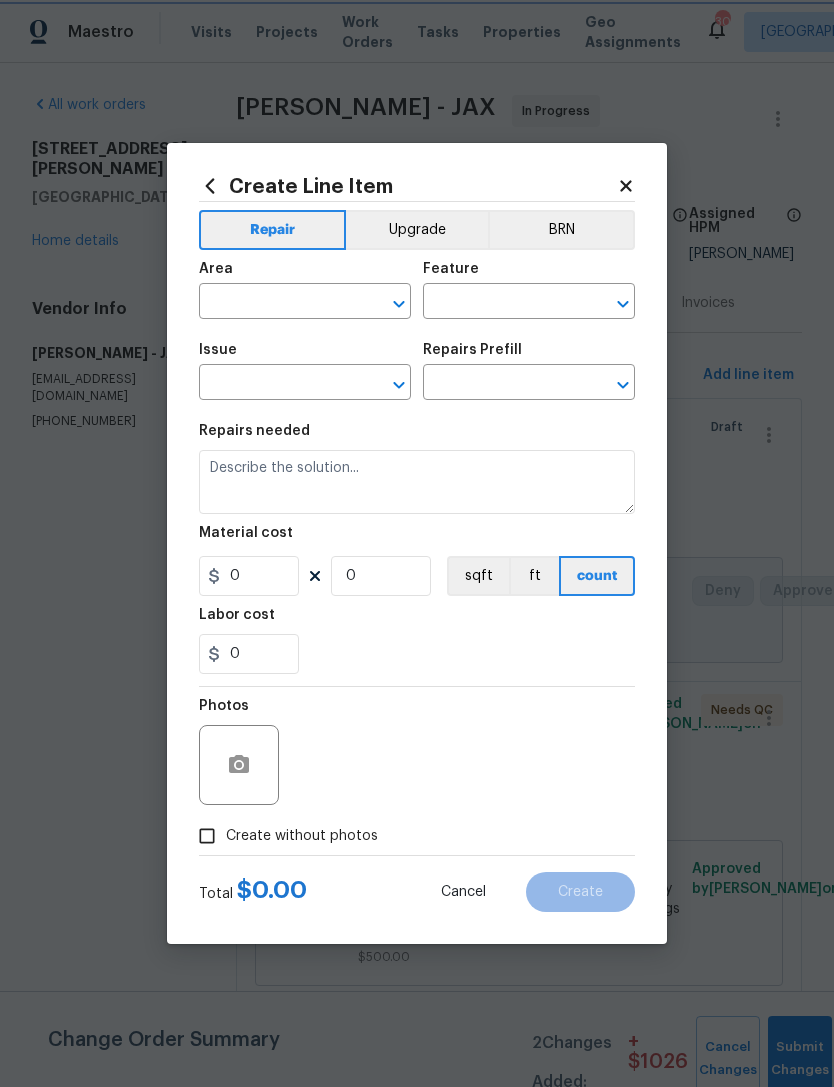 type on "Electrical Lighting" 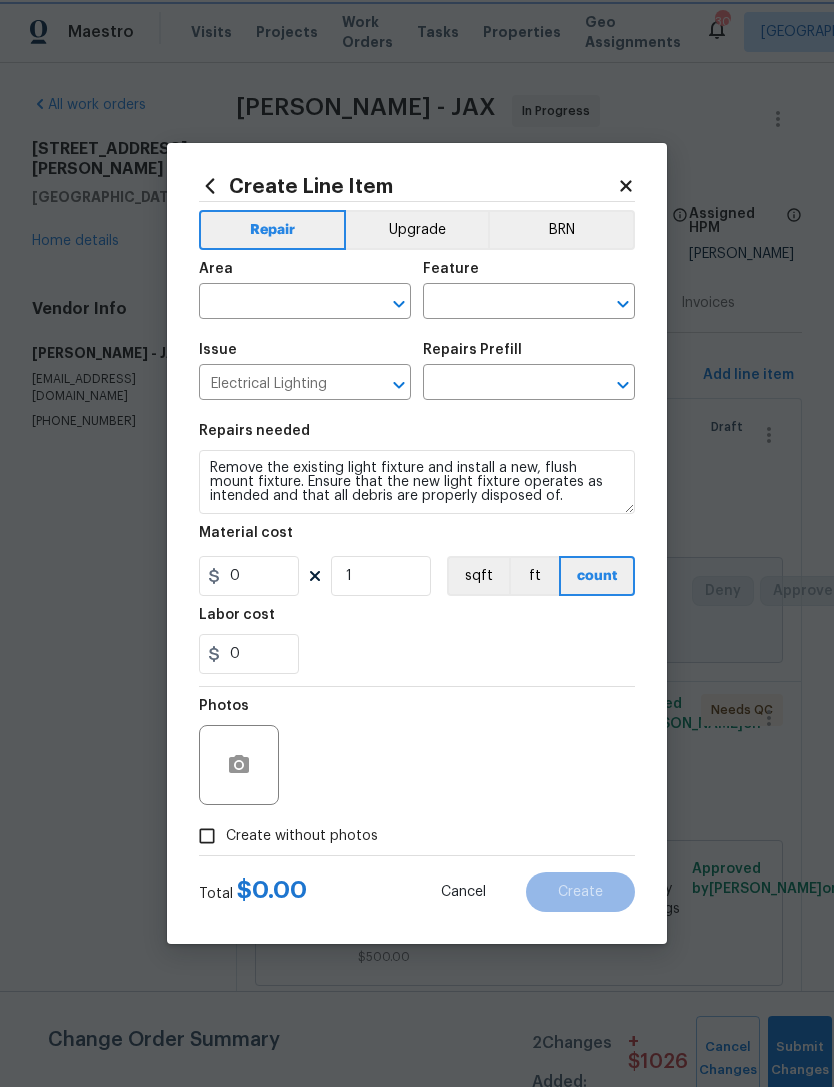 type on "Replace Flush Mount Light $25.00" 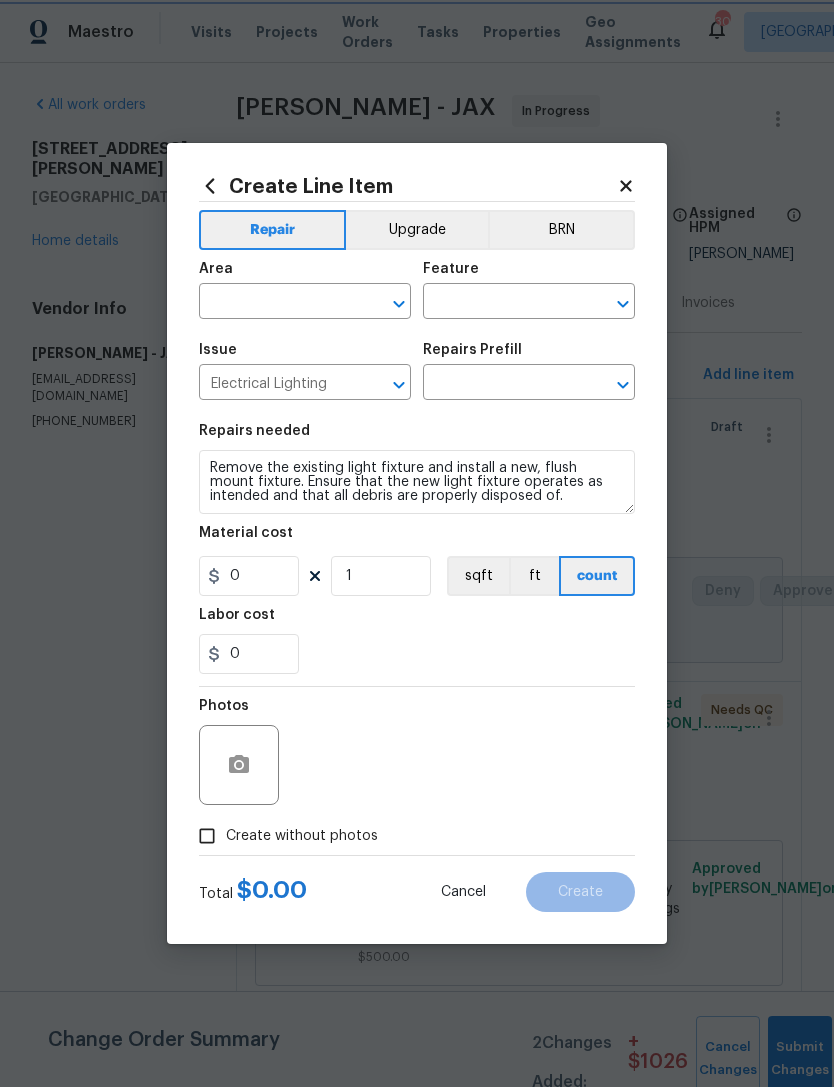type on "25" 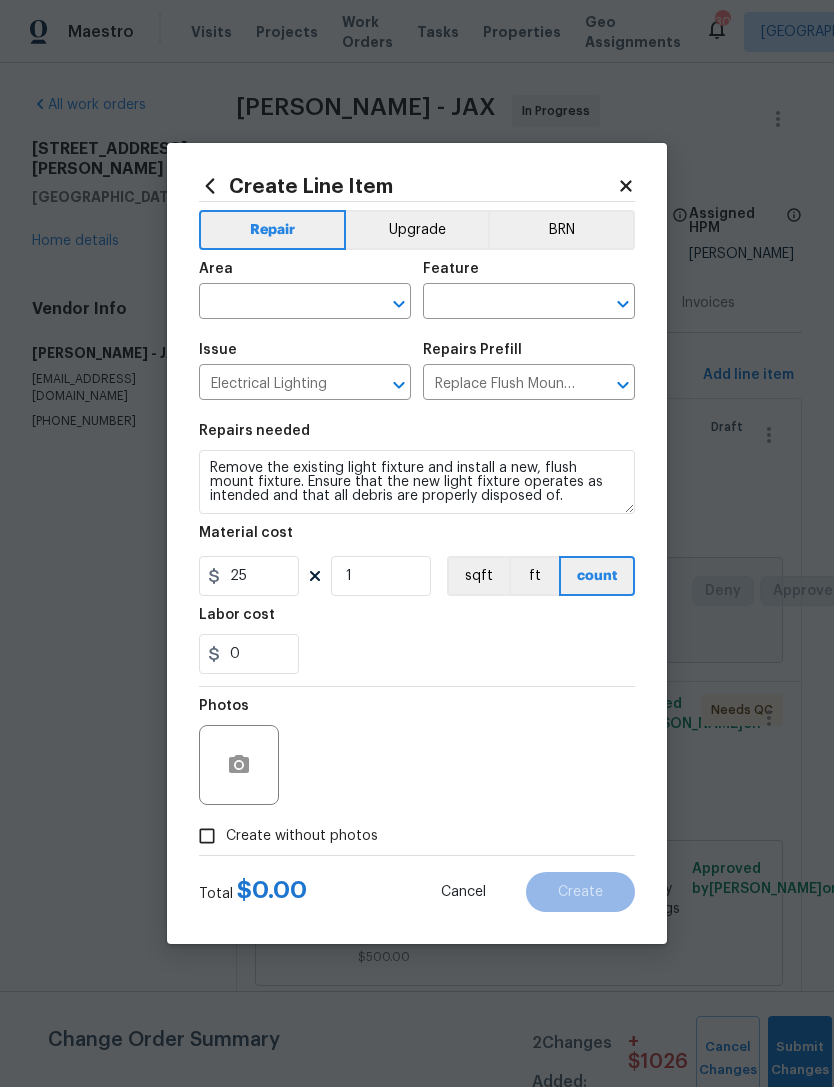 click on "Labor cost" at bounding box center (417, 621) 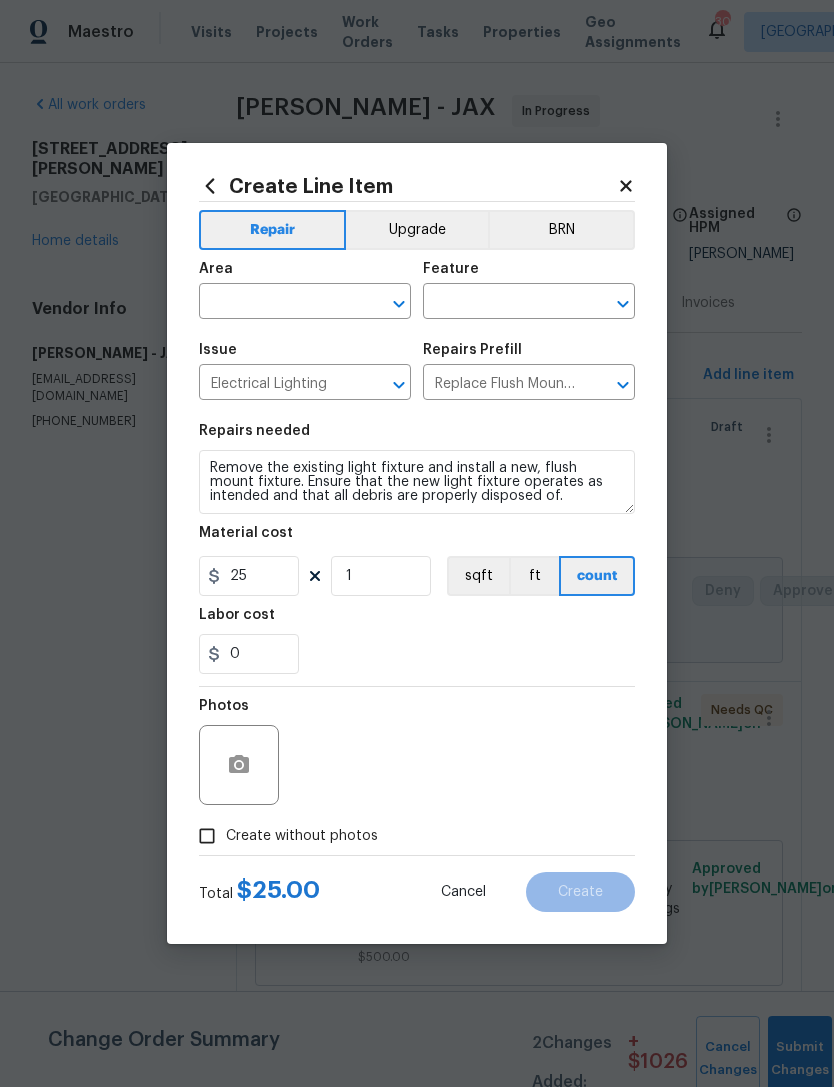 click at bounding box center [277, 303] 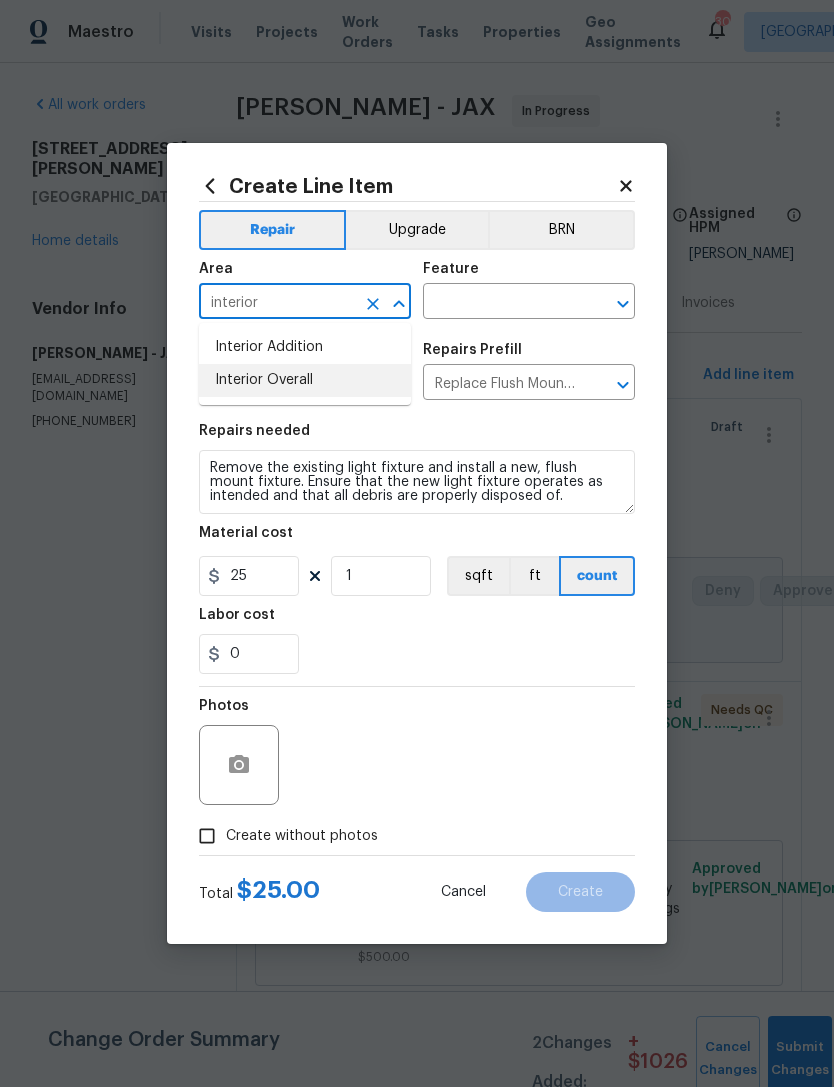click on "Interior Overall" at bounding box center [305, 380] 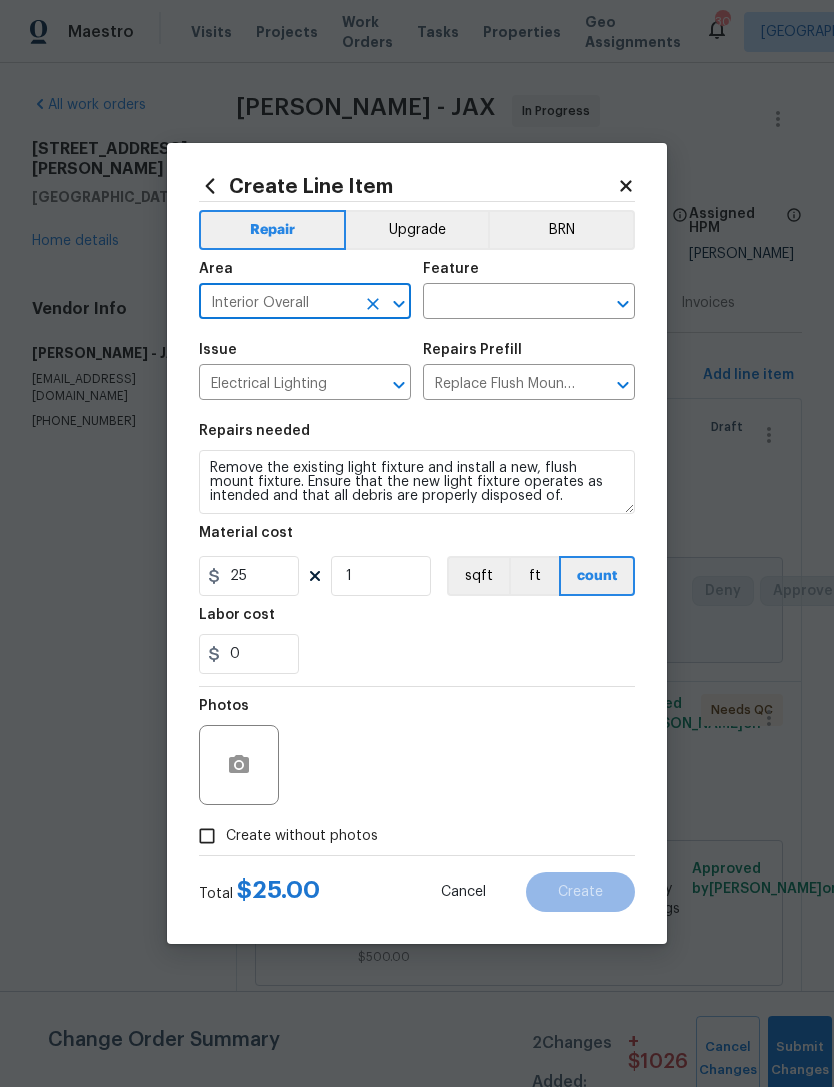 click at bounding box center (501, 303) 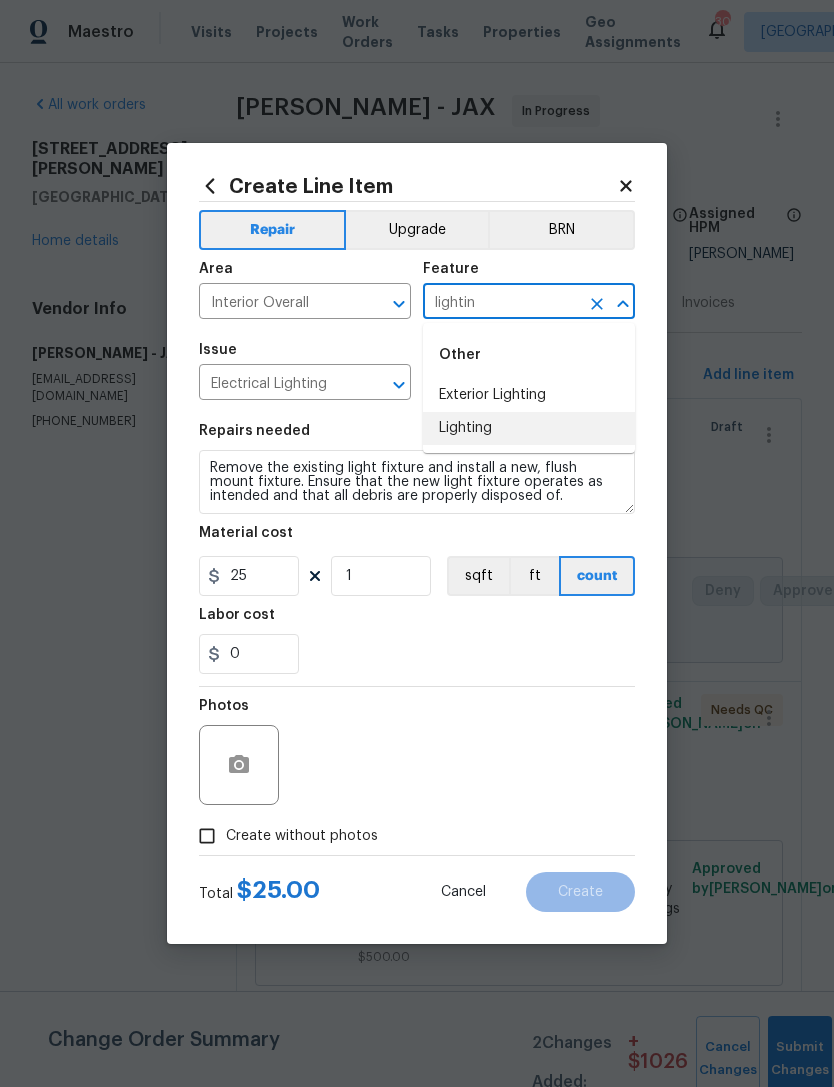 click on "Lighting" at bounding box center (529, 428) 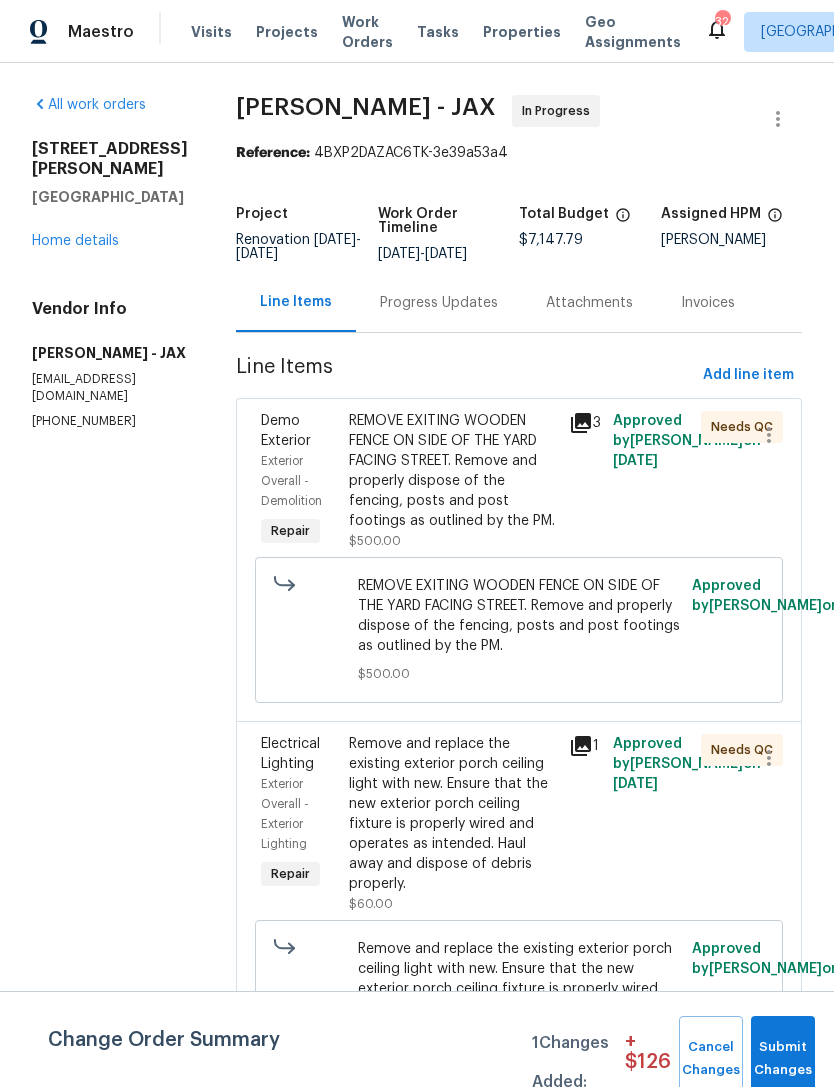 scroll, scrollTop: 0, scrollLeft: 0, axis: both 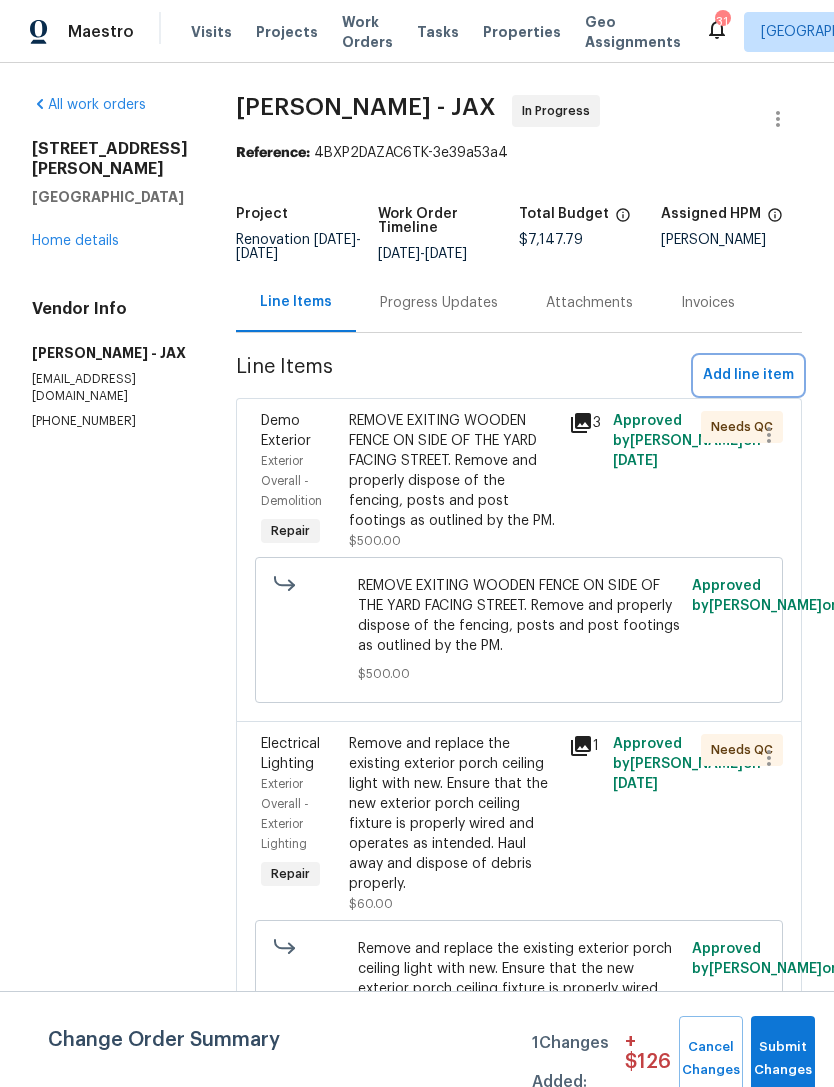 click on "Add line item" at bounding box center [748, 375] 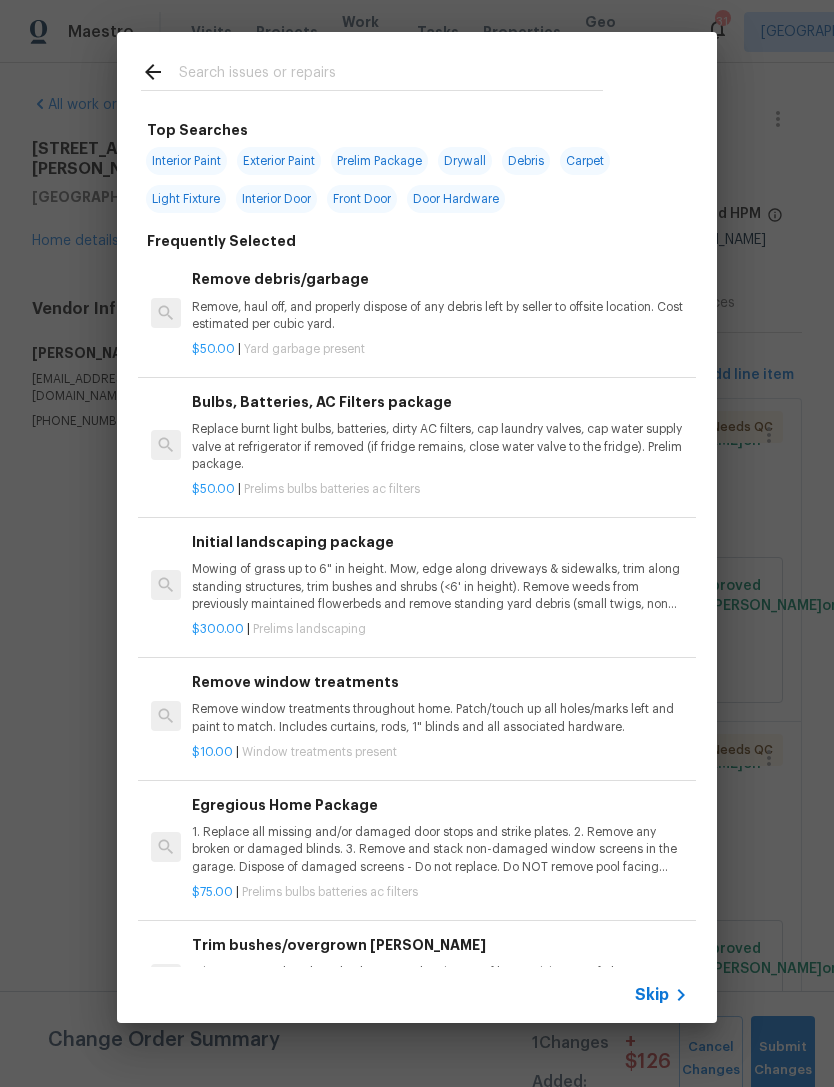 click at bounding box center (391, 75) 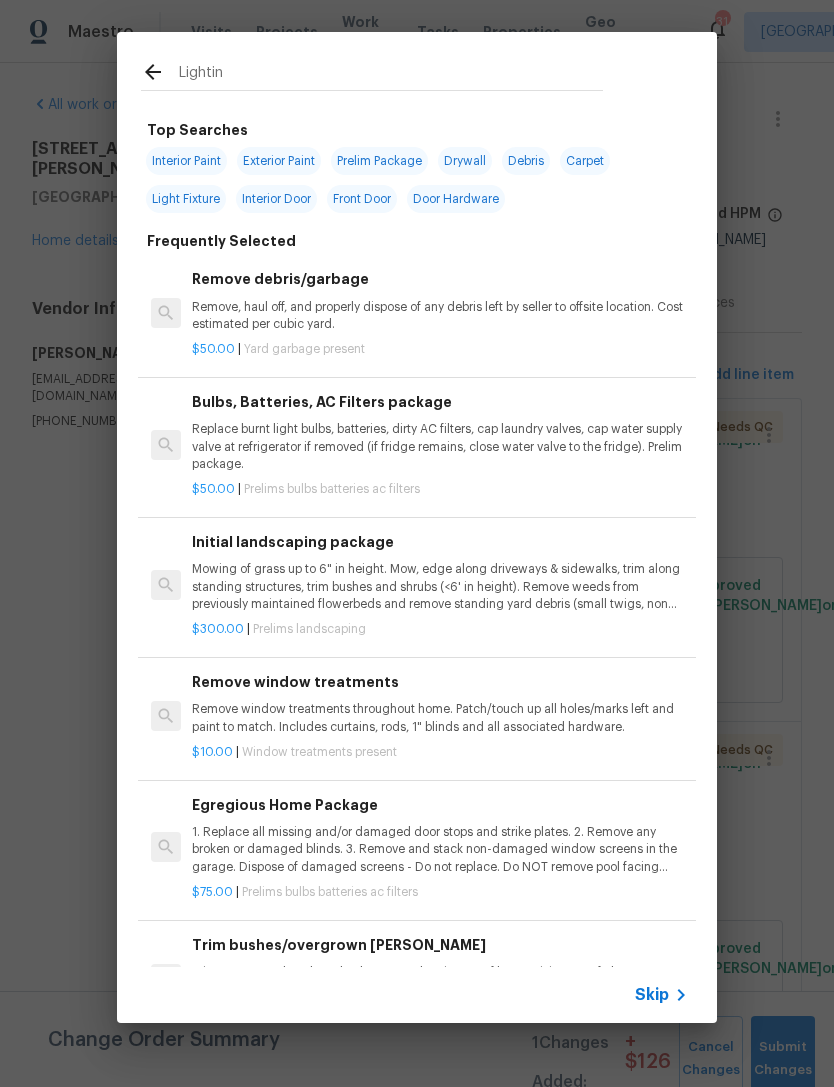 type on "Lighting" 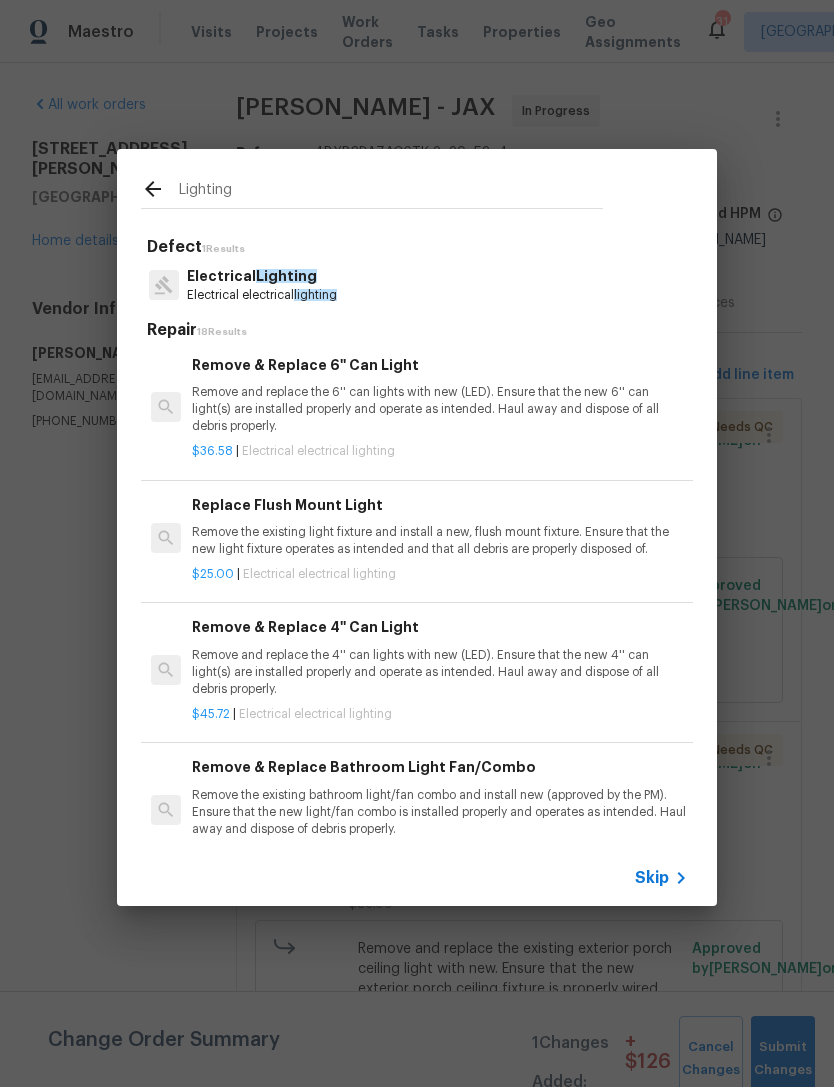 scroll, scrollTop: 408, scrollLeft: 0, axis: vertical 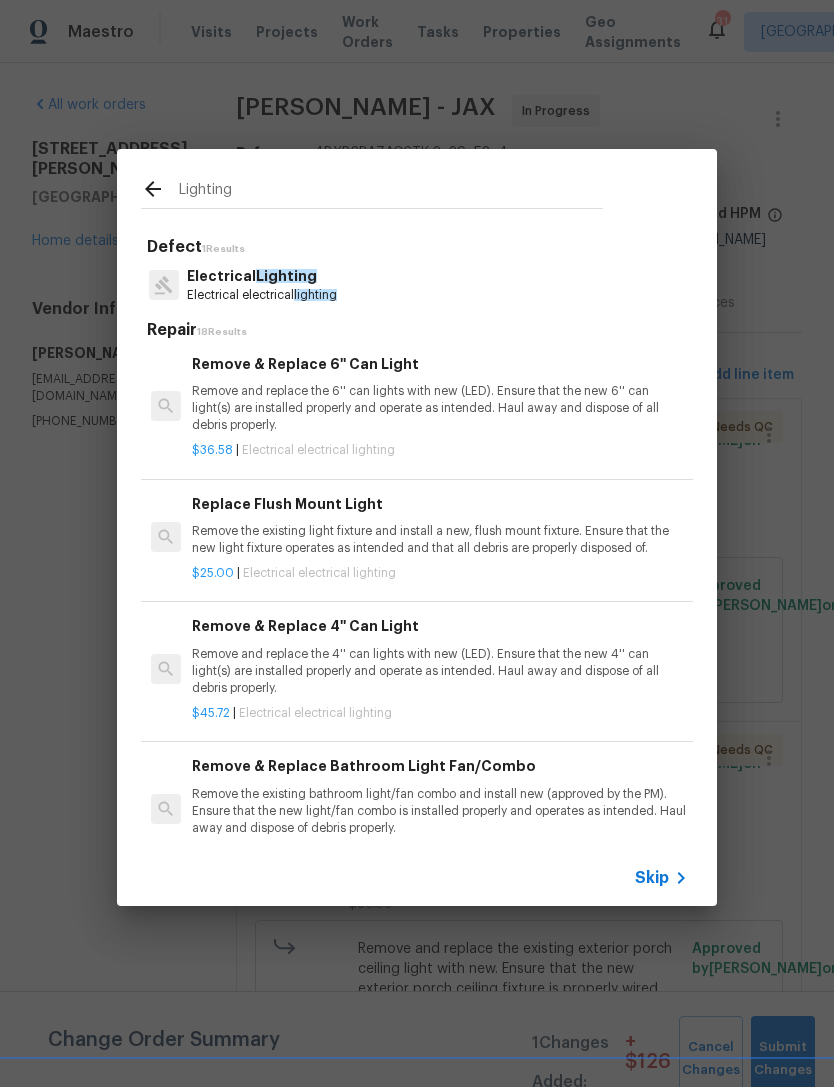 click on "Remove the existing light fixture and install a new, flush mount fixture. Ensure that the new light fixture operates as intended and that all debris are properly disposed of." at bounding box center (440, 540) 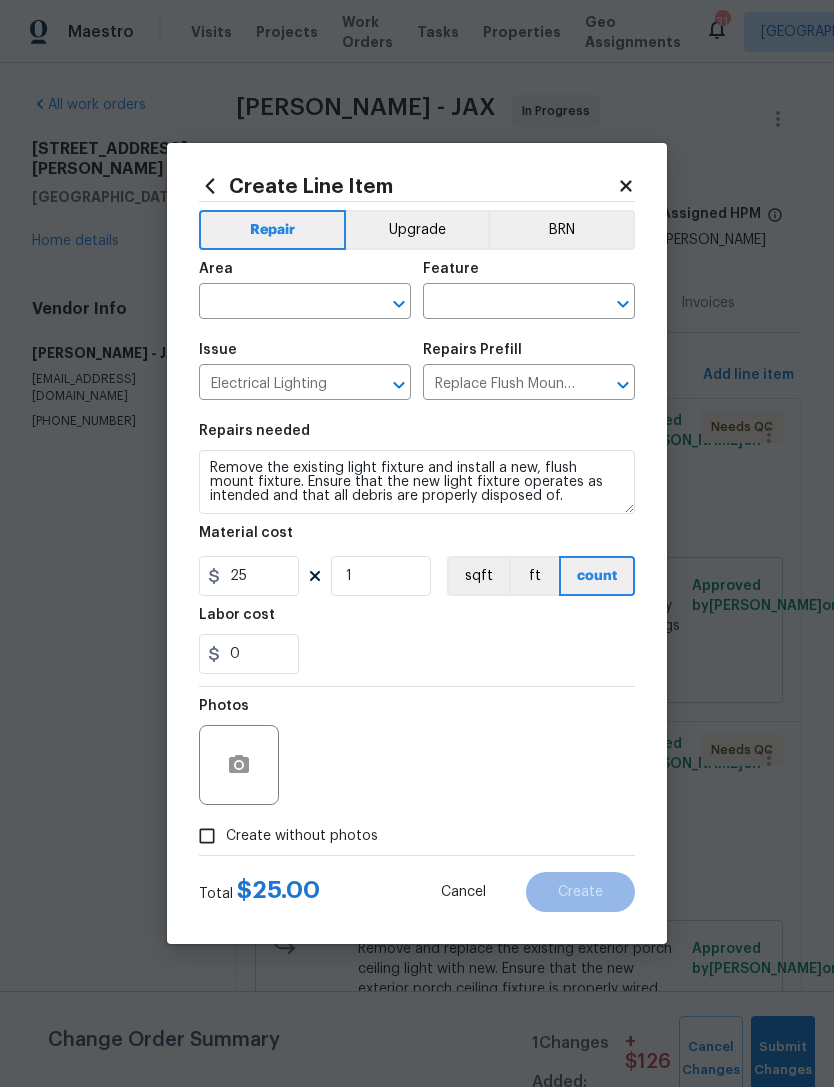 click at bounding box center [277, 303] 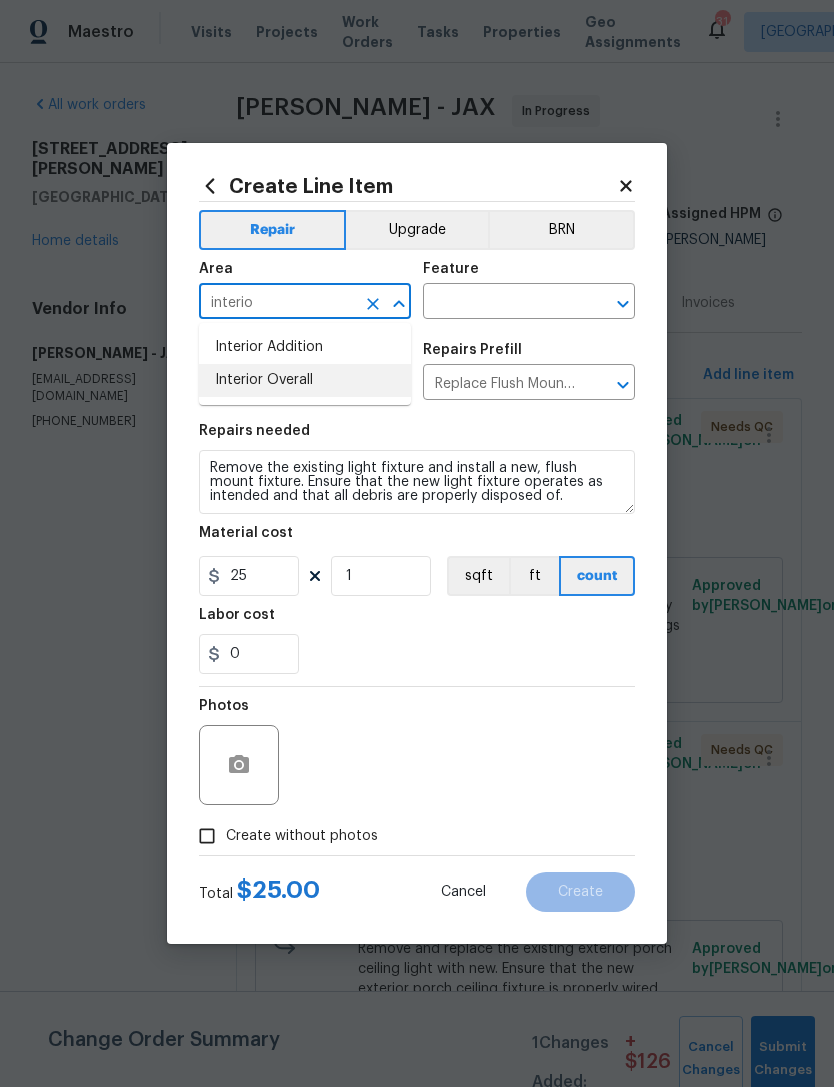 click on "Interior Overall" at bounding box center [305, 380] 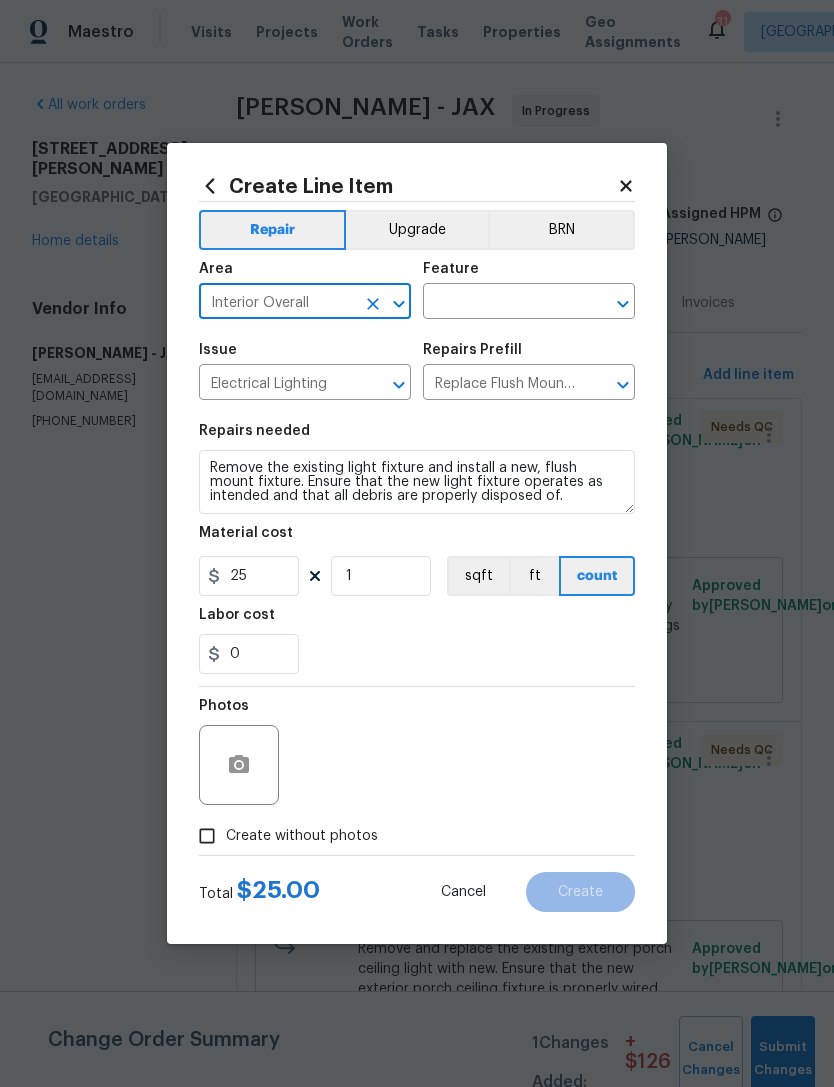 click at bounding box center (501, 303) 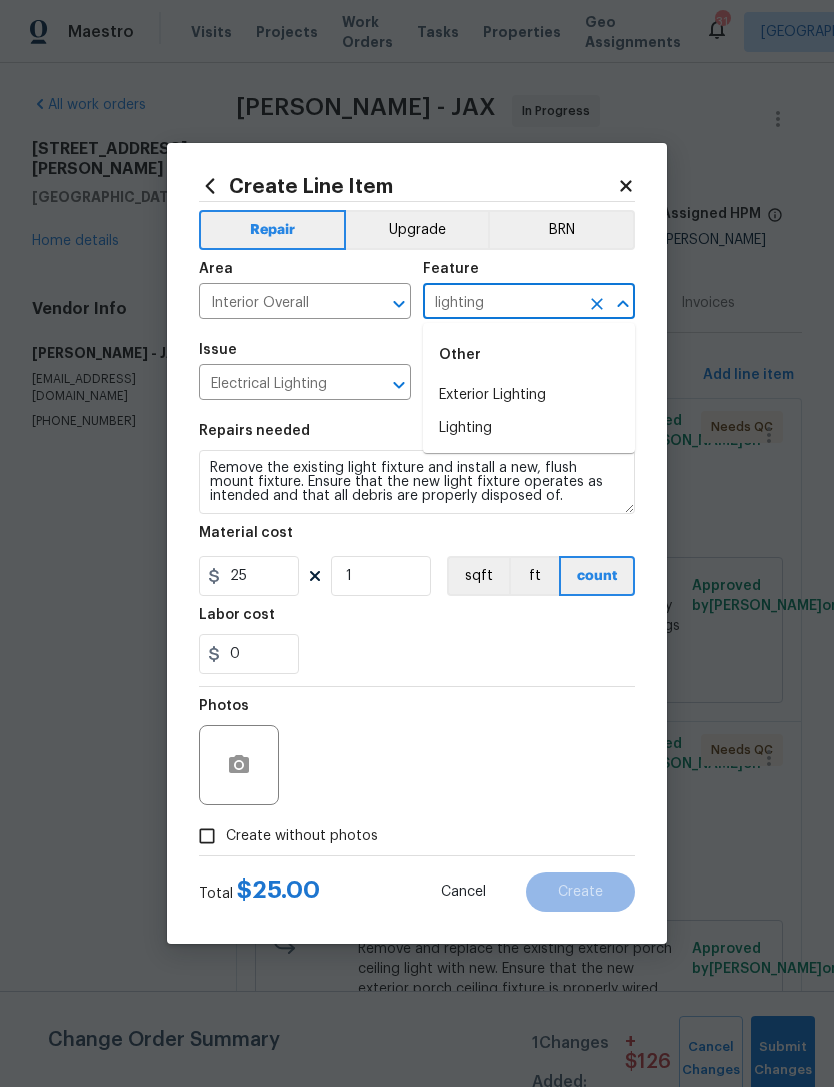 click on "Lighting" at bounding box center [529, 428] 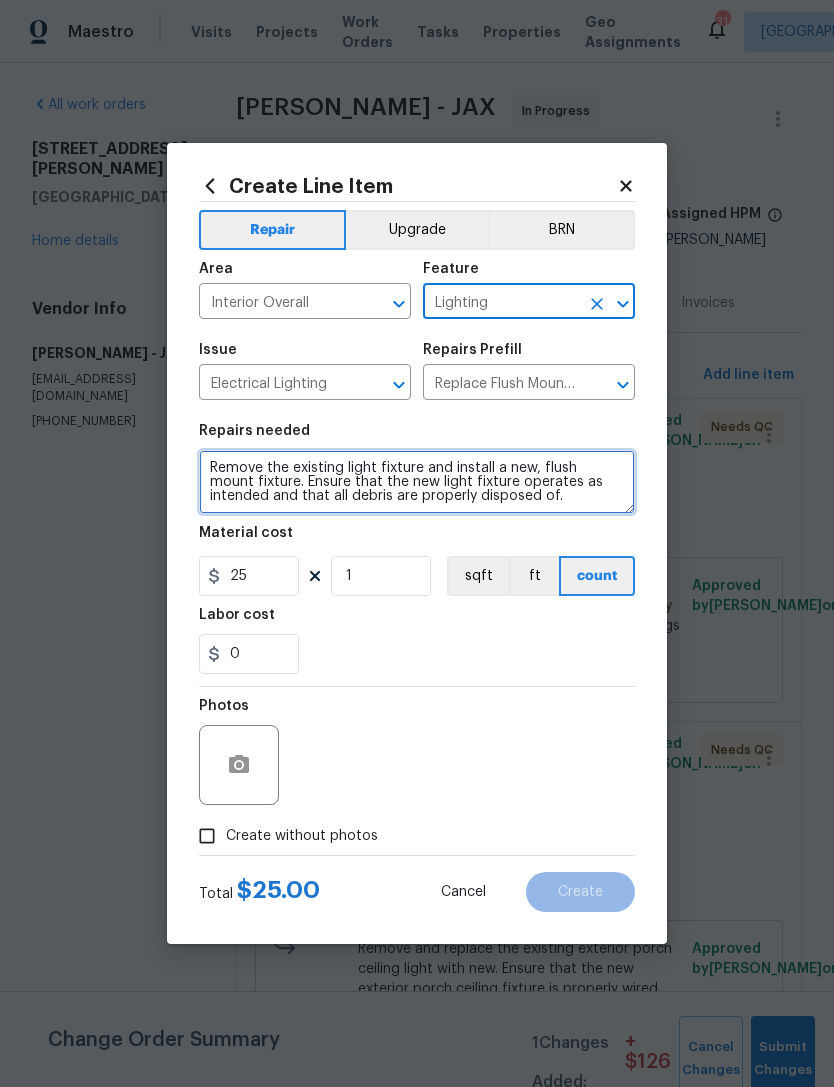 click on "Remove the existing light fixture and install a new, flush mount fixture. Ensure that the new light fixture operates as intended and that all debris are properly disposed of." at bounding box center (417, 482) 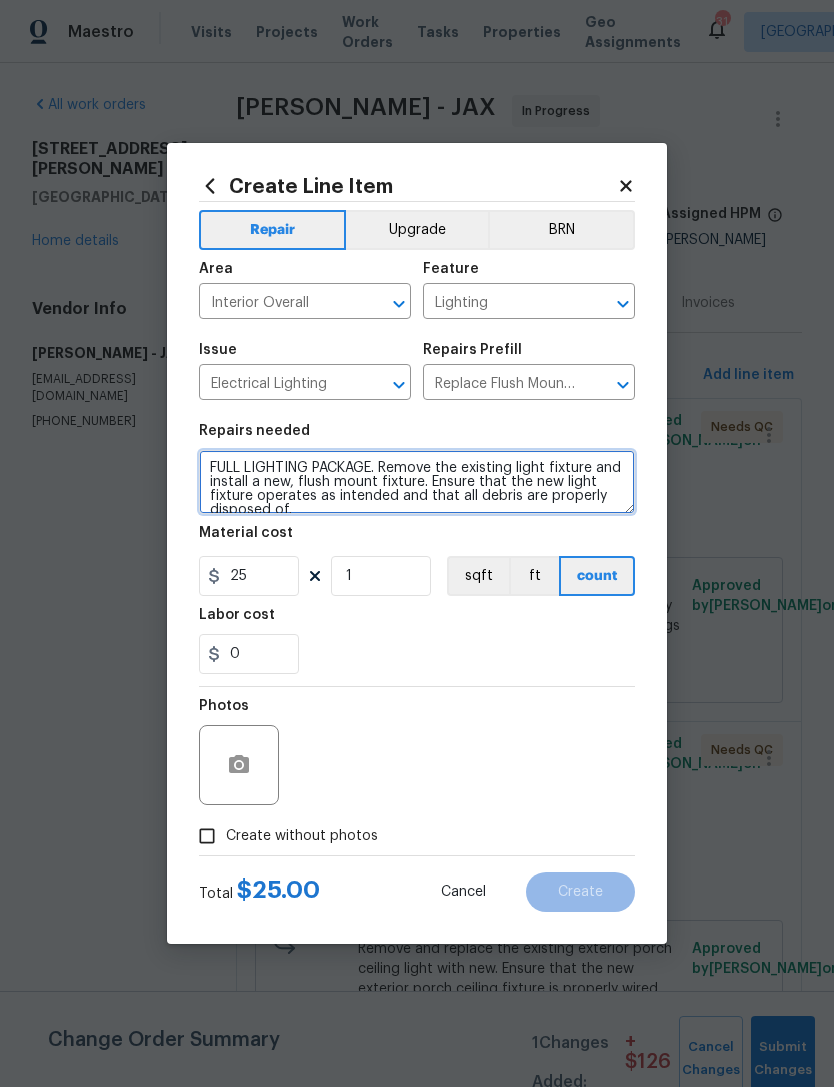type on "FULL LIGHTING PACKAGE. Remove the existing light fixture and install a new, flush mount fixture. Ensure that the new light fixture operates as intended and that all debris are properly disposed of." 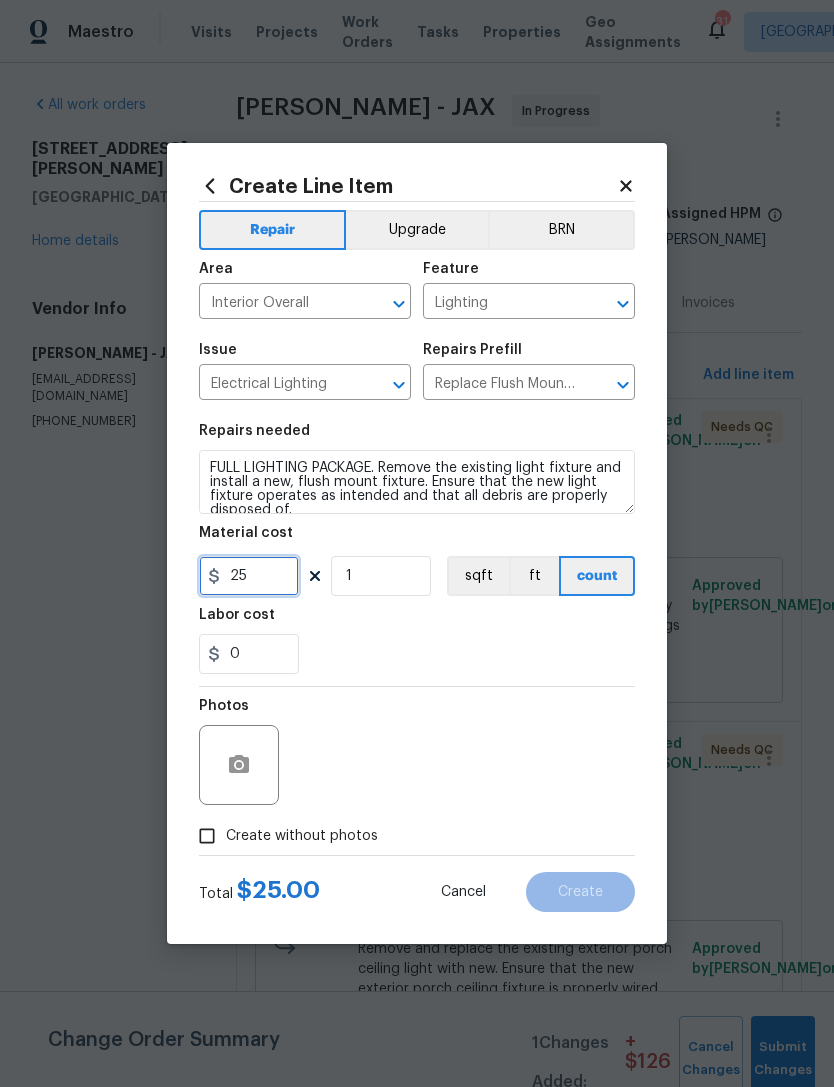 click on "25" at bounding box center (249, 576) 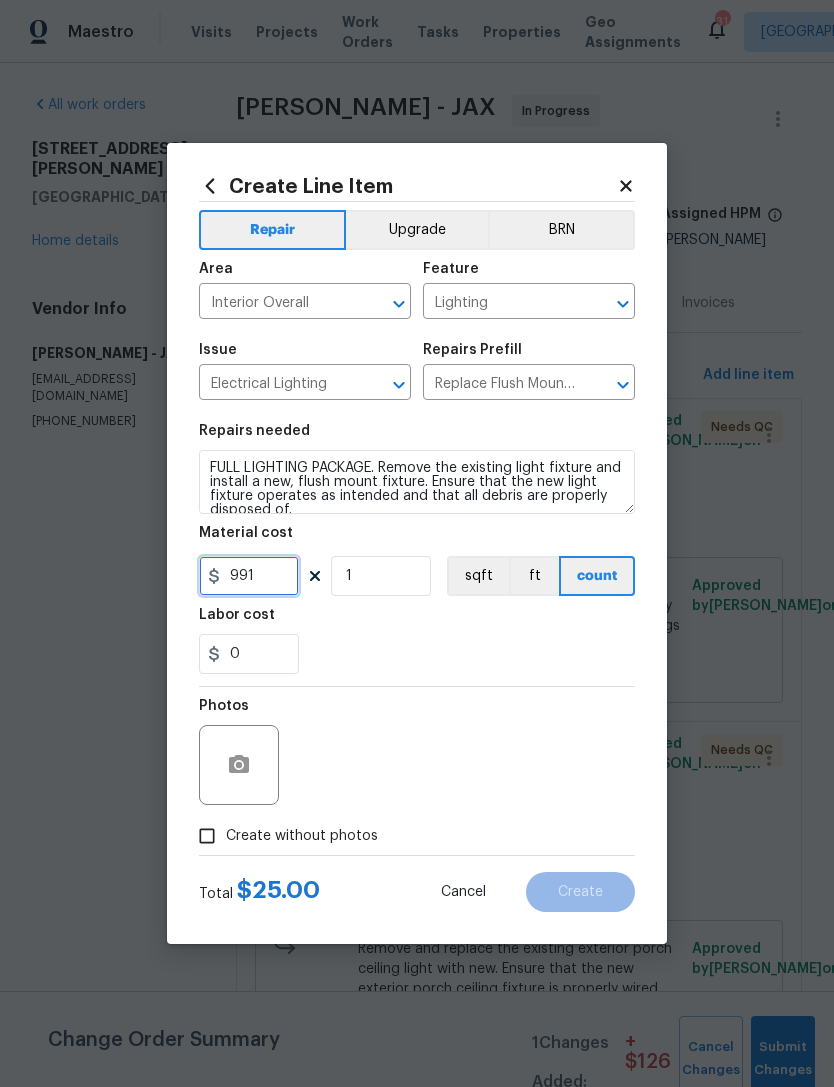 type on "991" 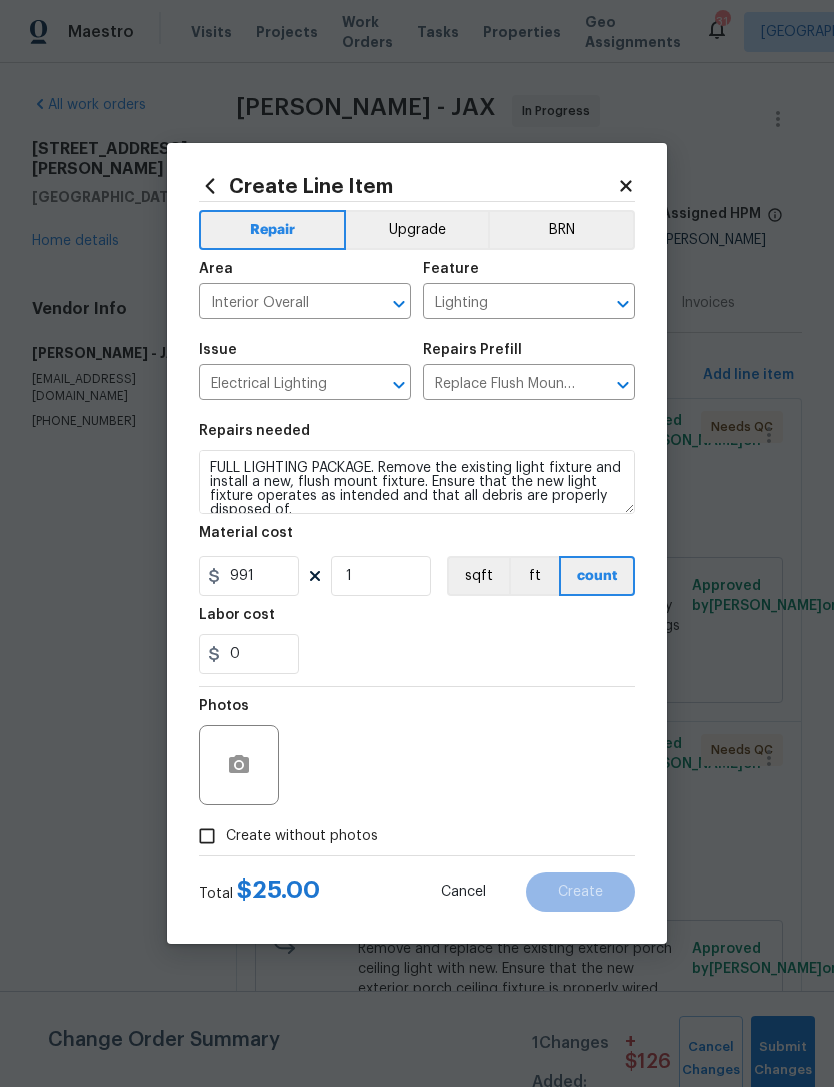 click on "0" at bounding box center [417, 654] 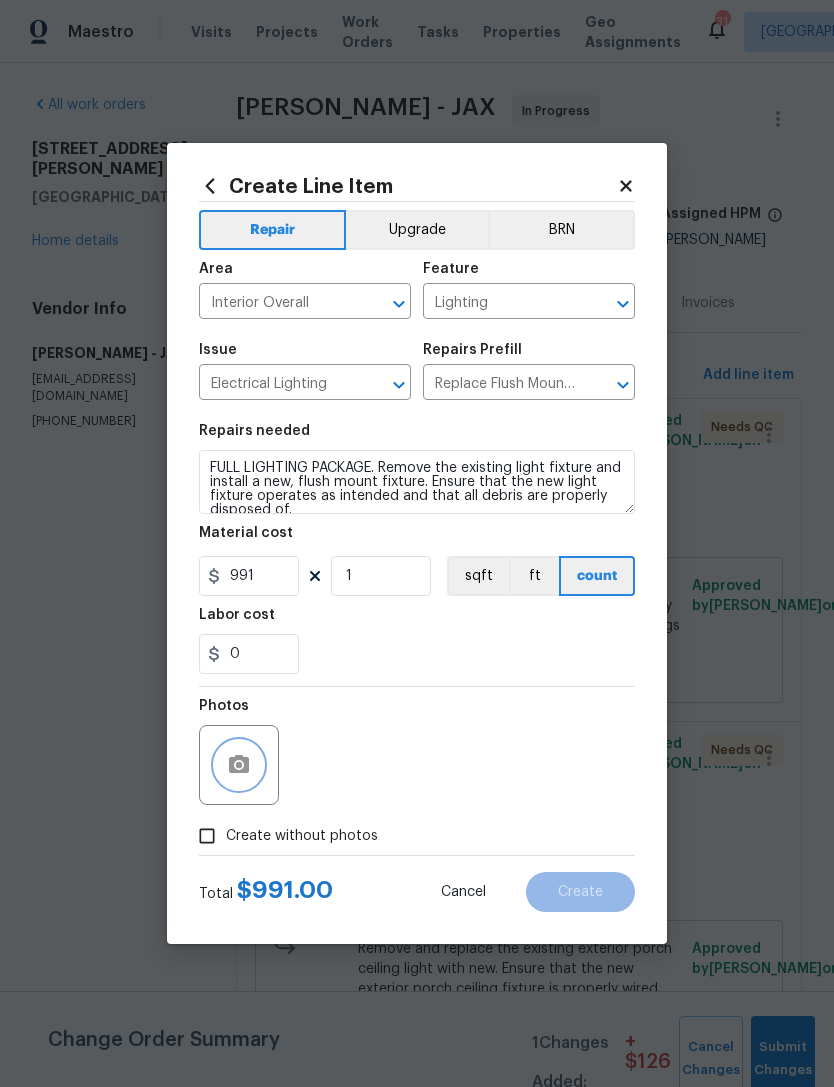 click at bounding box center (239, 765) 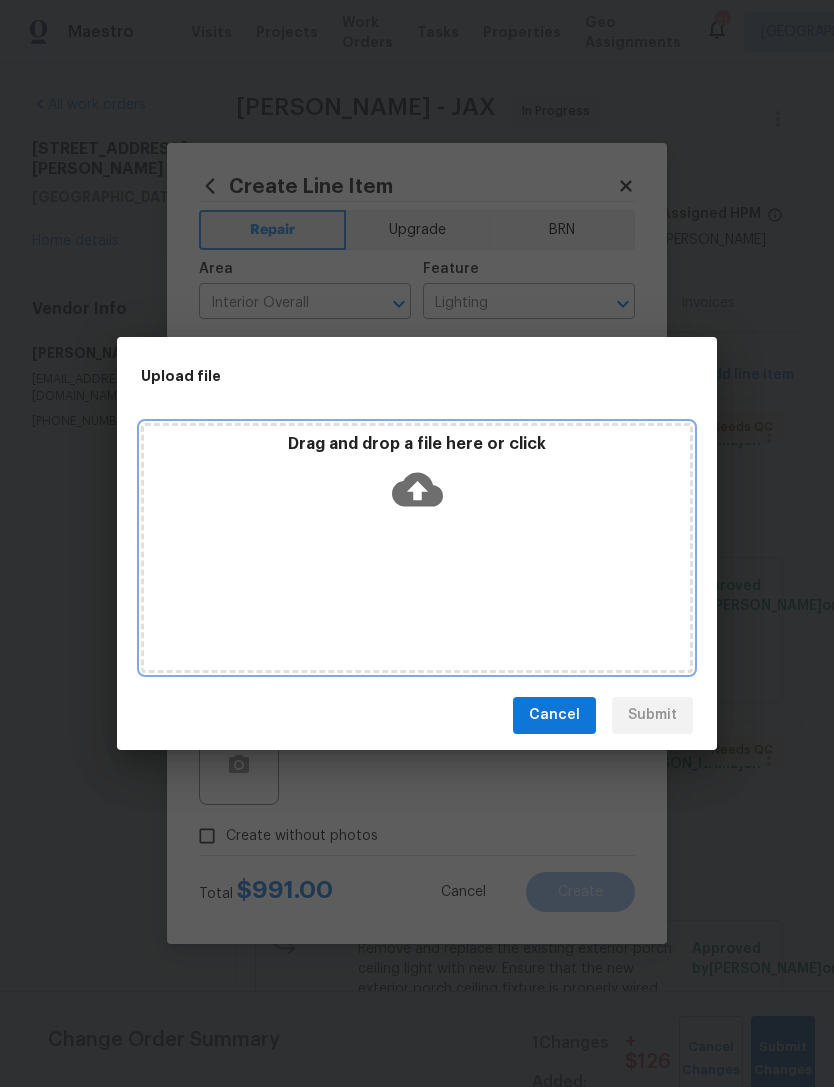 click 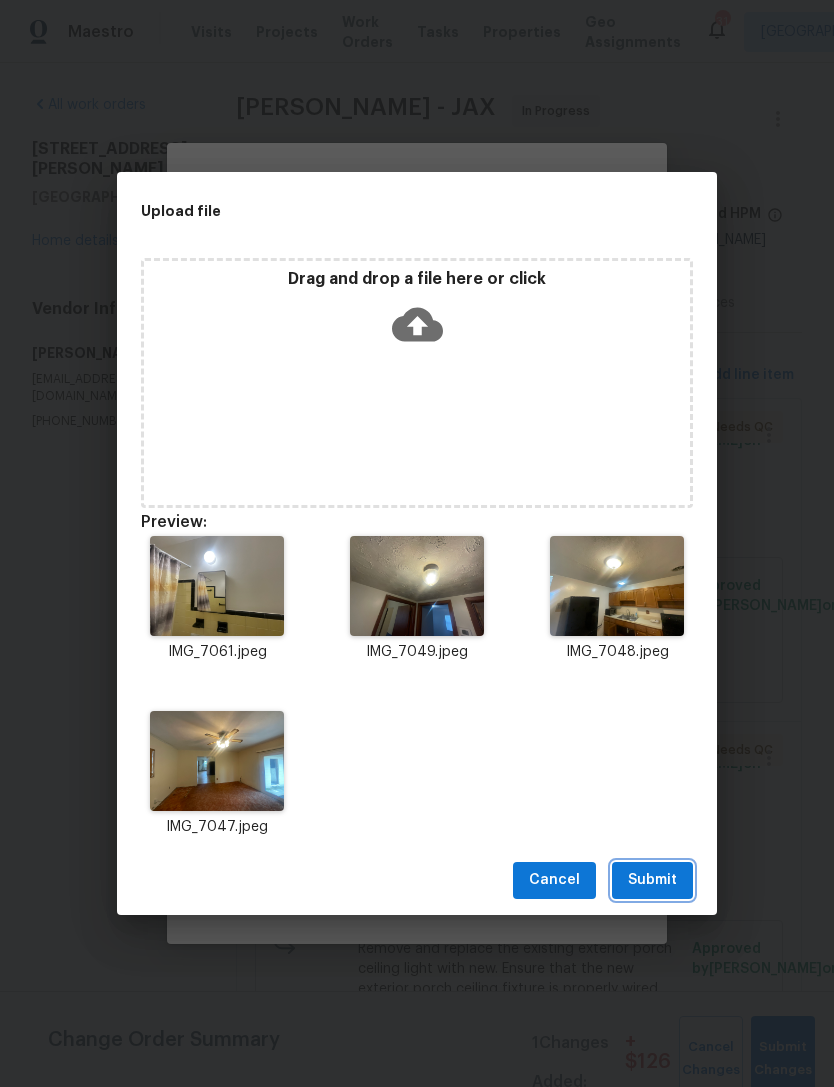 click on "Submit" at bounding box center [652, 880] 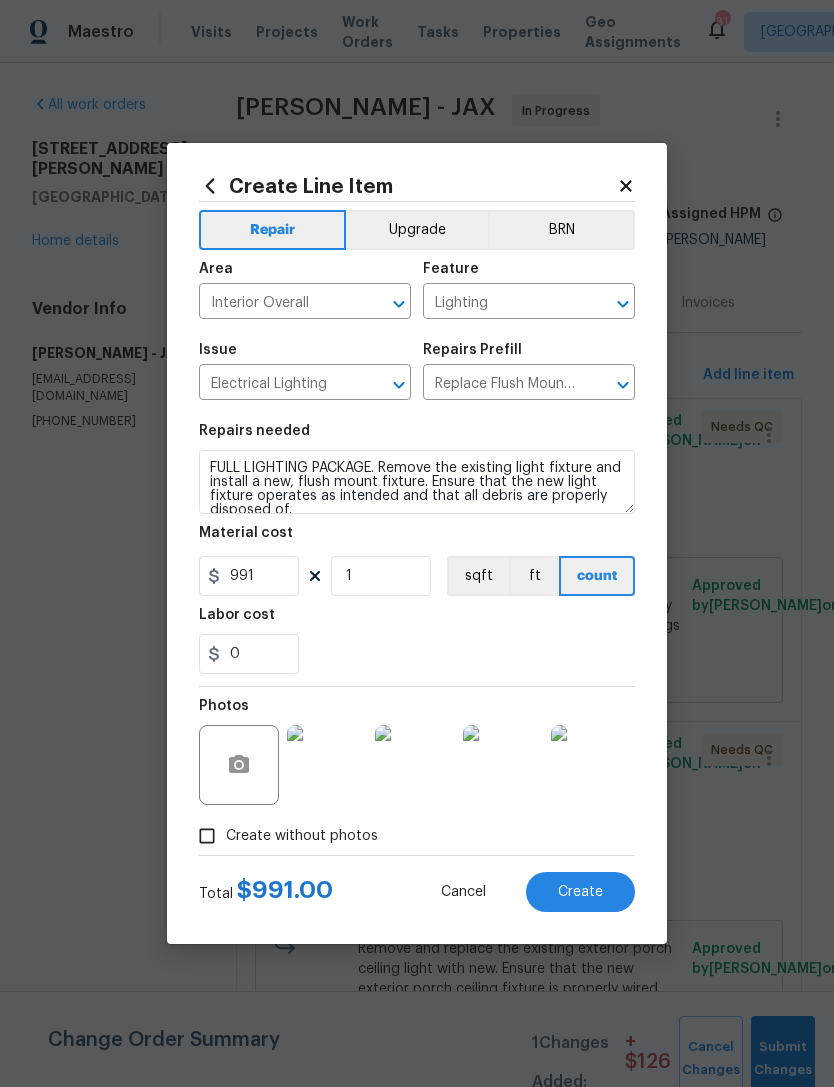 click on "Create" at bounding box center [580, 892] 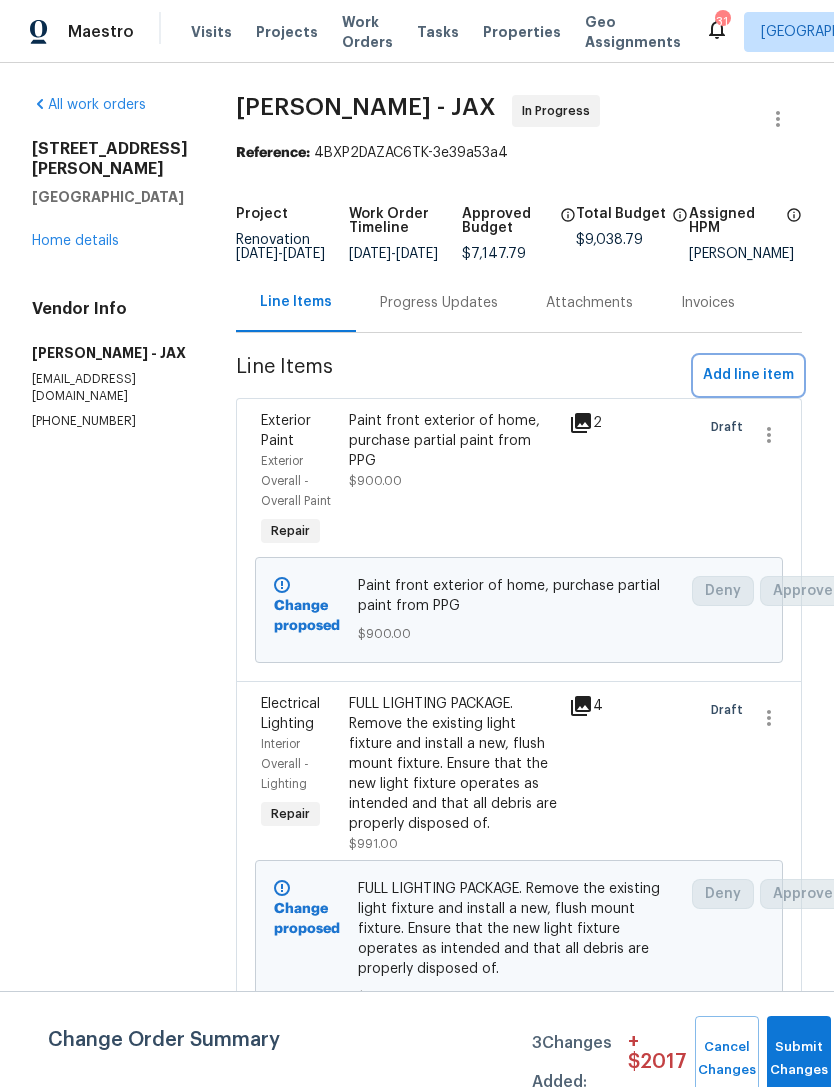 click on "Add line item" at bounding box center [748, 375] 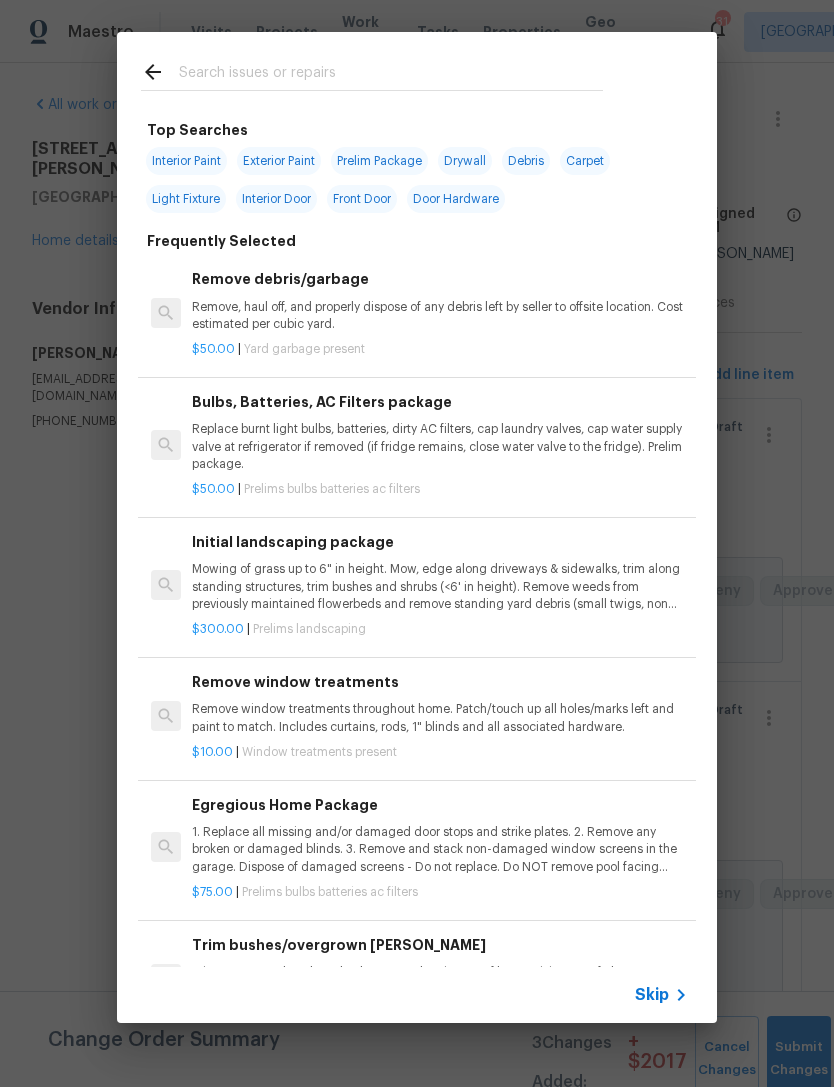 click at bounding box center [391, 75] 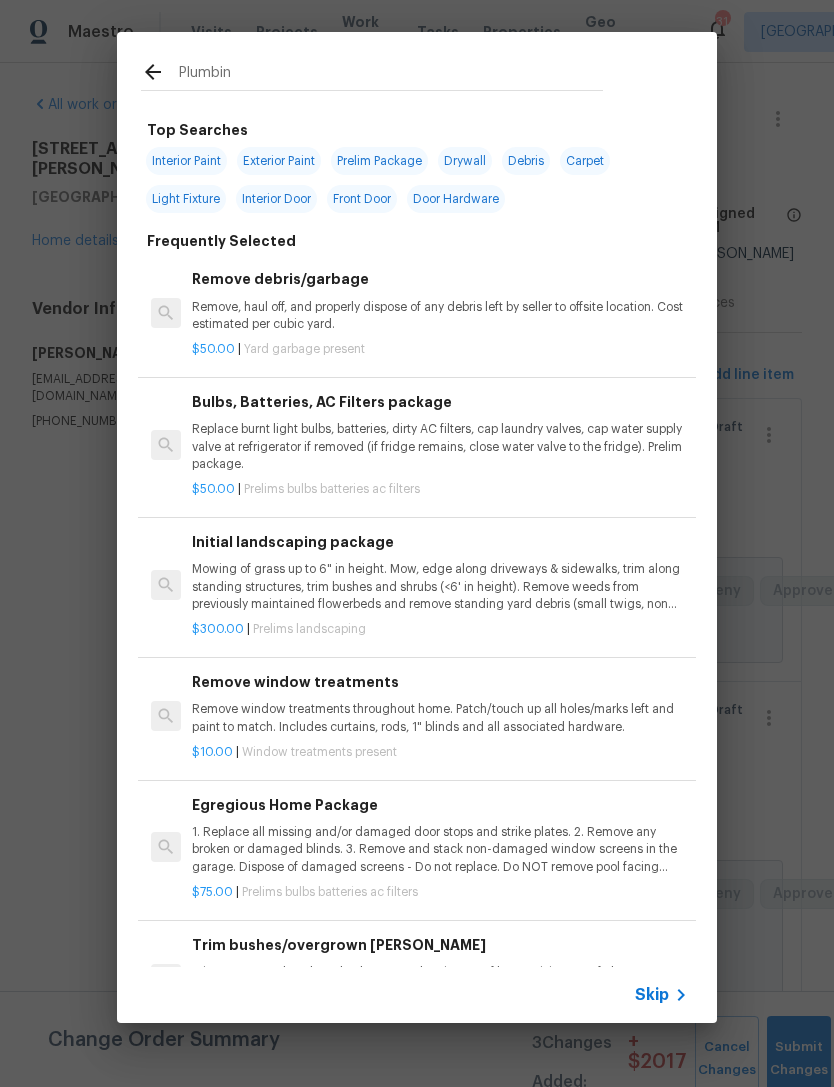 type on "Plumbing" 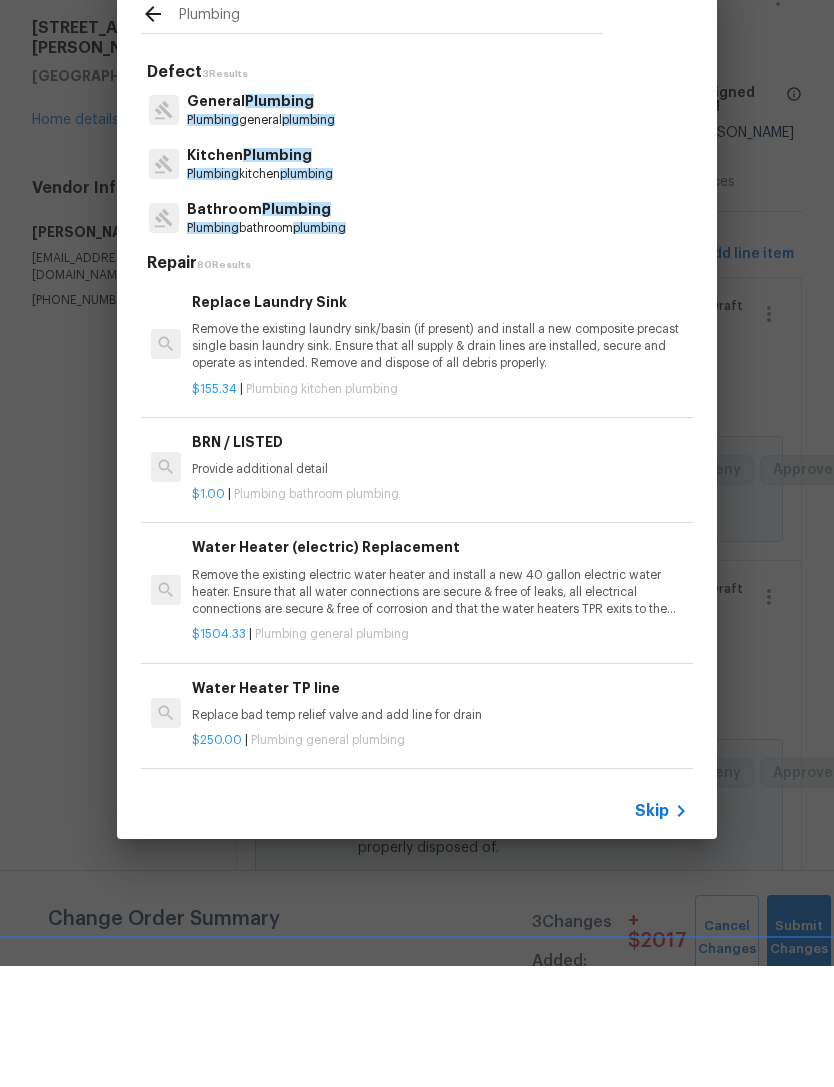 click on "Plumbing" at bounding box center [277, 276] 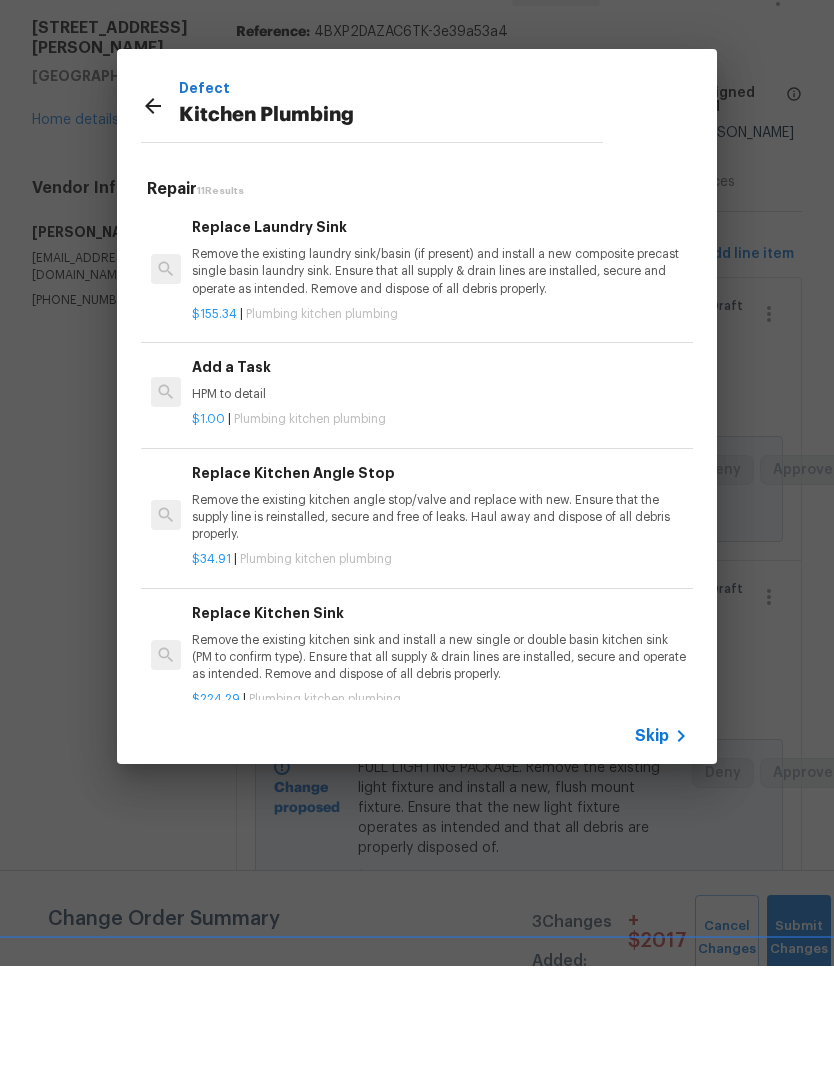 scroll, scrollTop: 64, scrollLeft: 0, axis: vertical 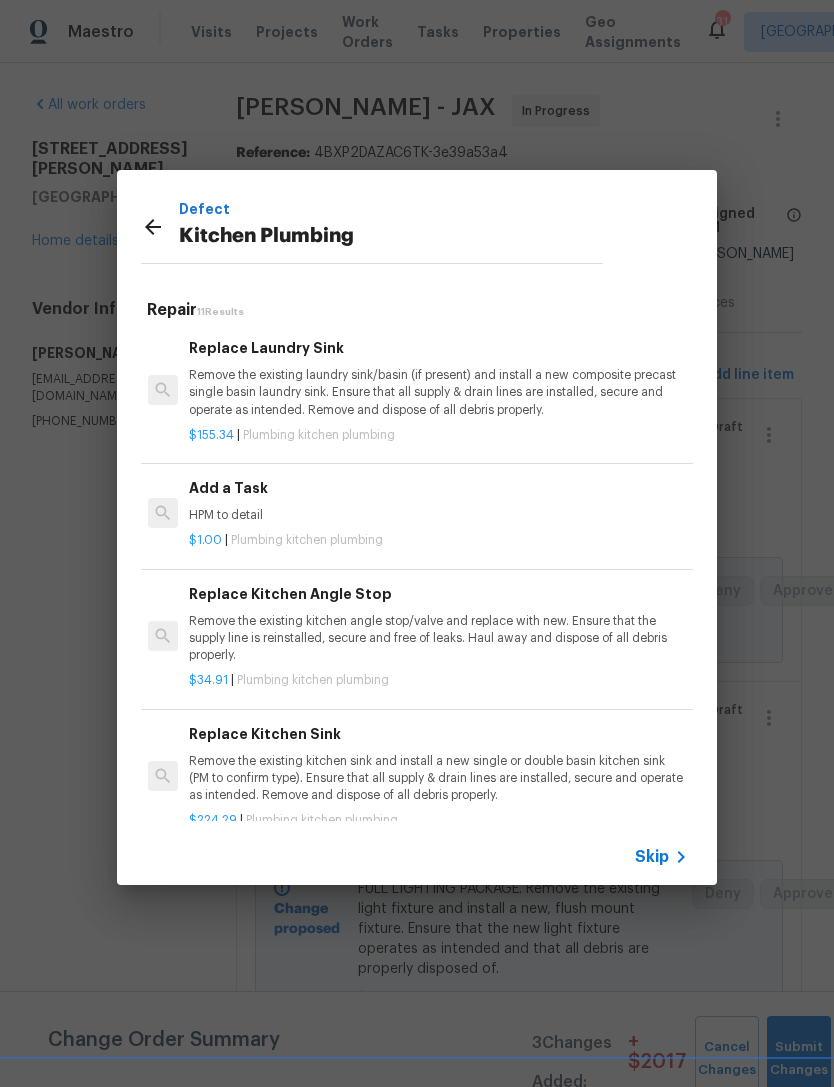 click on "HPM to detail" at bounding box center [437, 515] 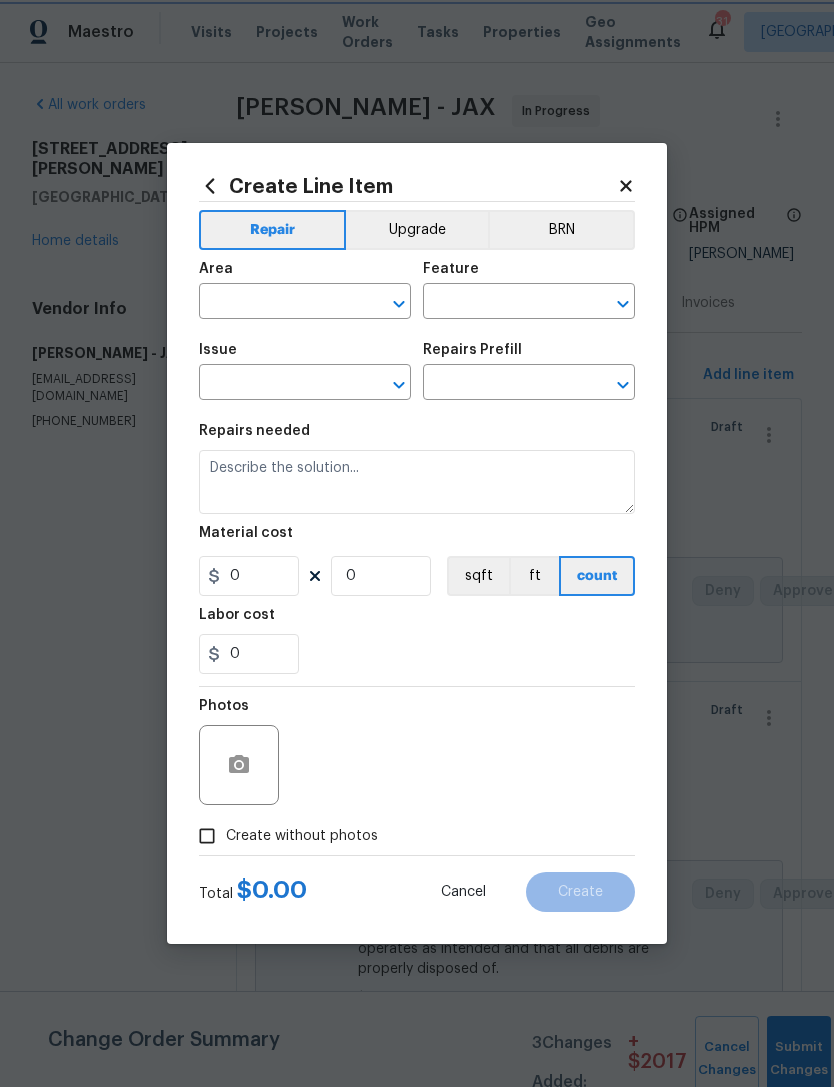 type on "Plumbing" 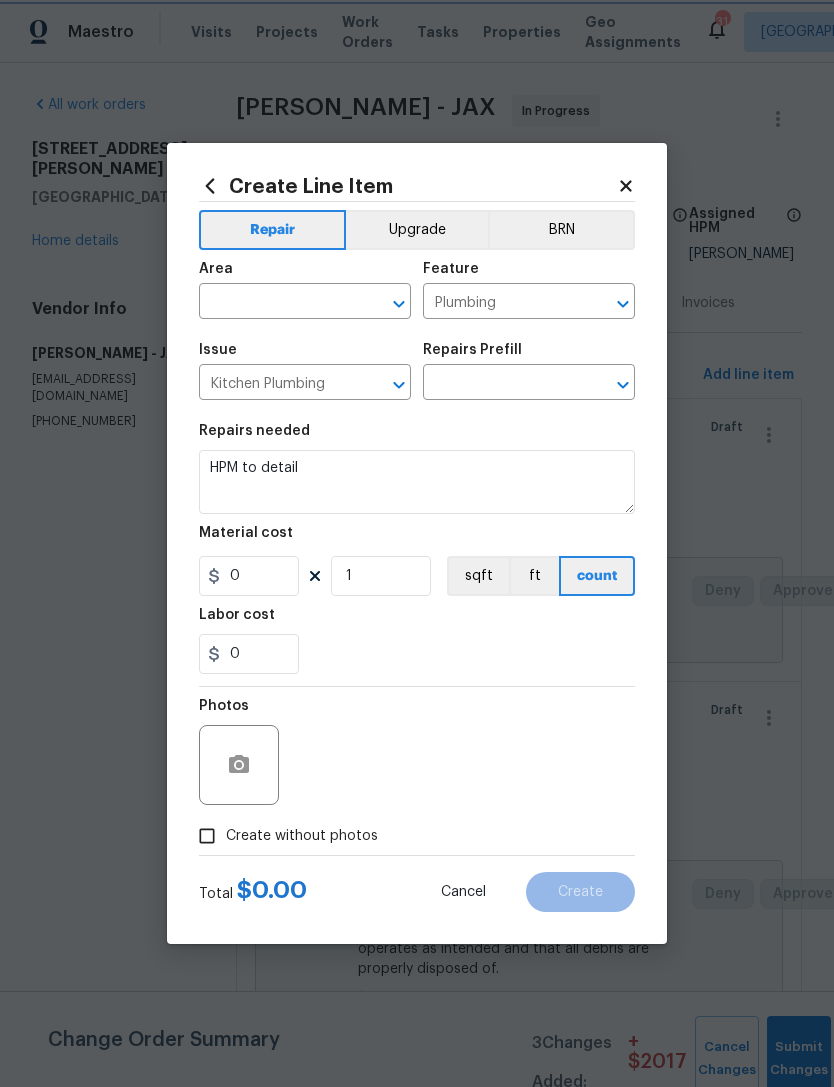 type on "Add a Task $1.00" 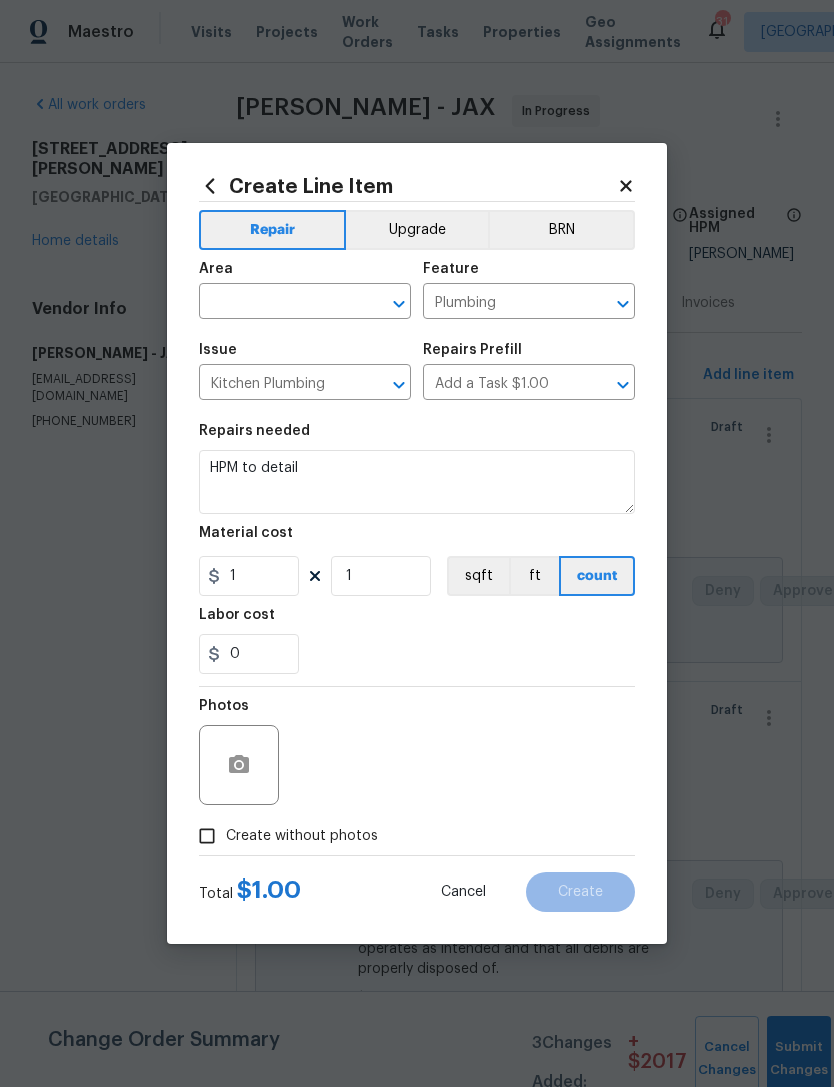 click at bounding box center (277, 303) 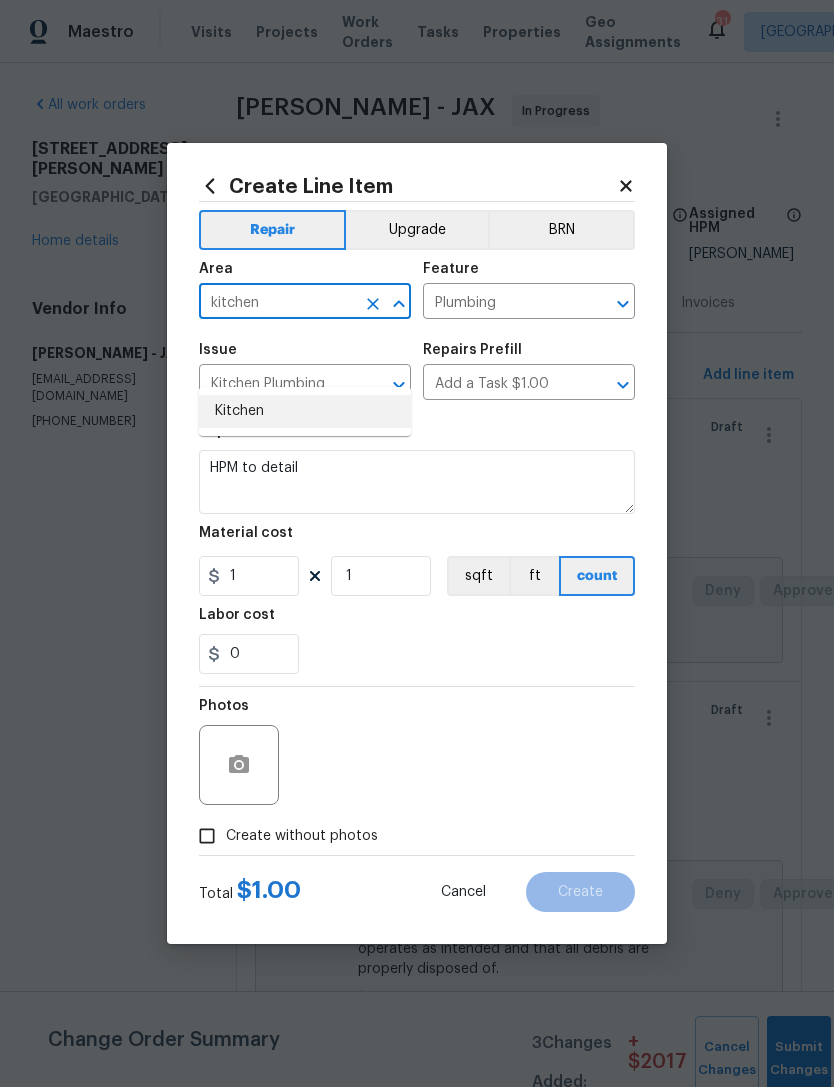click on "Kitchen" at bounding box center [305, 411] 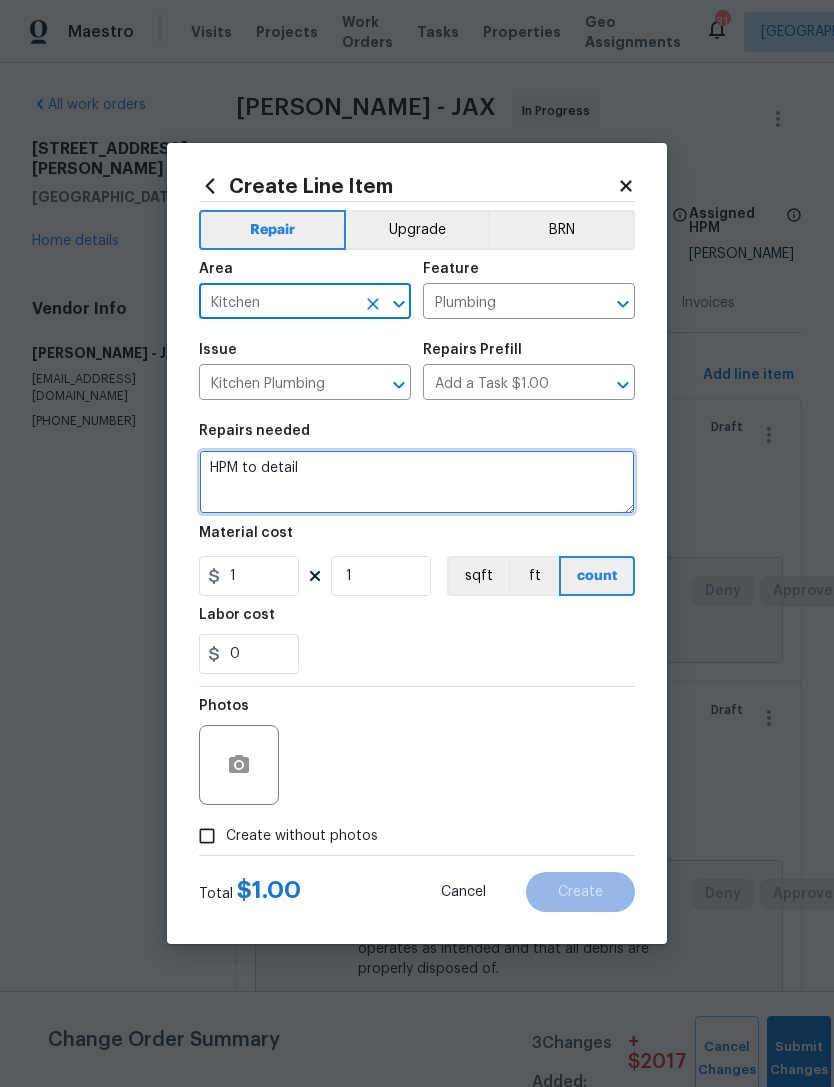 click on "HPM to detail" at bounding box center (417, 482) 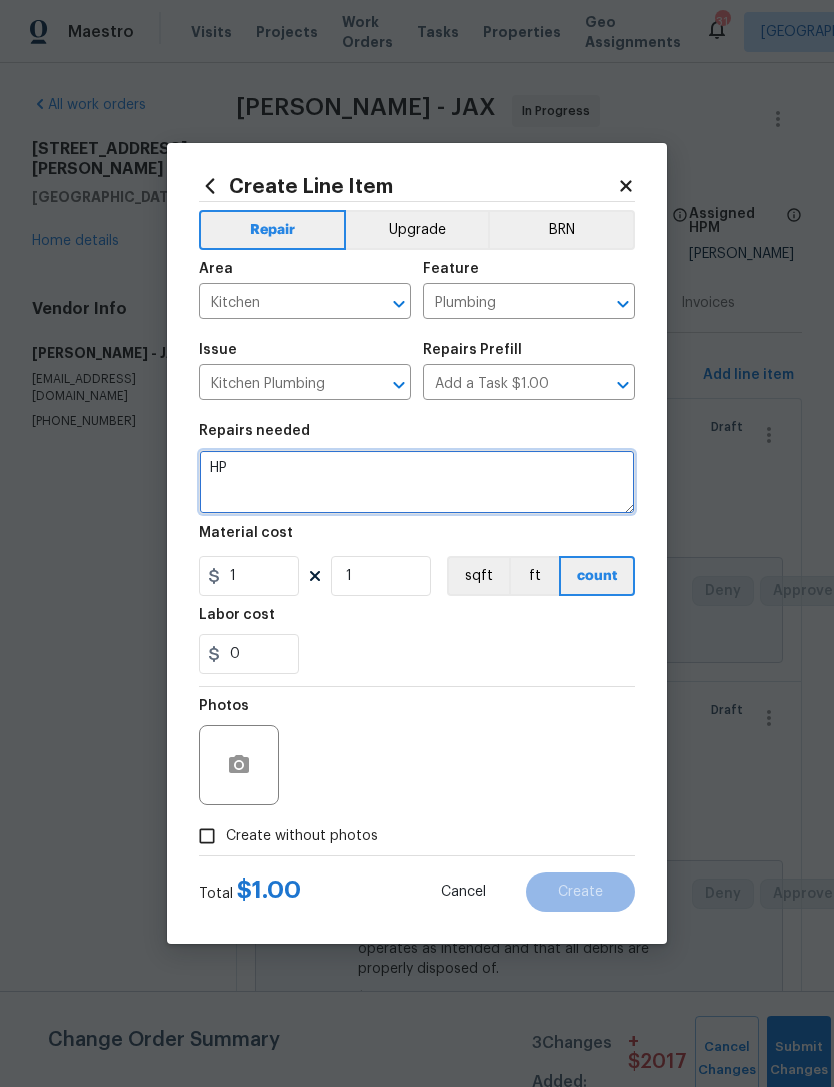 type on "H" 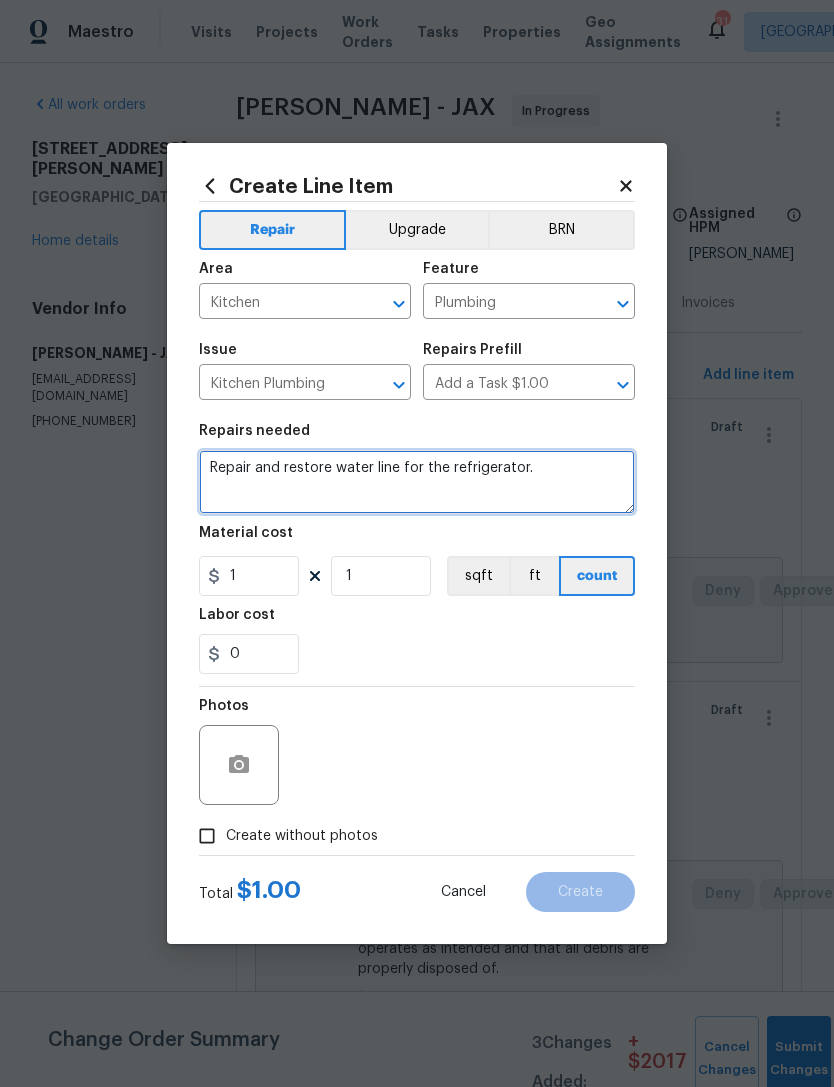 type on "Repair and restore water line for the refrigerator." 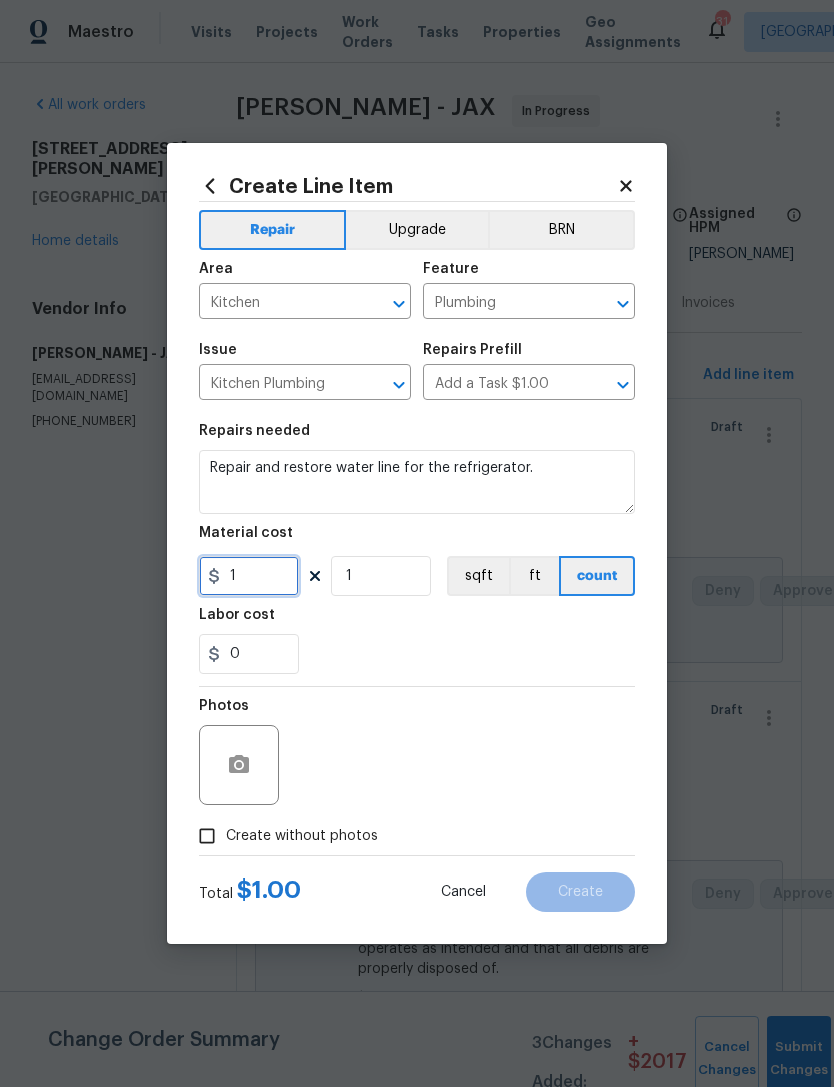 click on "1" at bounding box center [249, 576] 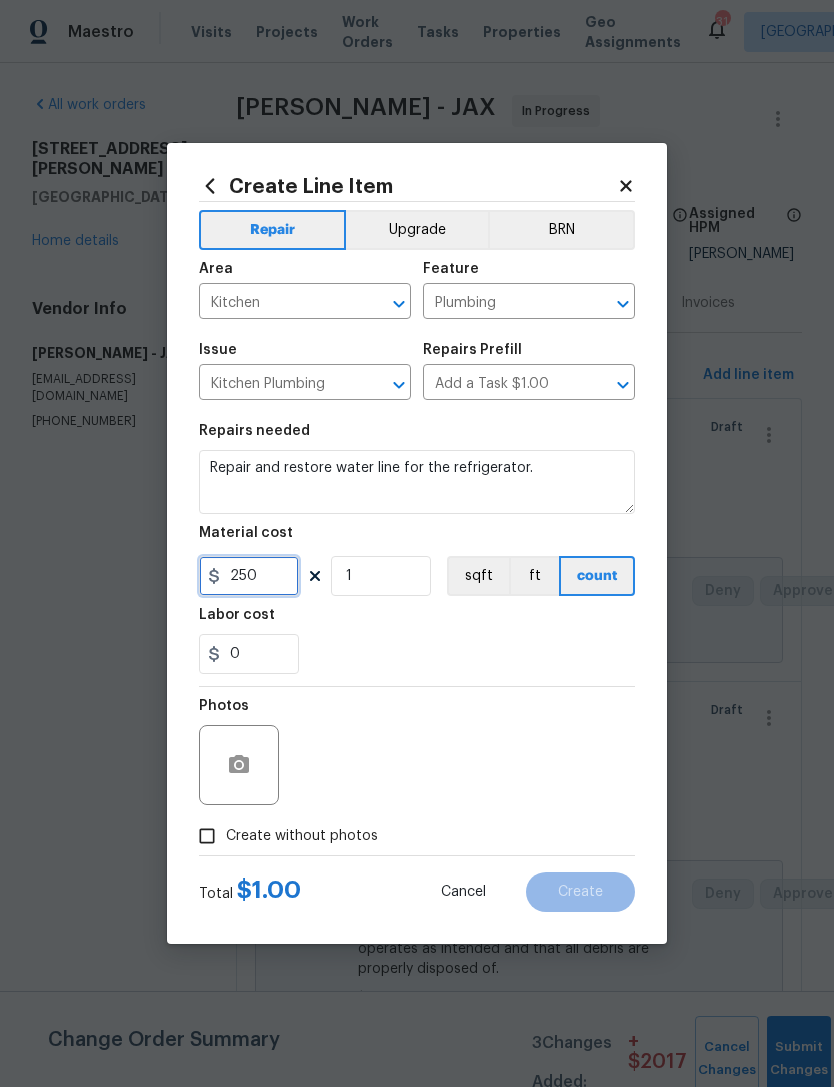 type on "250" 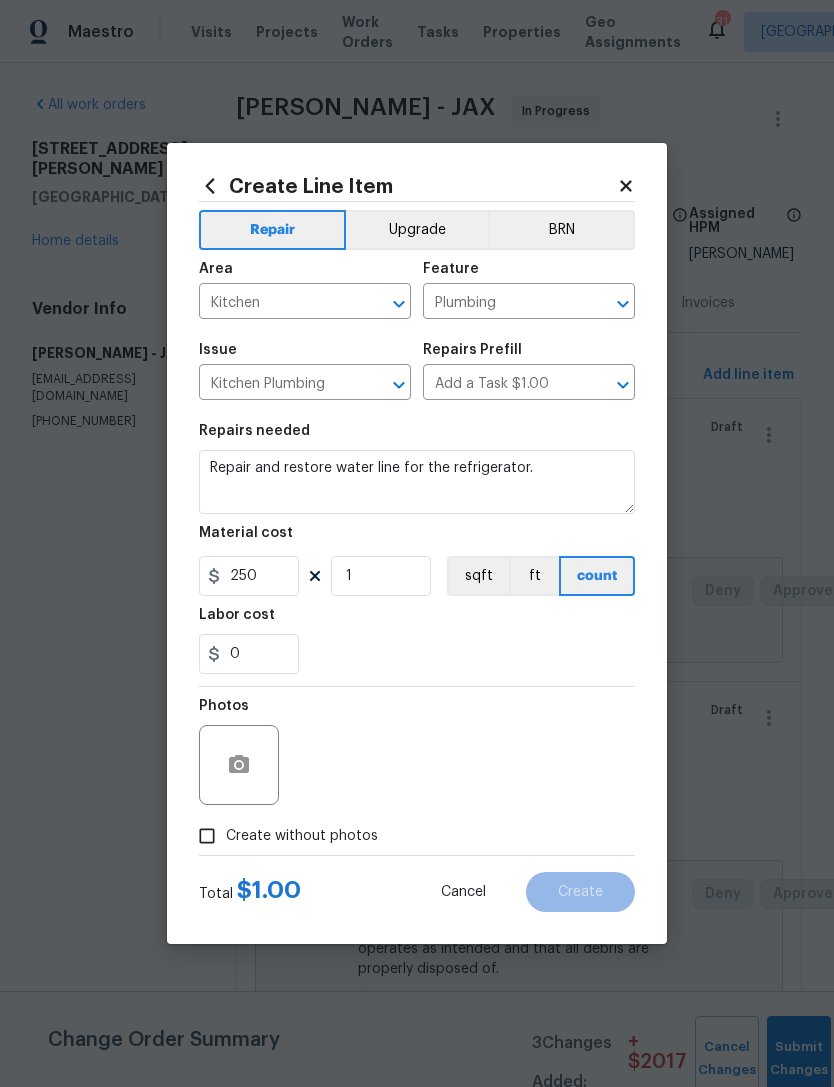 click on "0" at bounding box center [417, 654] 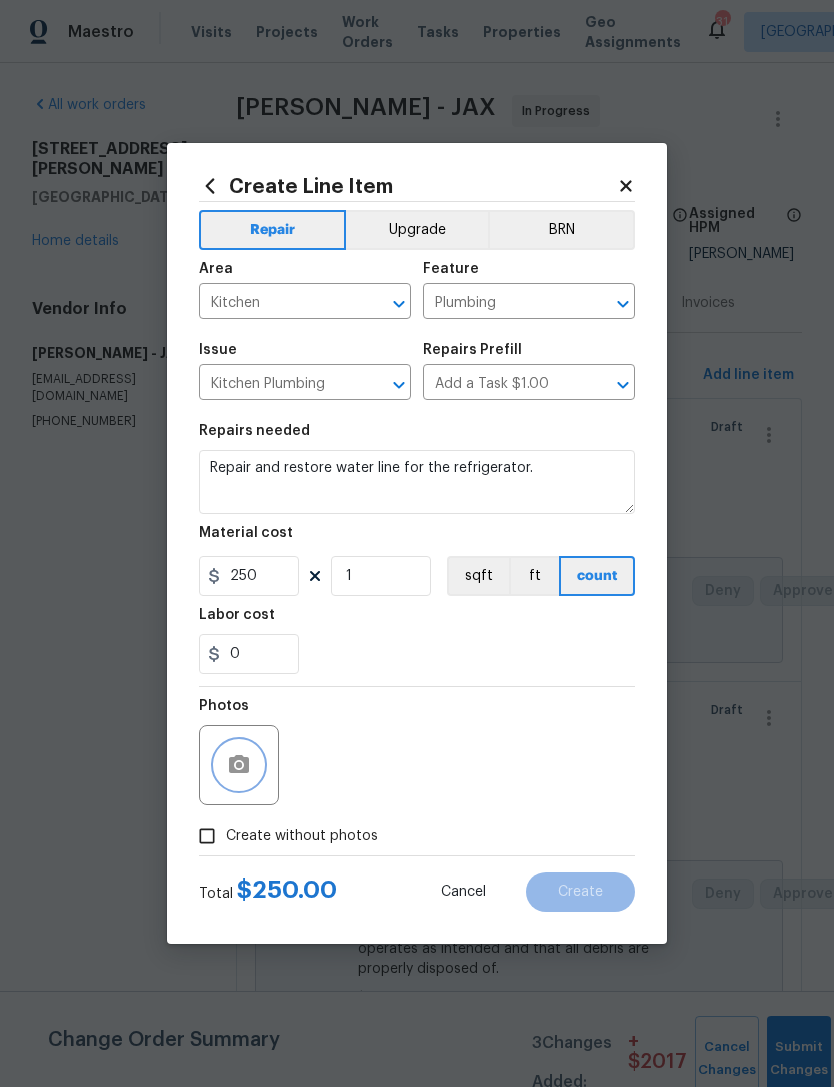 click 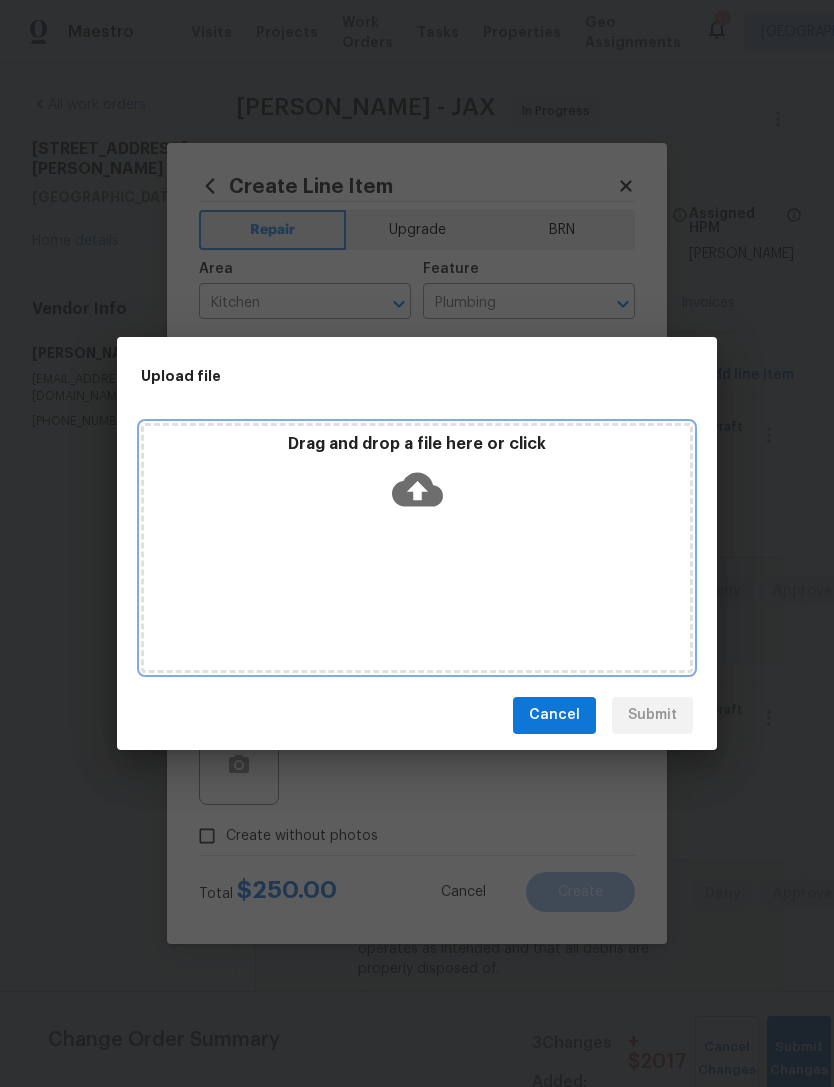 click 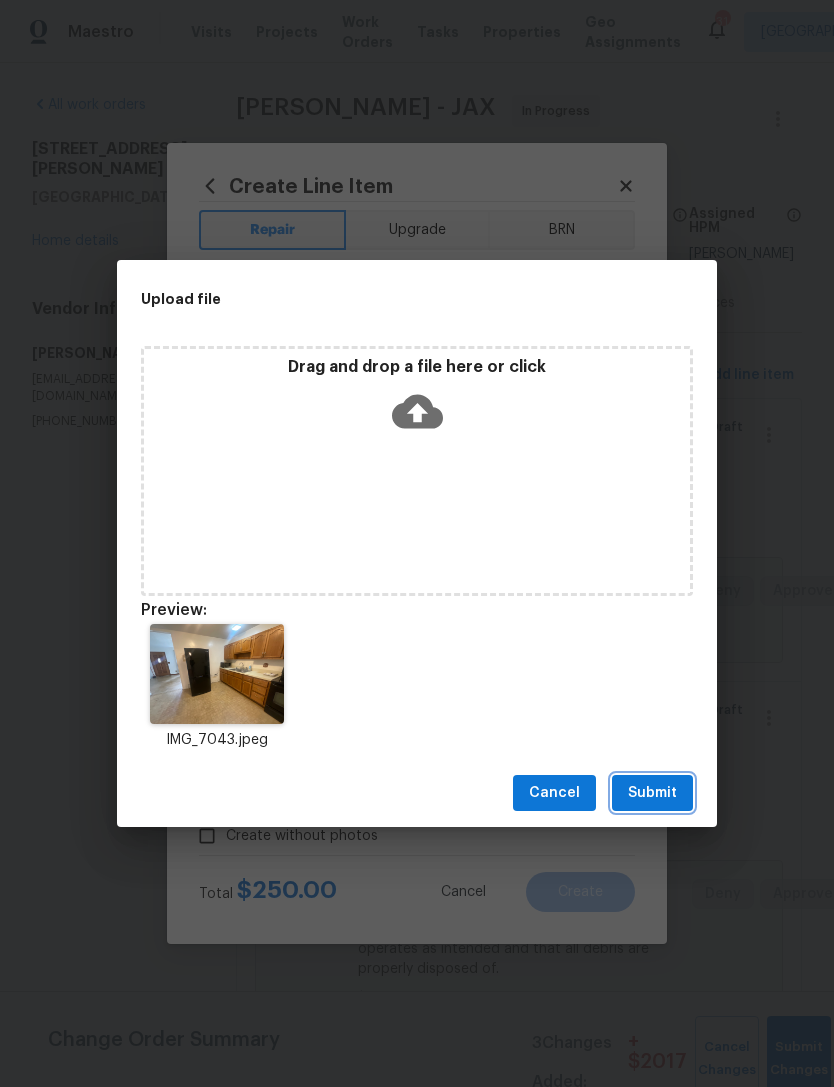 click on "Submit" at bounding box center [652, 793] 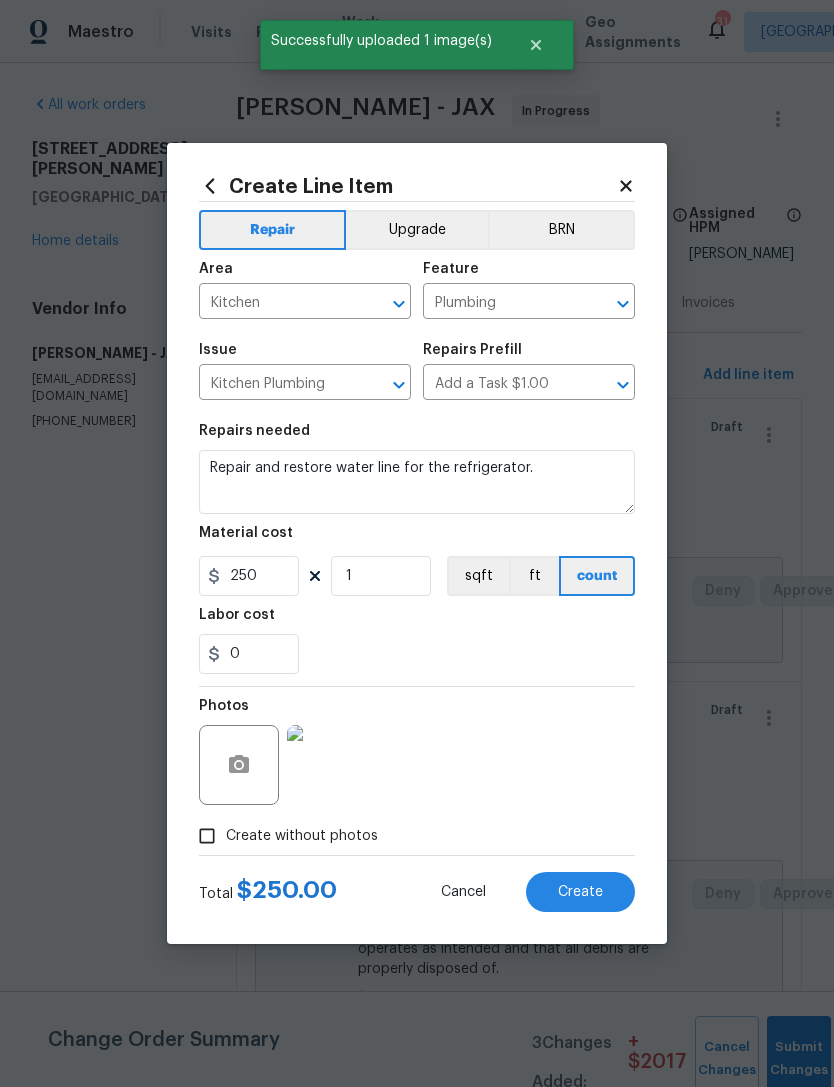 scroll, scrollTop: 64, scrollLeft: 0, axis: vertical 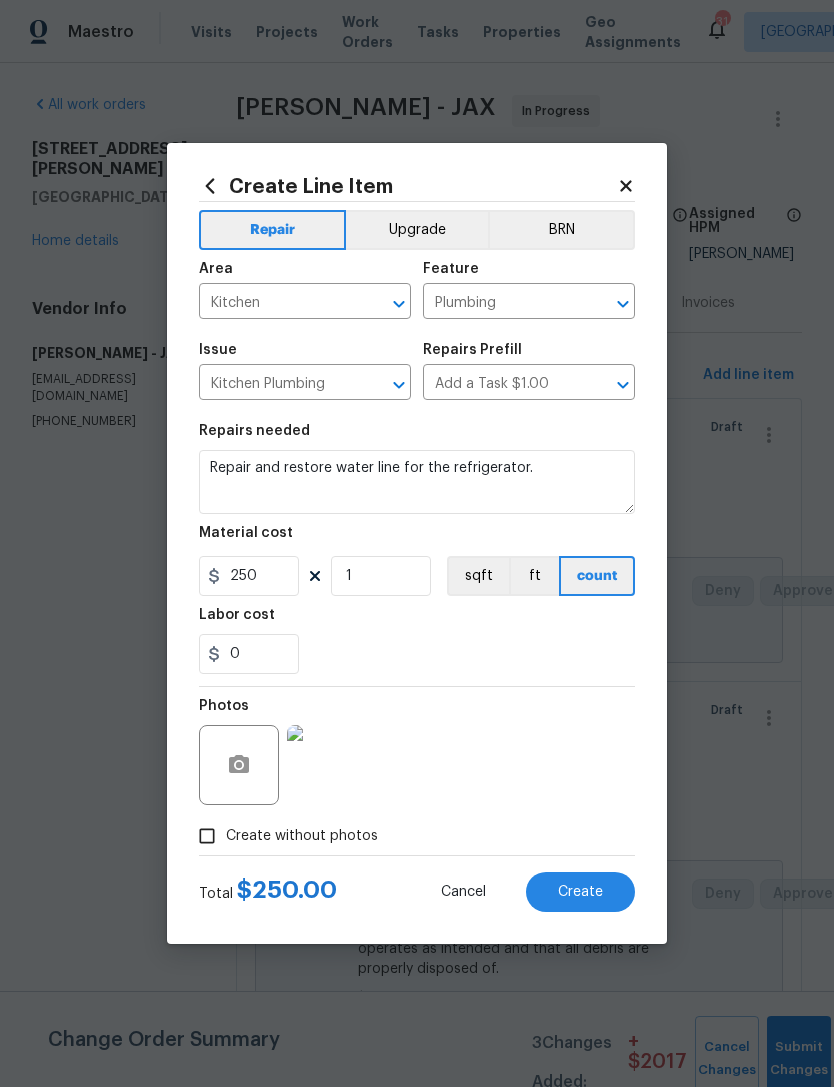 click on "Create" at bounding box center [580, 892] 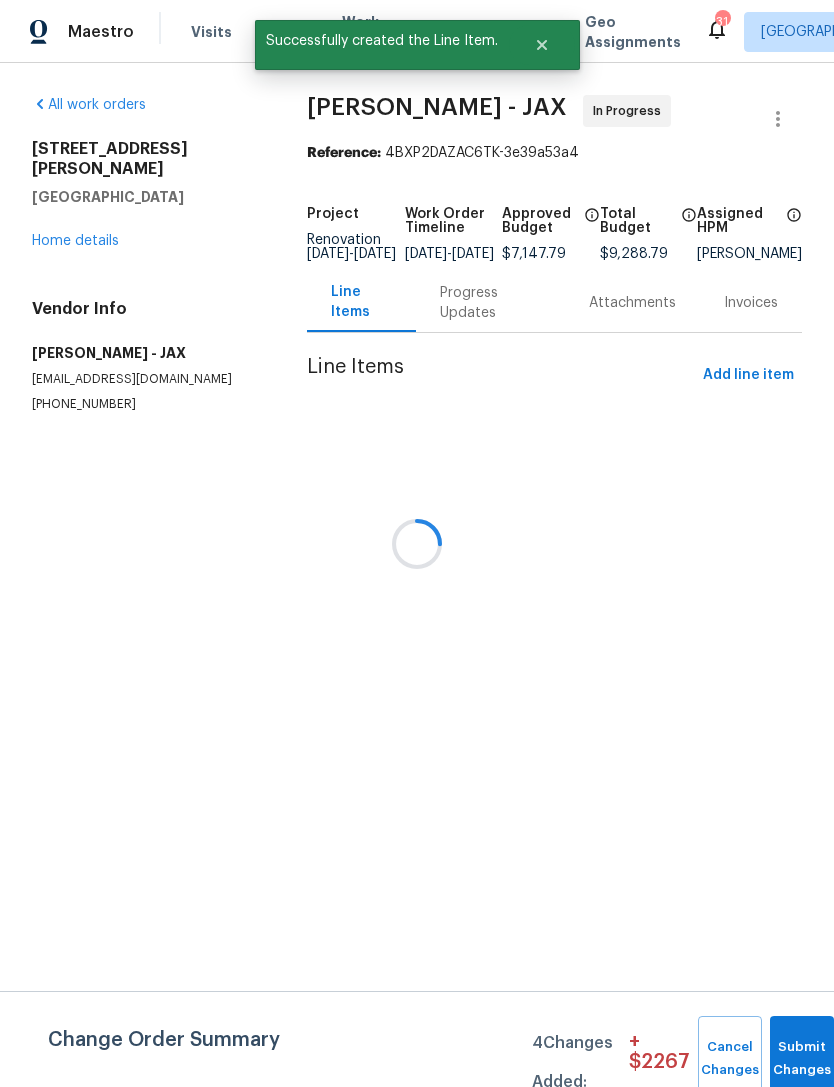 scroll, scrollTop: 0, scrollLeft: 0, axis: both 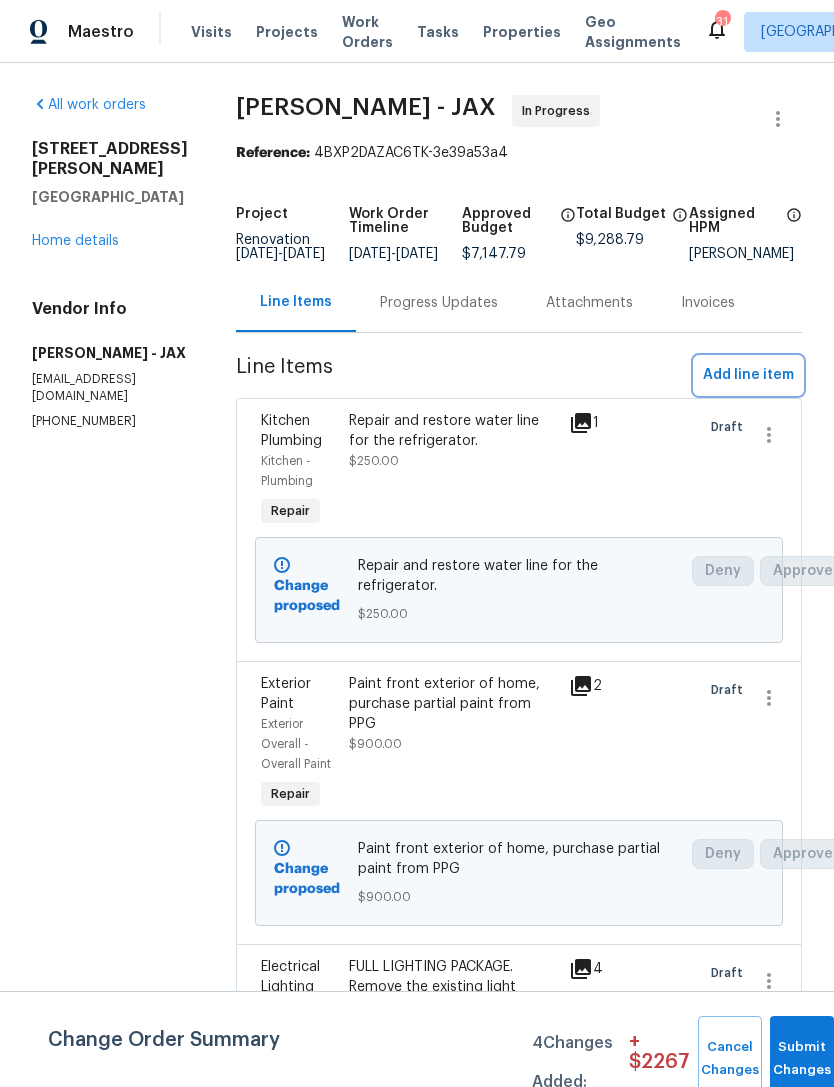 click on "Add line item" at bounding box center [748, 375] 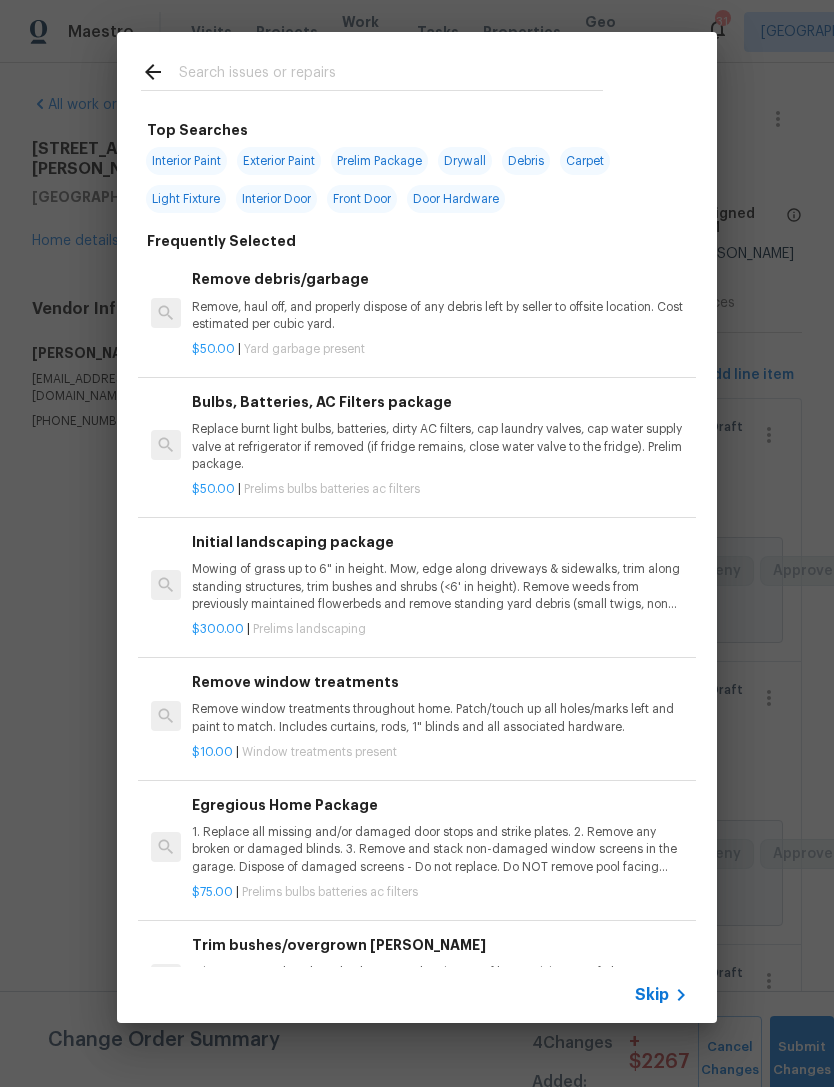 click at bounding box center (372, 71) 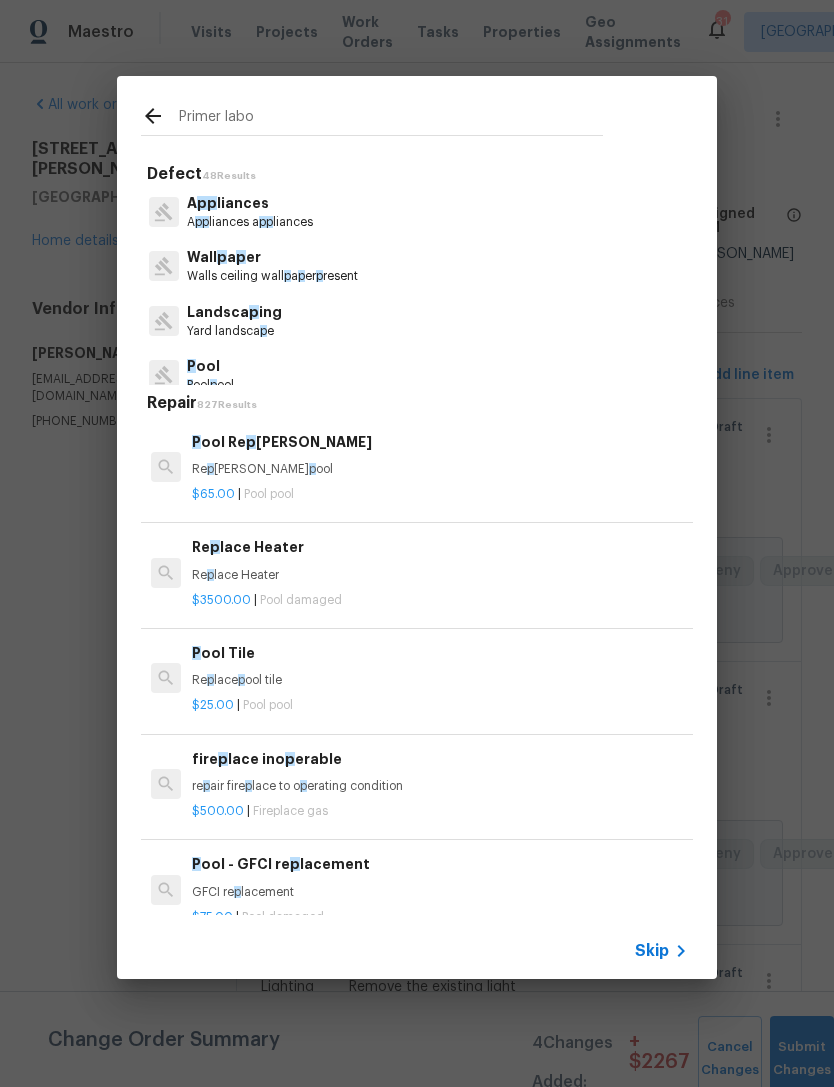 type on "Primer labor" 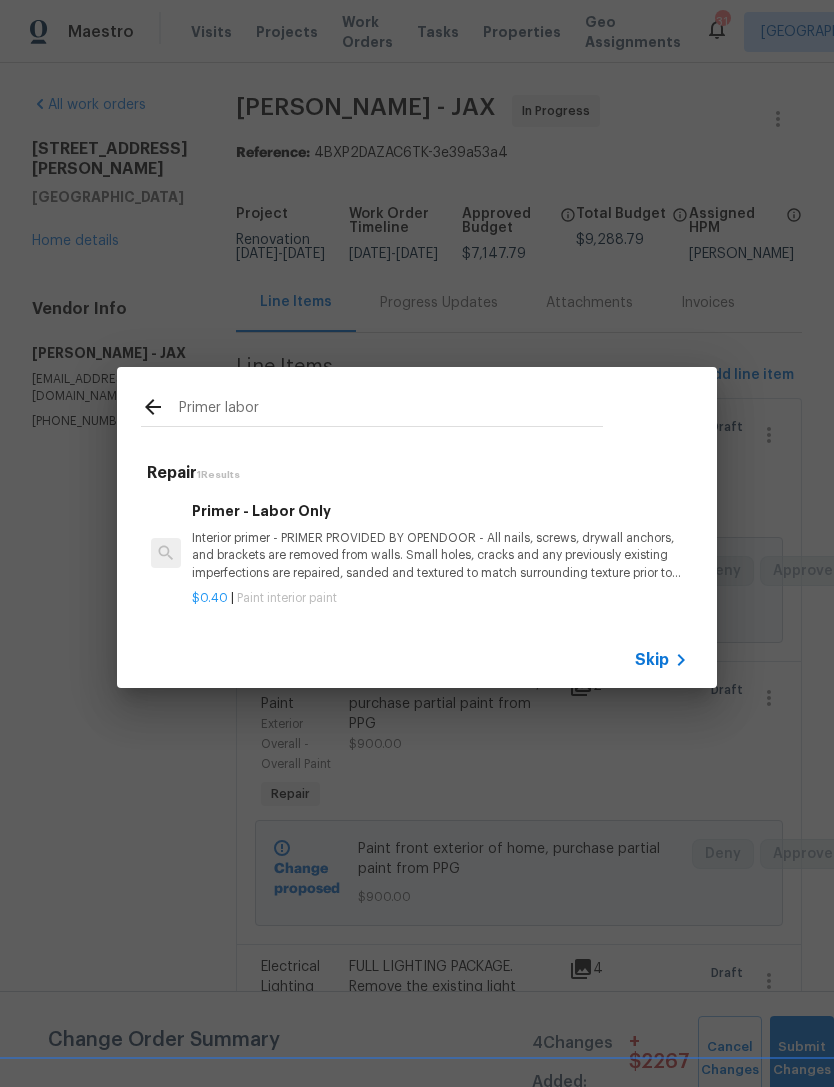 click on "Interior primer - PRIMER PROVIDED BY OPENDOOR - All nails, screws, drywall anchors, and brackets are removed from walls. Small holes, cracks and any previously existing imperfections are repaired, sanded and textured to match surrounding texture prior to painting. Caulk all edges/corners, windows, doors, counters, tubs/showers and baseboards." at bounding box center [440, 555] 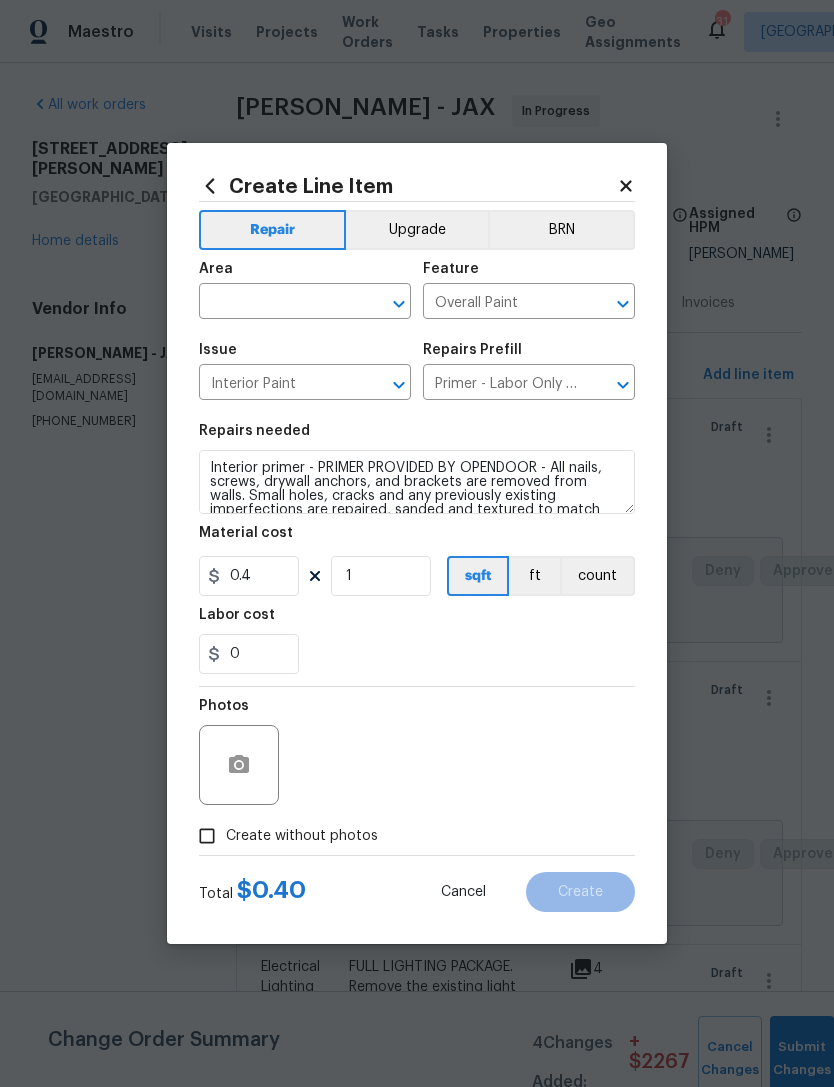 click at bounding box center (277, 303) 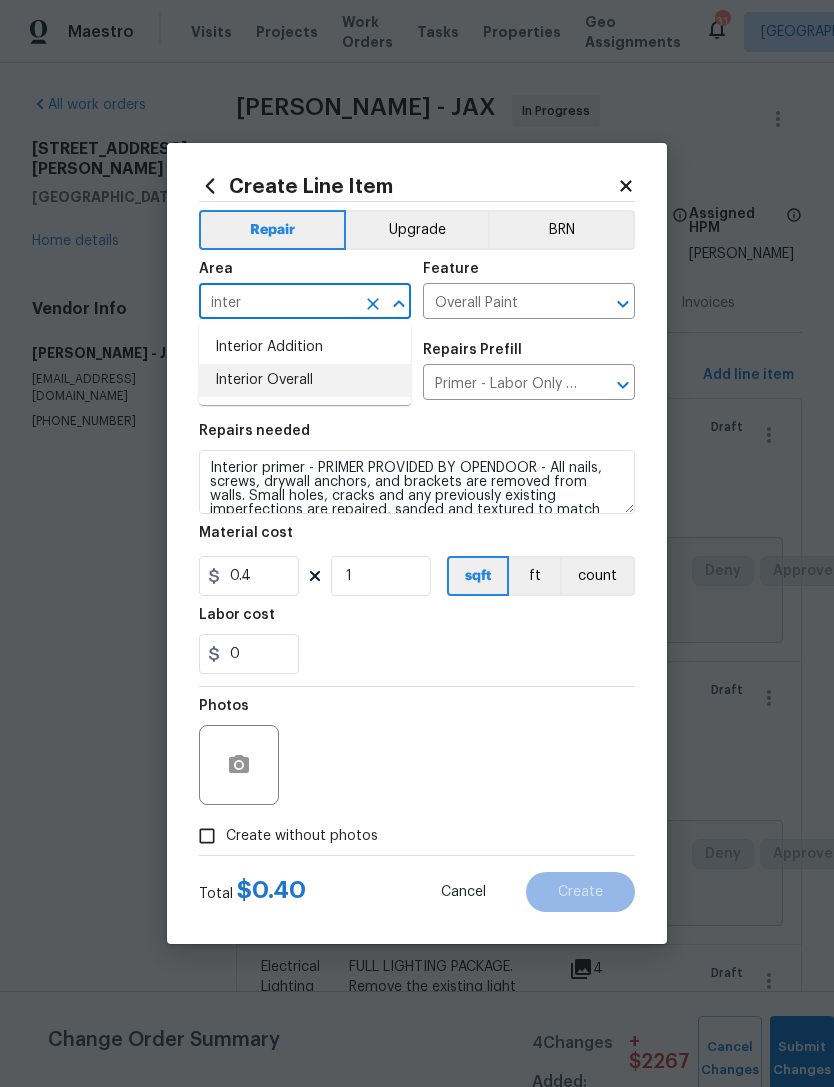 click on "Interior Overall" at bounding box center (305, 380) 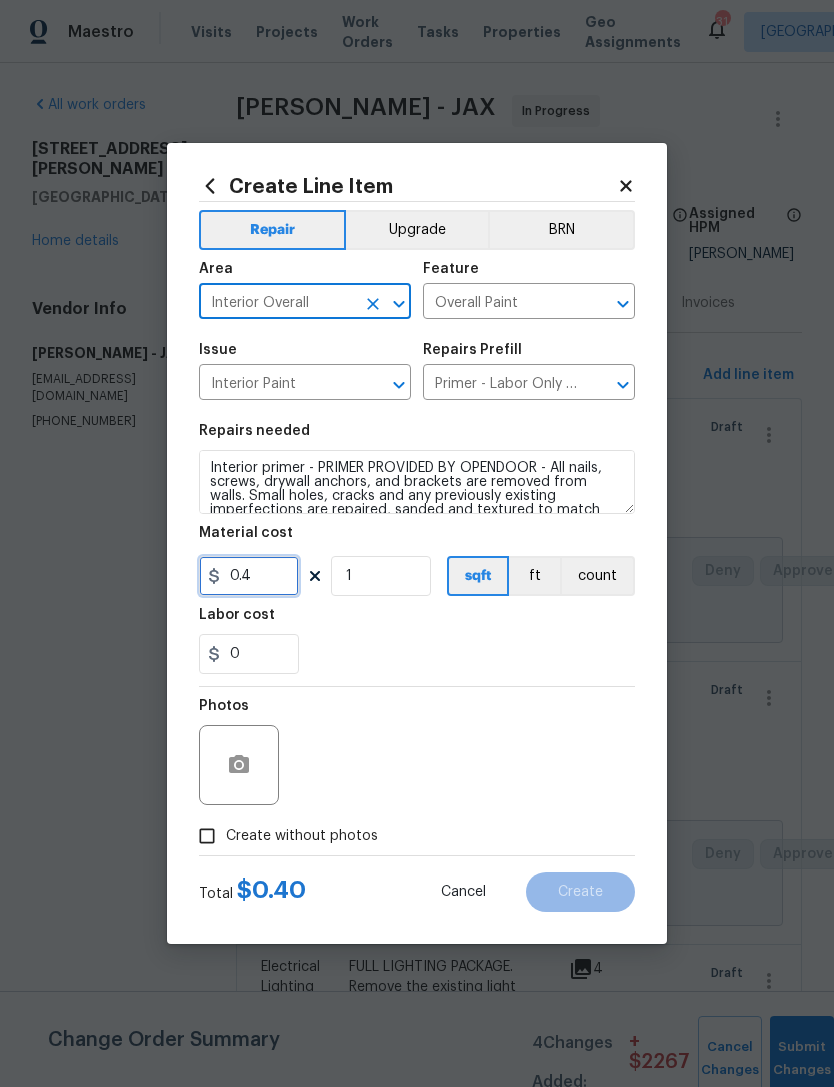 click on "0.4" at bounding box center [249, 576] 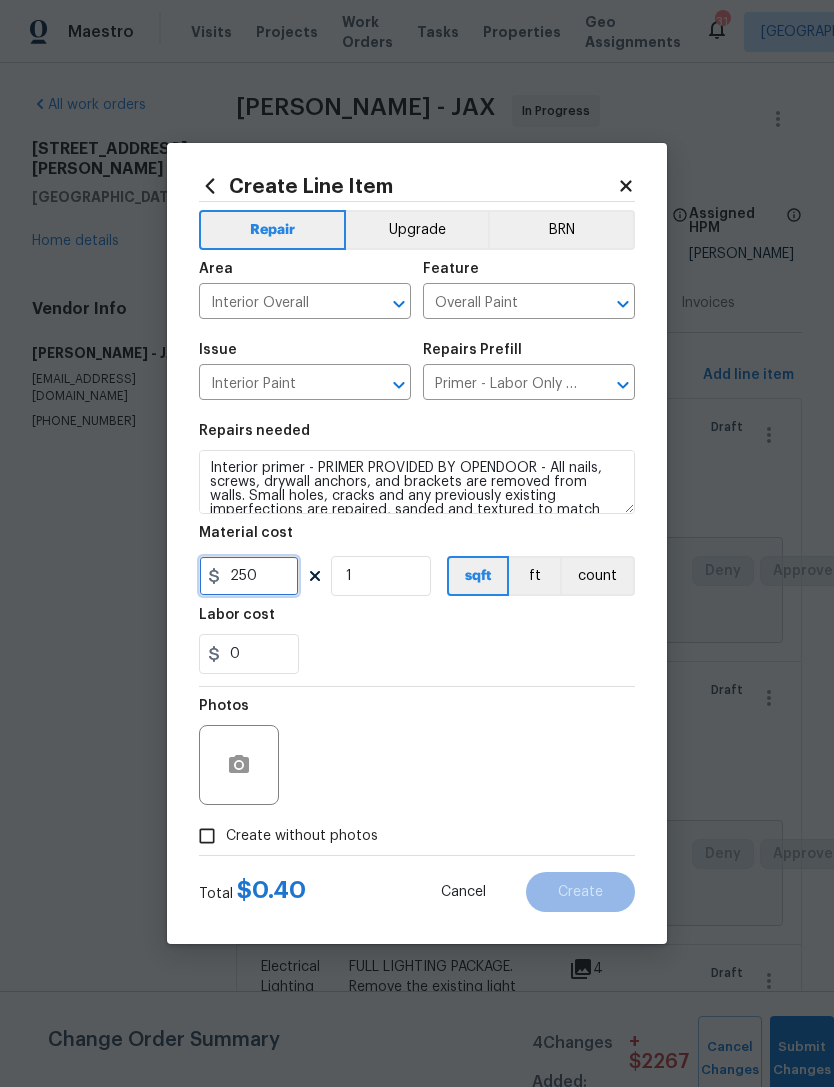 type on "250" 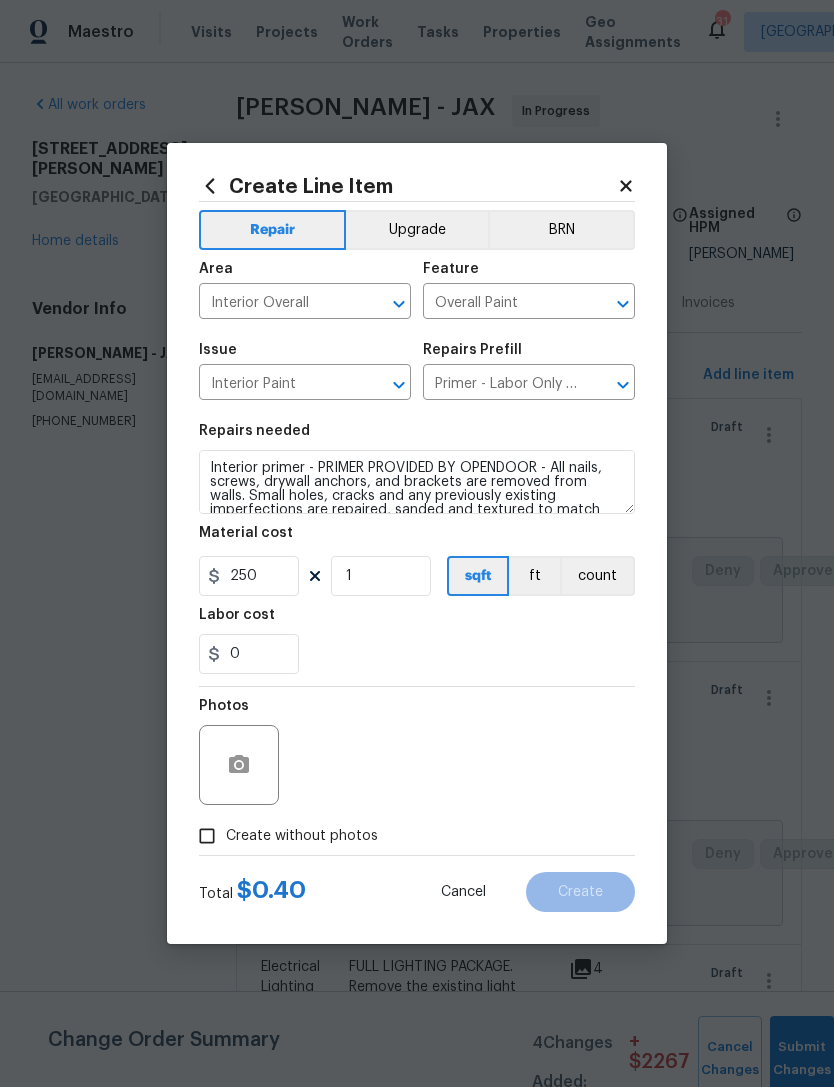 click on "0" at bounding box center (417, 654) 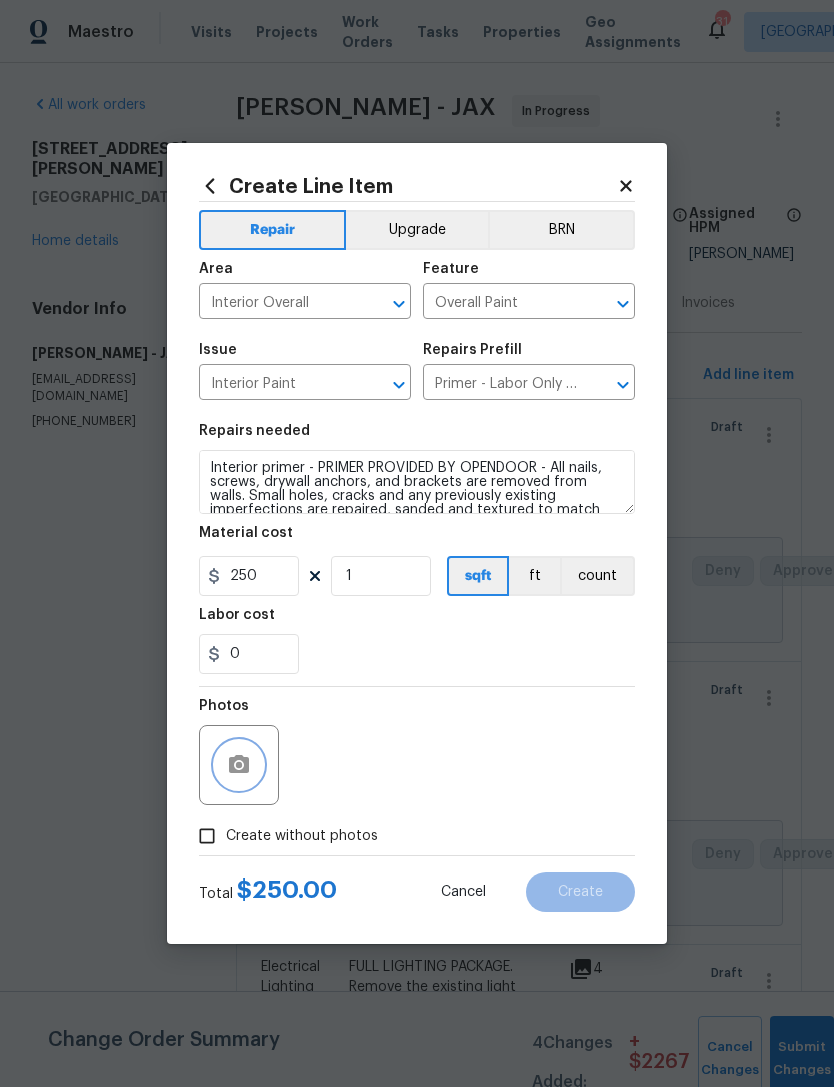 click at bounding box center (239, 765) 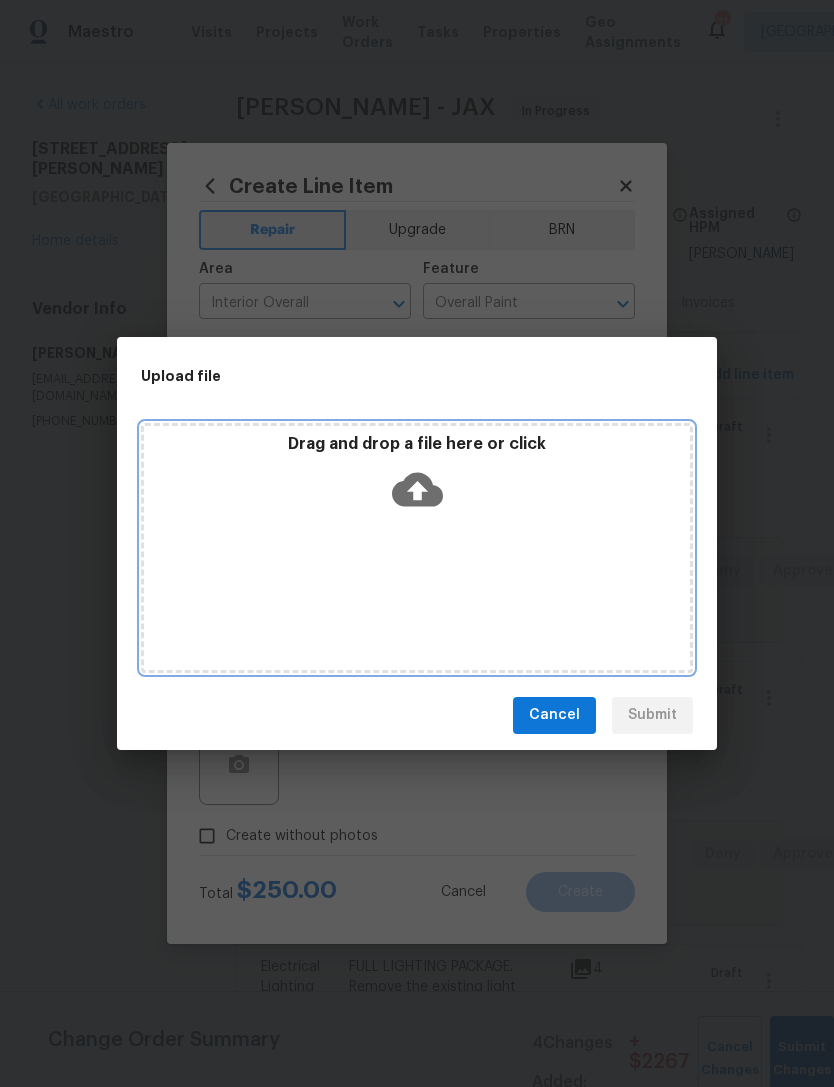 click 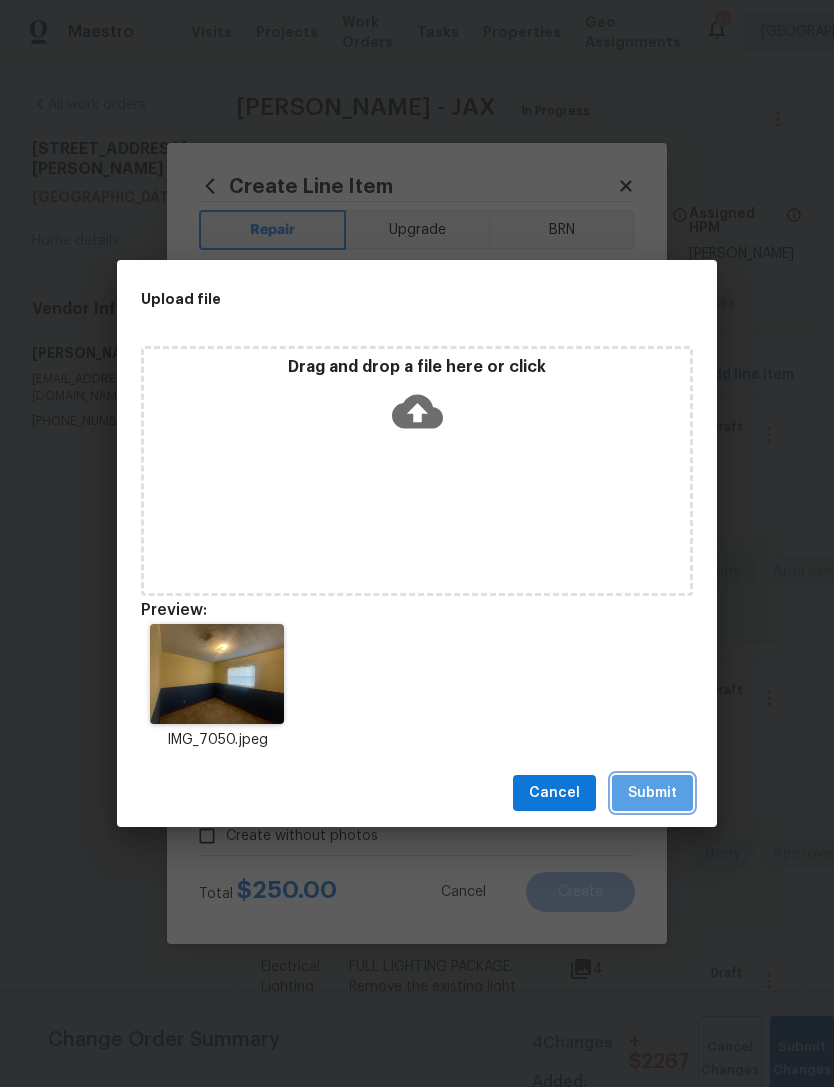 click on "Submit" at bounding box center [652, 793] 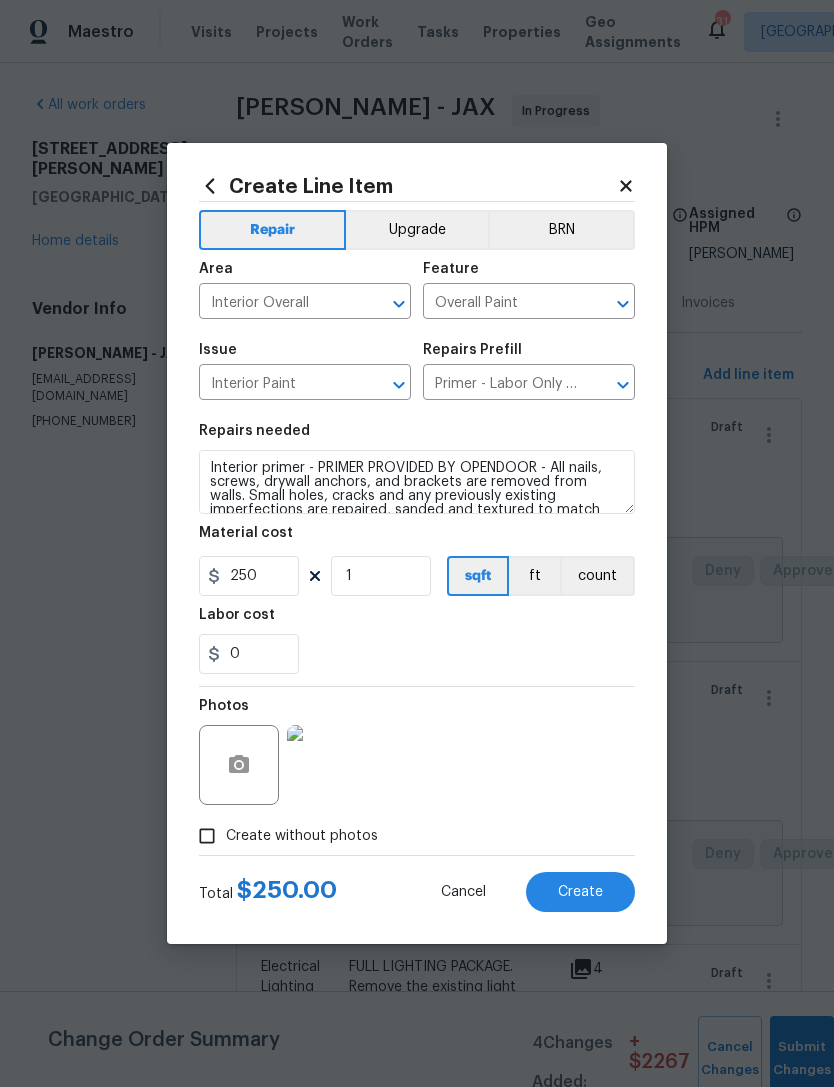 click on "Create" at bounding box center [580, 892] 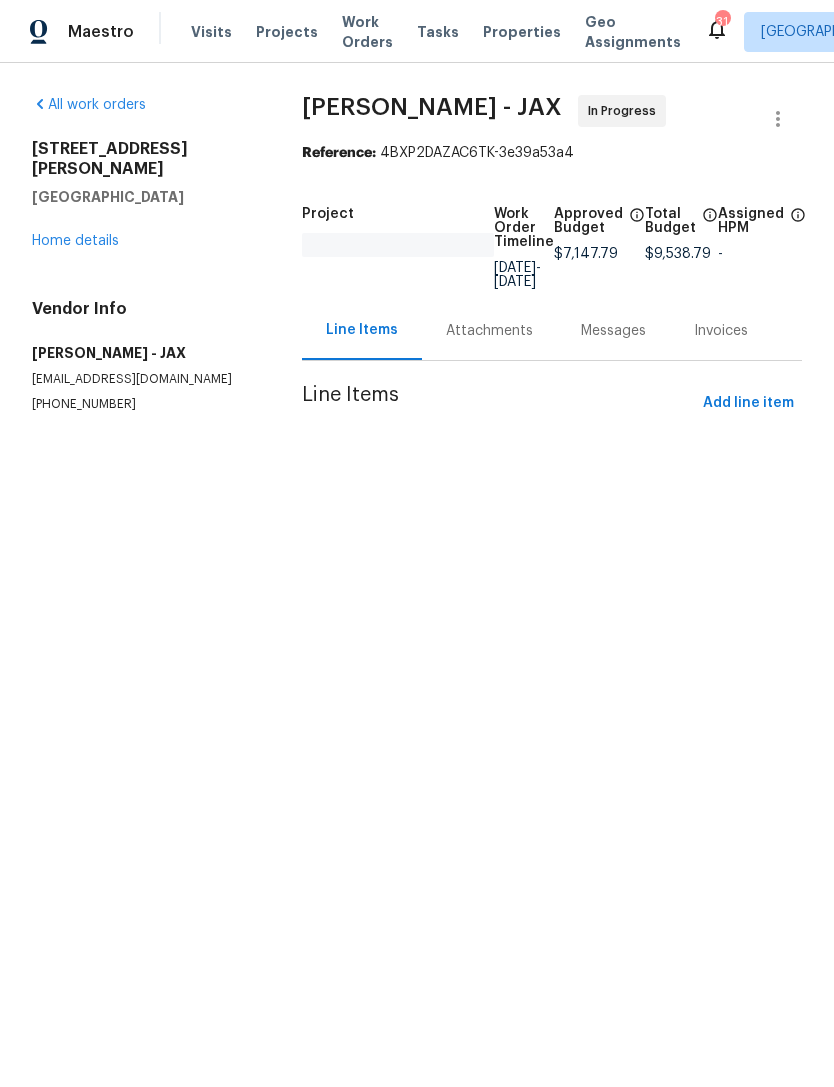 scroll, scrollTop: 0, scrollLeft: 0, axis: both 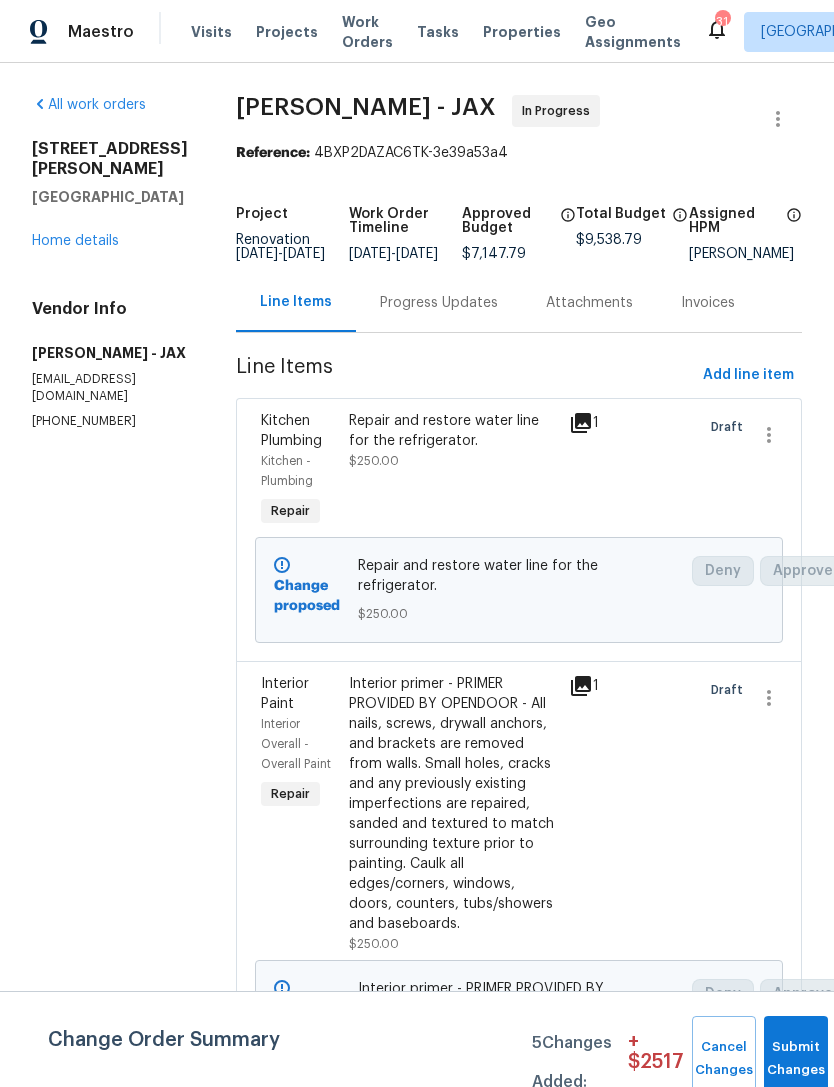 click on "Home details" at bounding box center (75, 241) 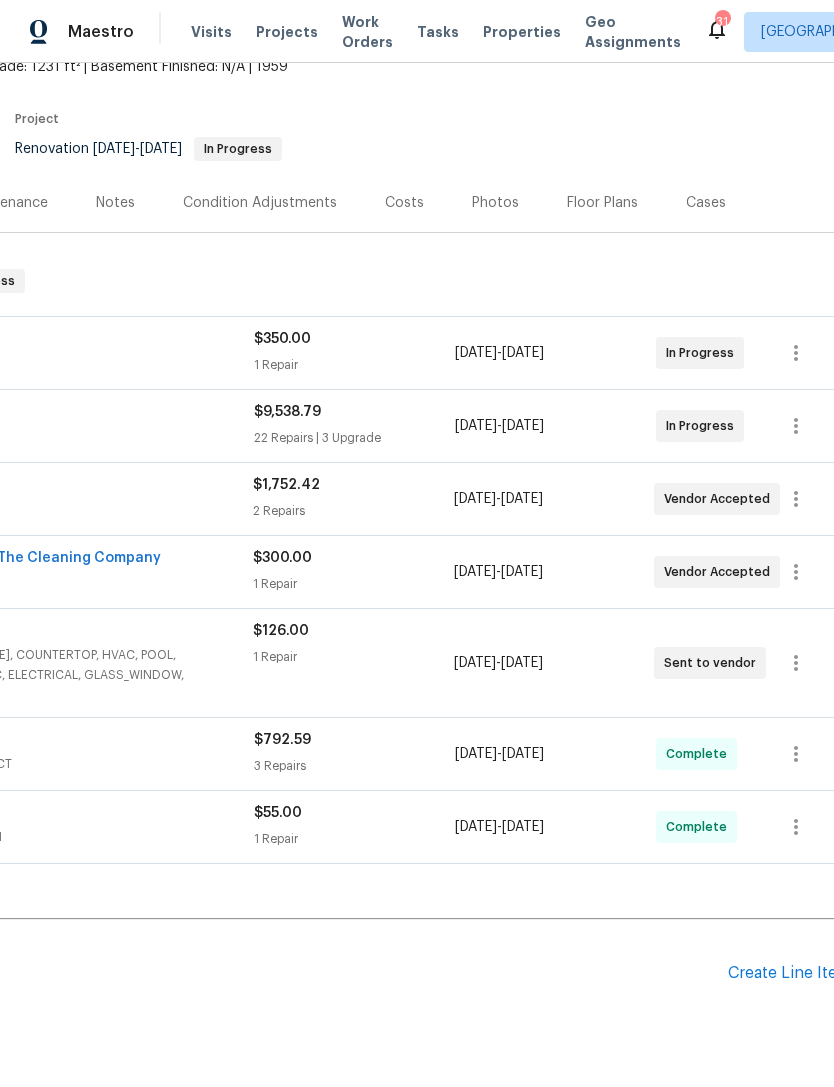 scroll, scrollTop: 123, scrollLeft: 292, axis: both 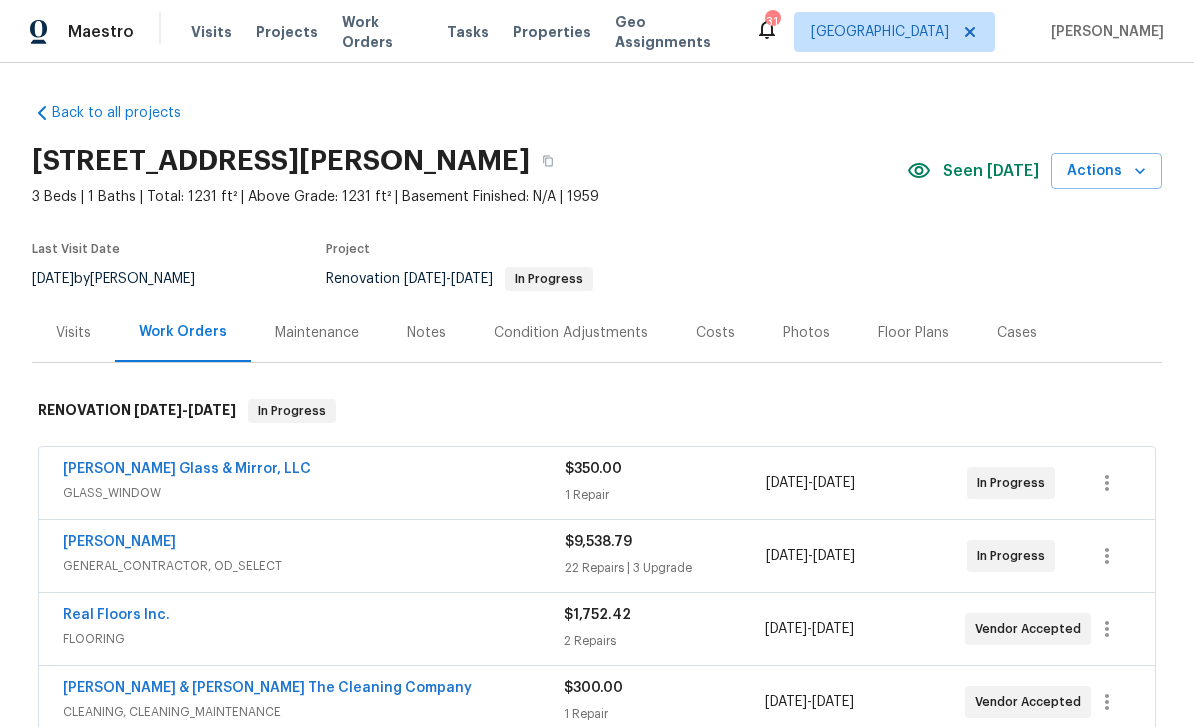 click on "Floor Plans" at bounding box center (913, 333) 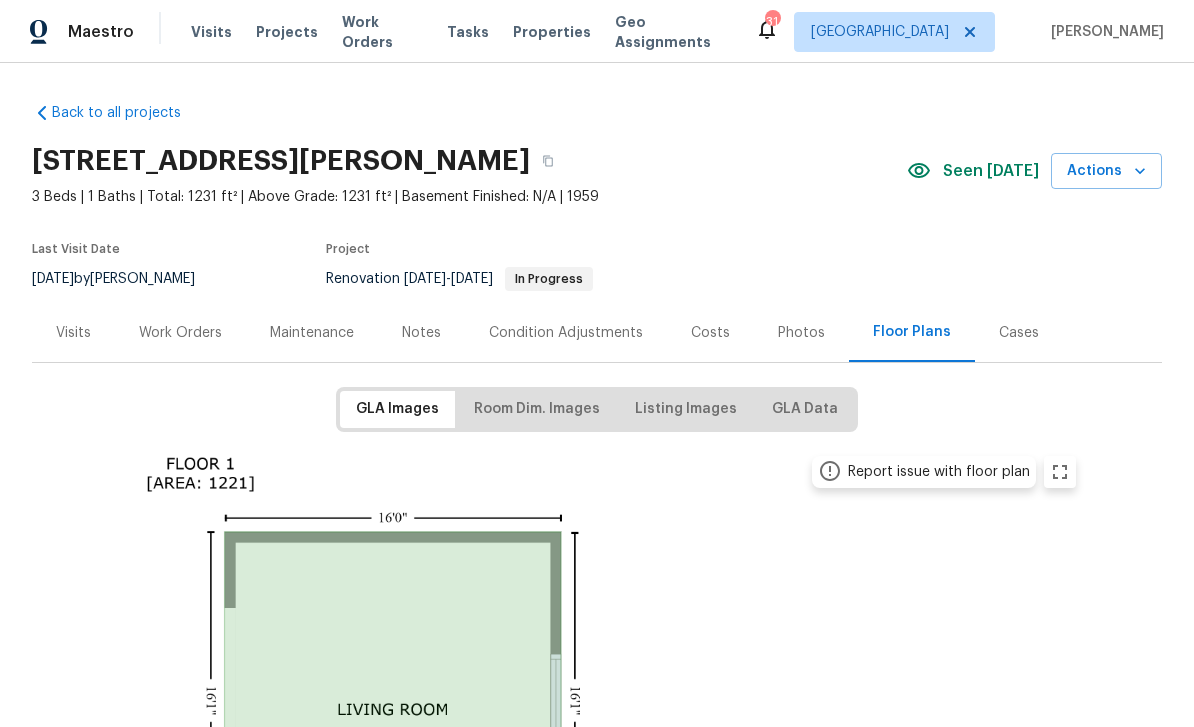 scroll, scrollTop: 0, scrollLeft: 0, axis: both 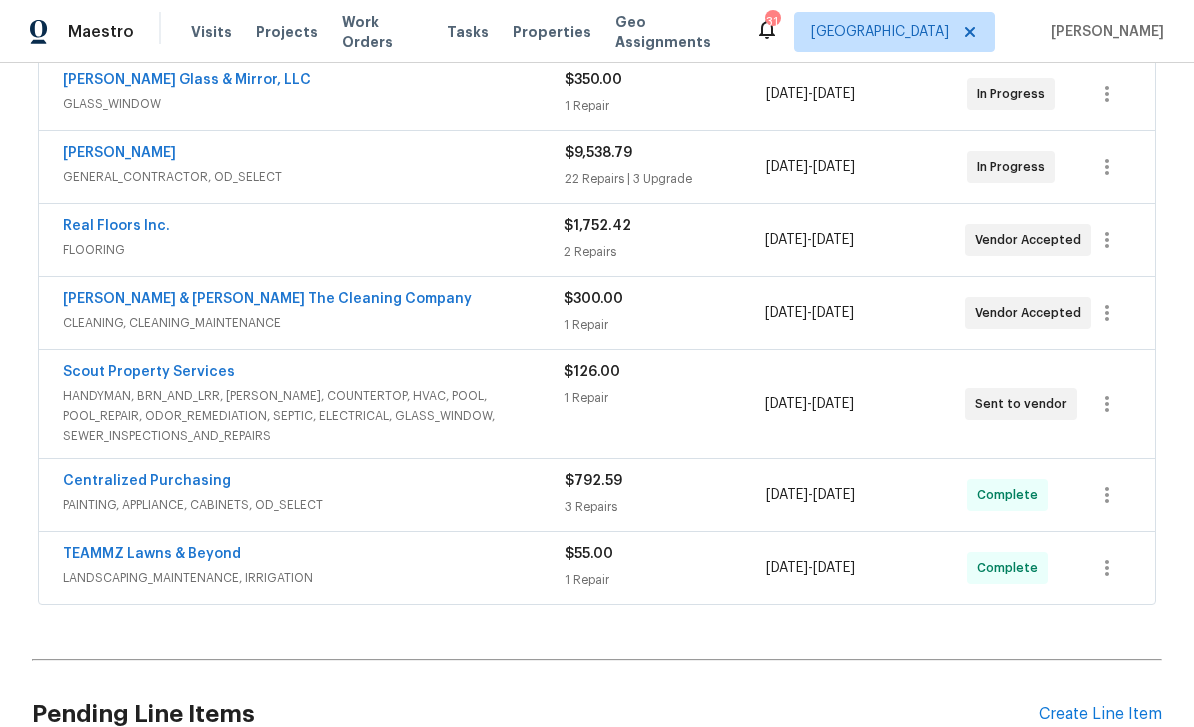 click on "$1,752.42" at bounding box center [664, 226] 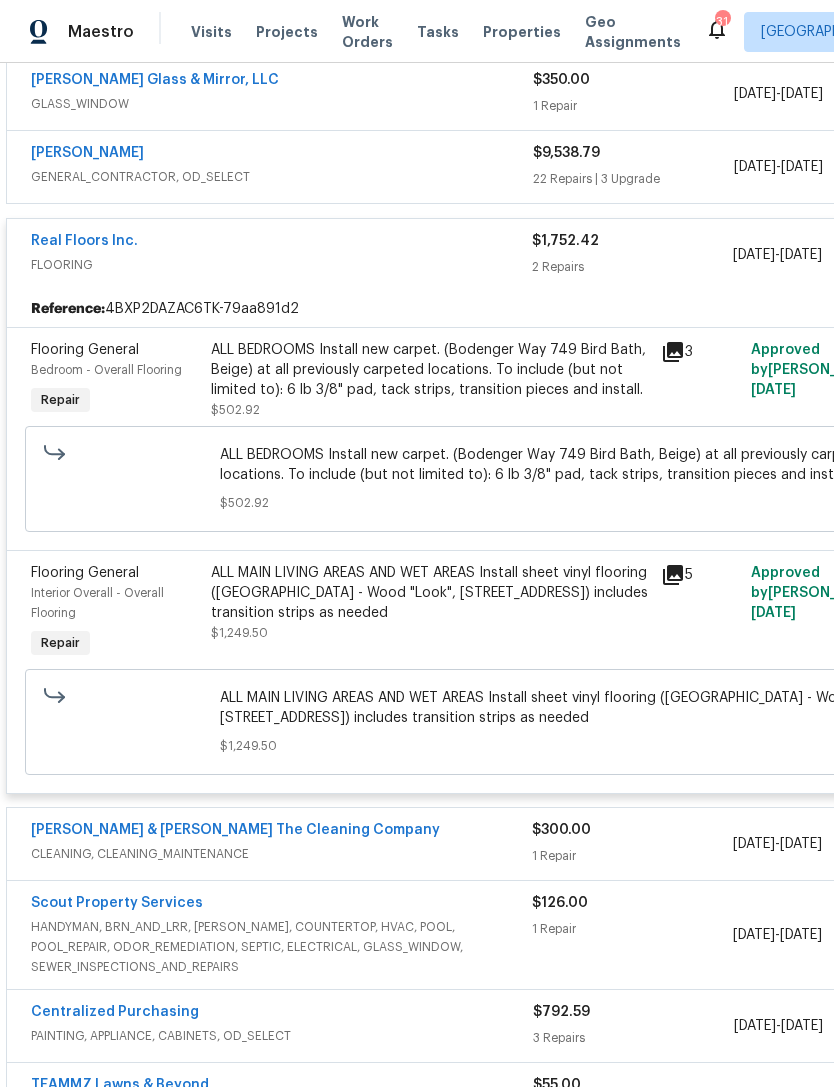 click on "ALL BEDROOMS Install new carpet. (Bodenger Way 749 Bird Bath, Beige) at all previously carpeted locations. To include (but not limited to): 6 lb 3/8" pad, tack strips, transition pieces and install." at bounding box center (430, 370) 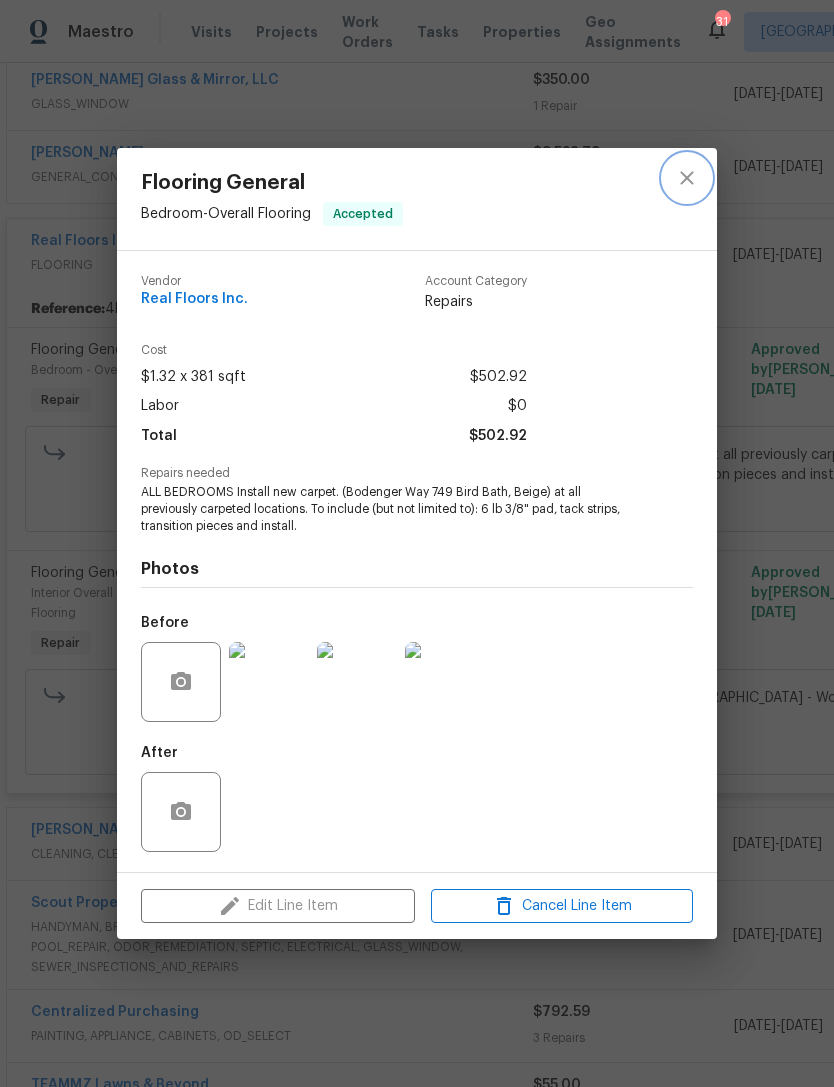 click 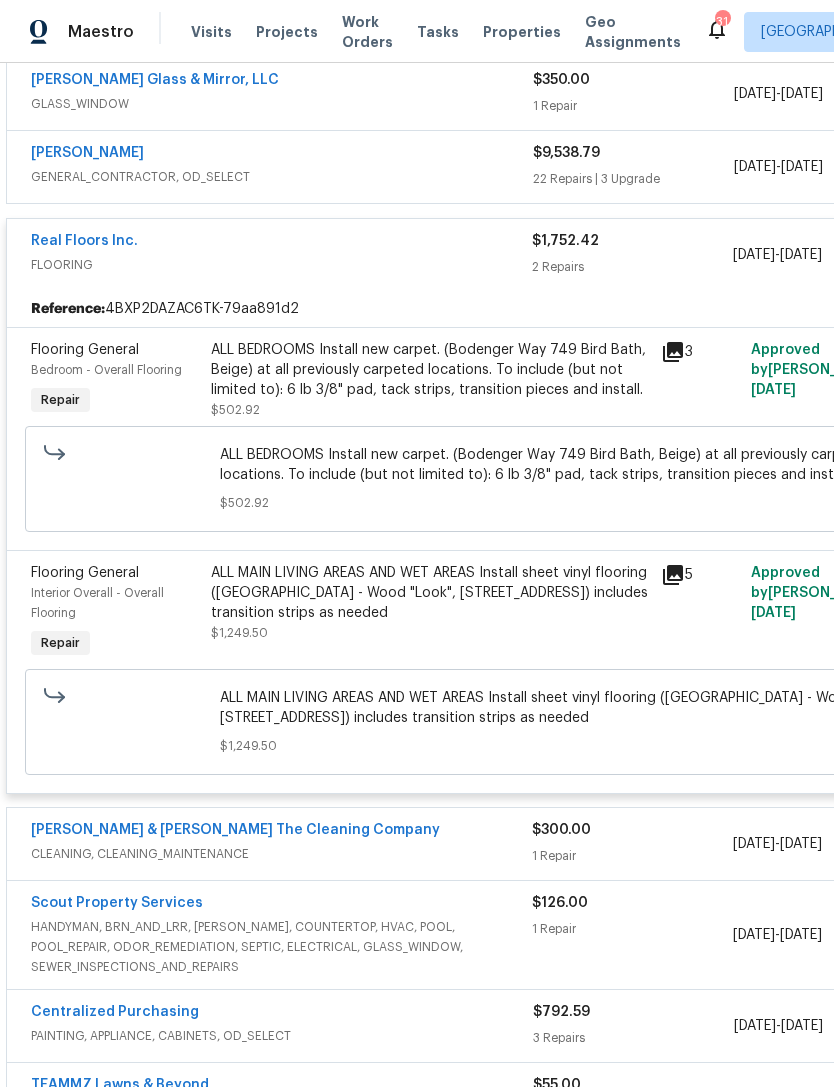 click on "Real Floors Inc." at bounding box center [281, 243] 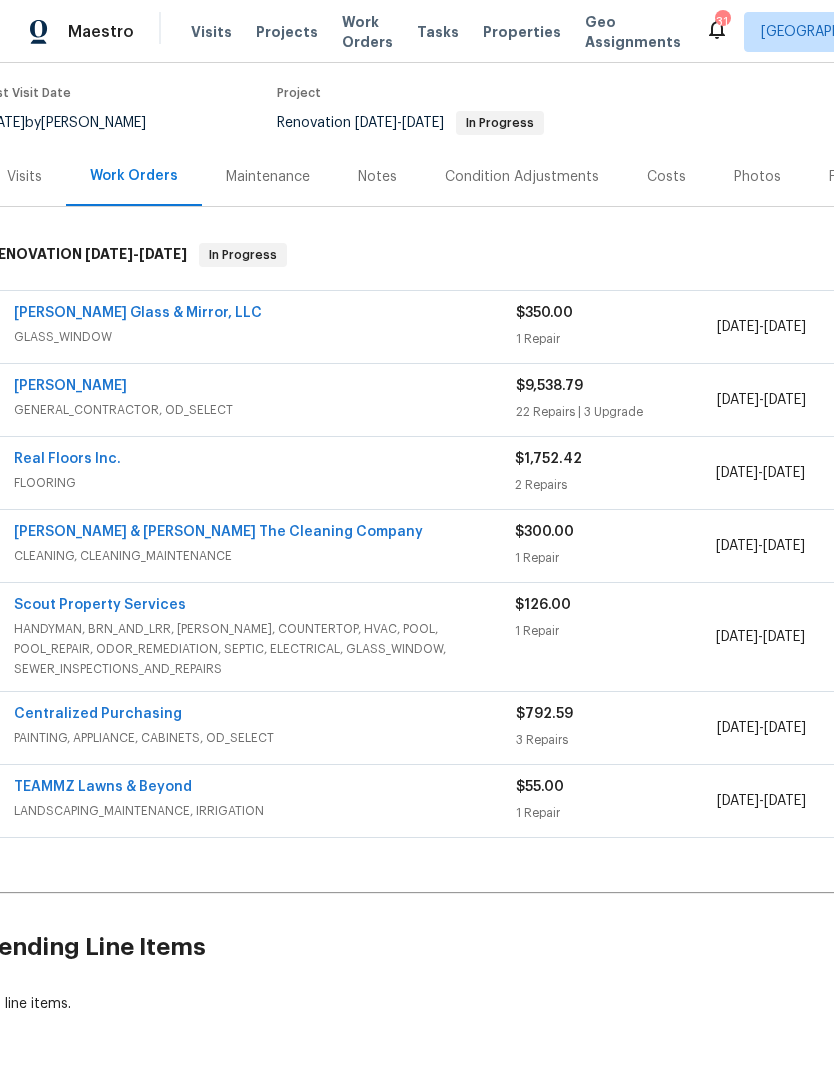 scroll, scrollTop: 154, scrollLeft: 17, axis: both 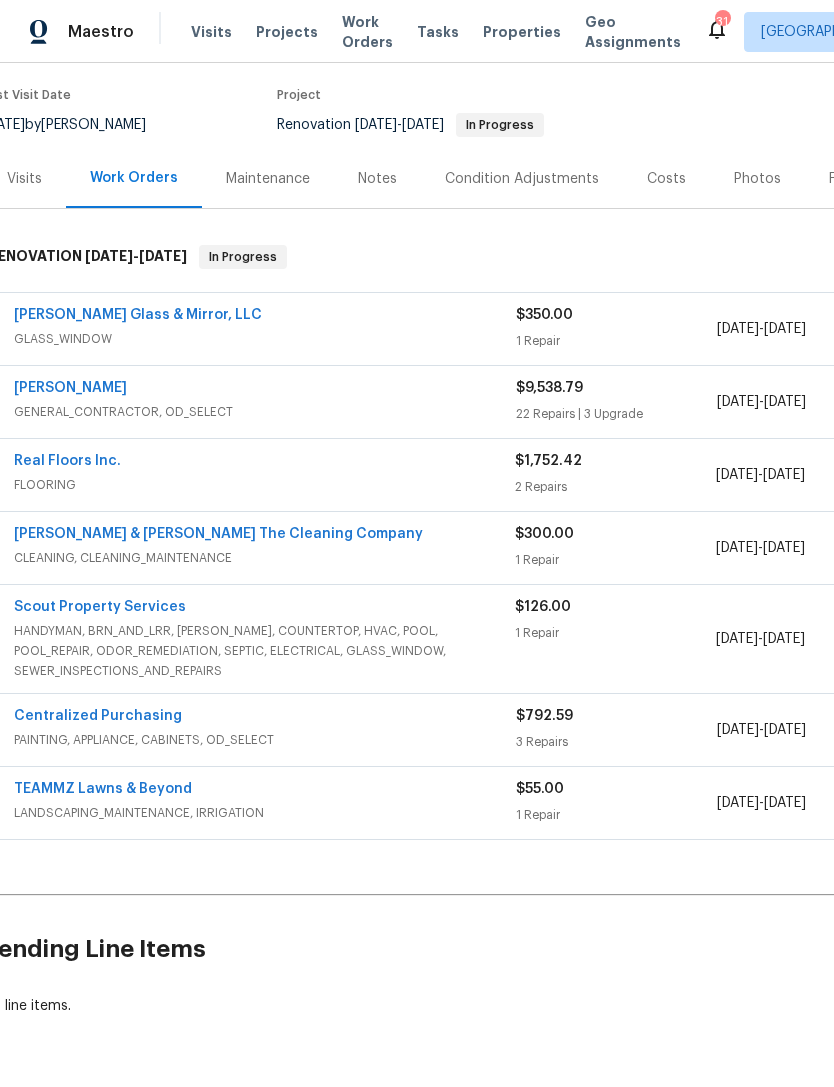 click on "FLOORING" at bounding box center (264, 485) 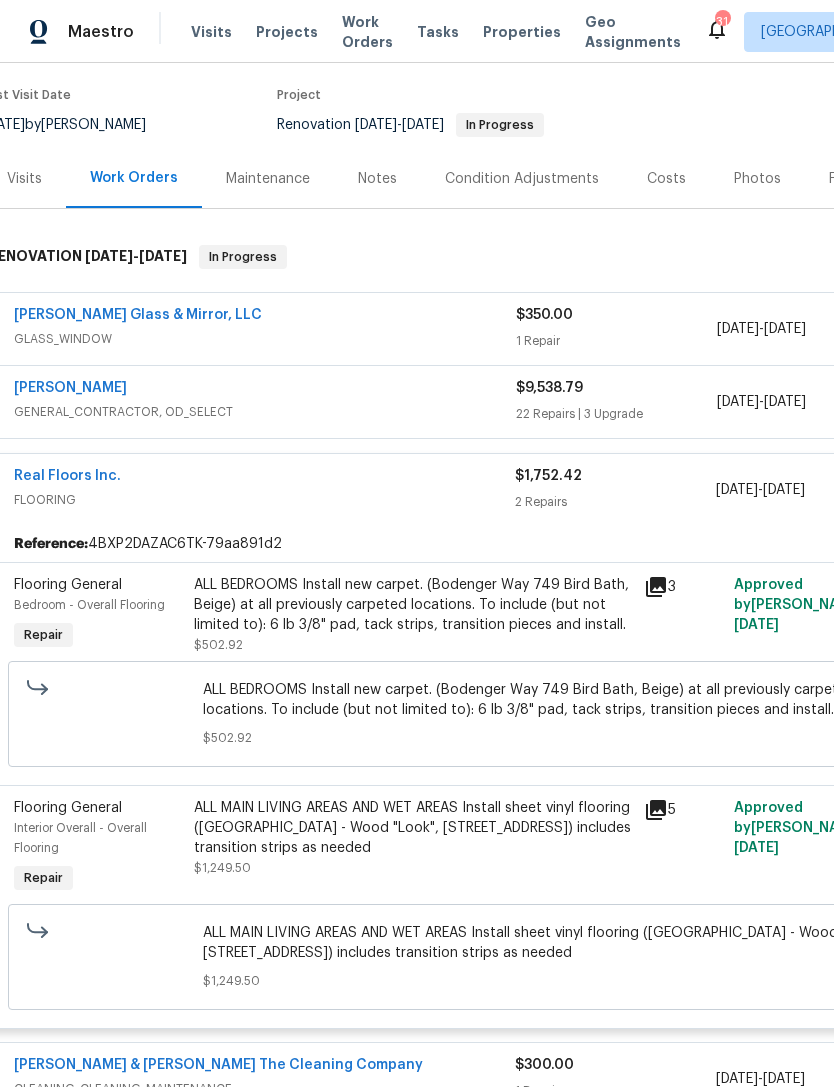 click on "ALL BEDROOMS Install new carpet. (Bodenger Way 749 Bird Bath, Beige) at all previously carpeted locations. To include (but not limited to): 6 lb 3/8" pad, tack strips, transition pieces and install." at bounding box center [413, 605] 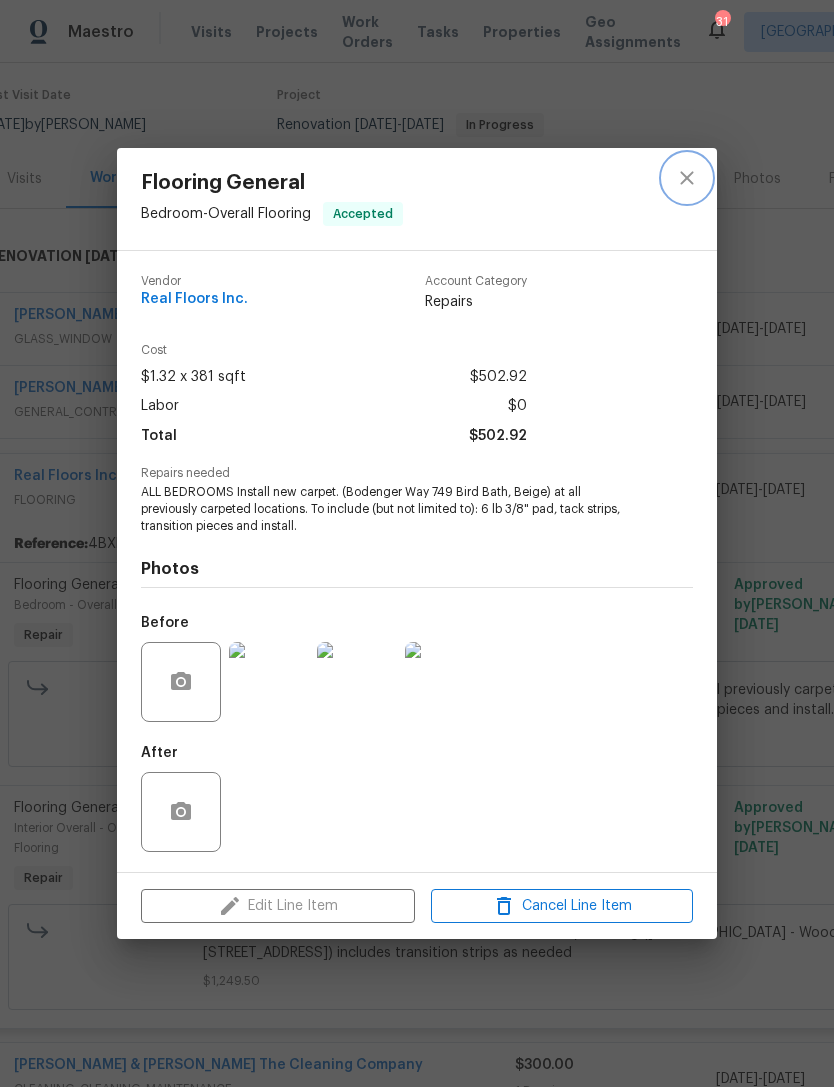 click 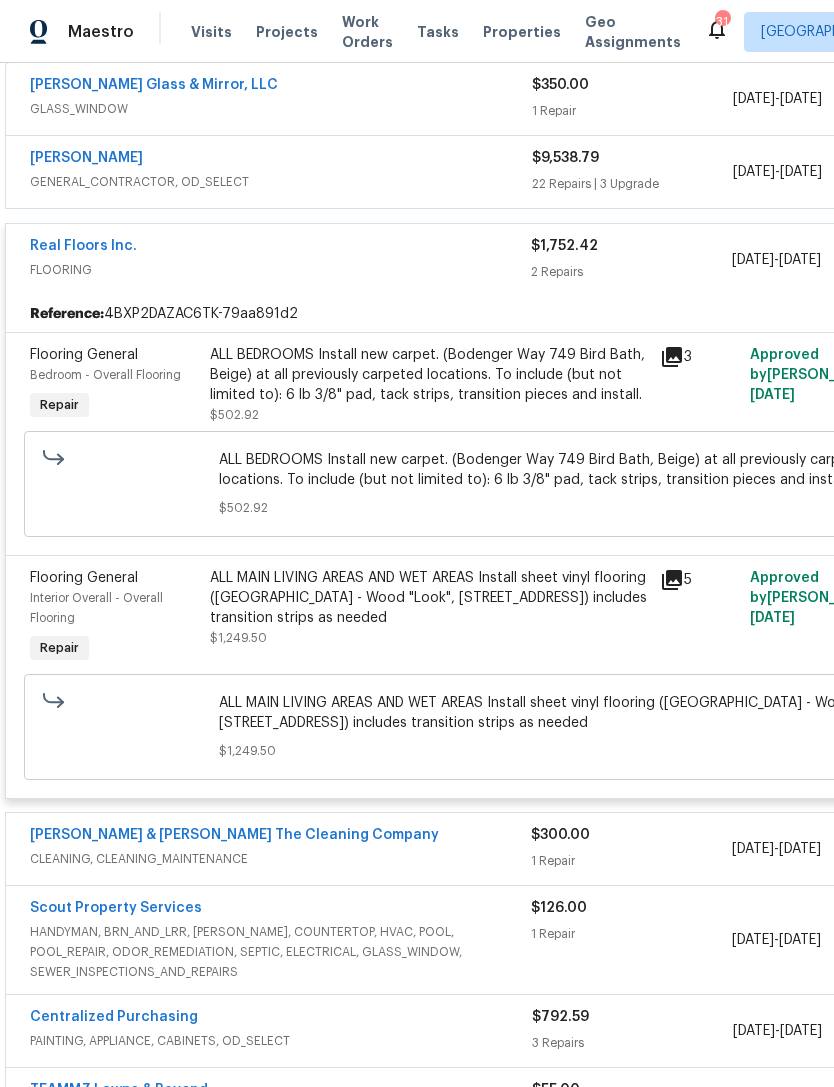scroll, scrollTop: 397, scrollLeft: 12, axis: both 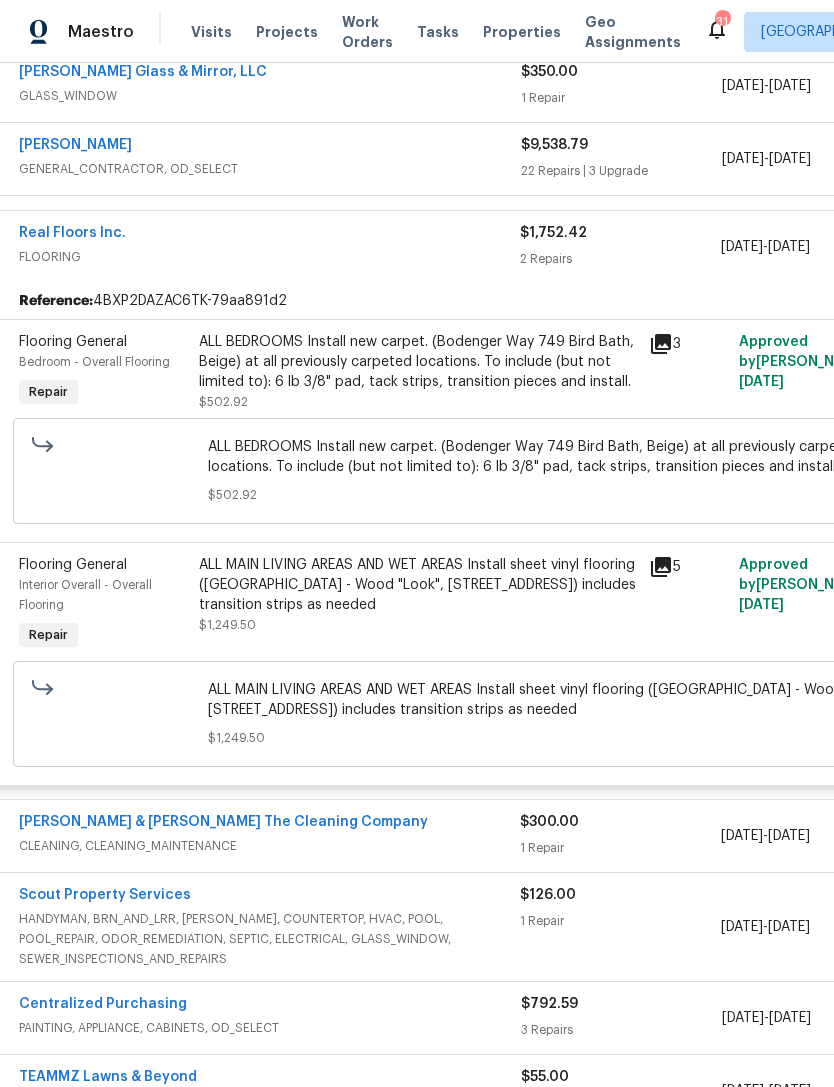 click on "ALL MAIN LIVING AREAS AND WET AREAS Install sheet vinyl flooring ([GEOGRAPHIC_DATA] - Wood "Look", [STREET_ADDRESS]) includes transition strips as needed" at bounding box center [418, 585] 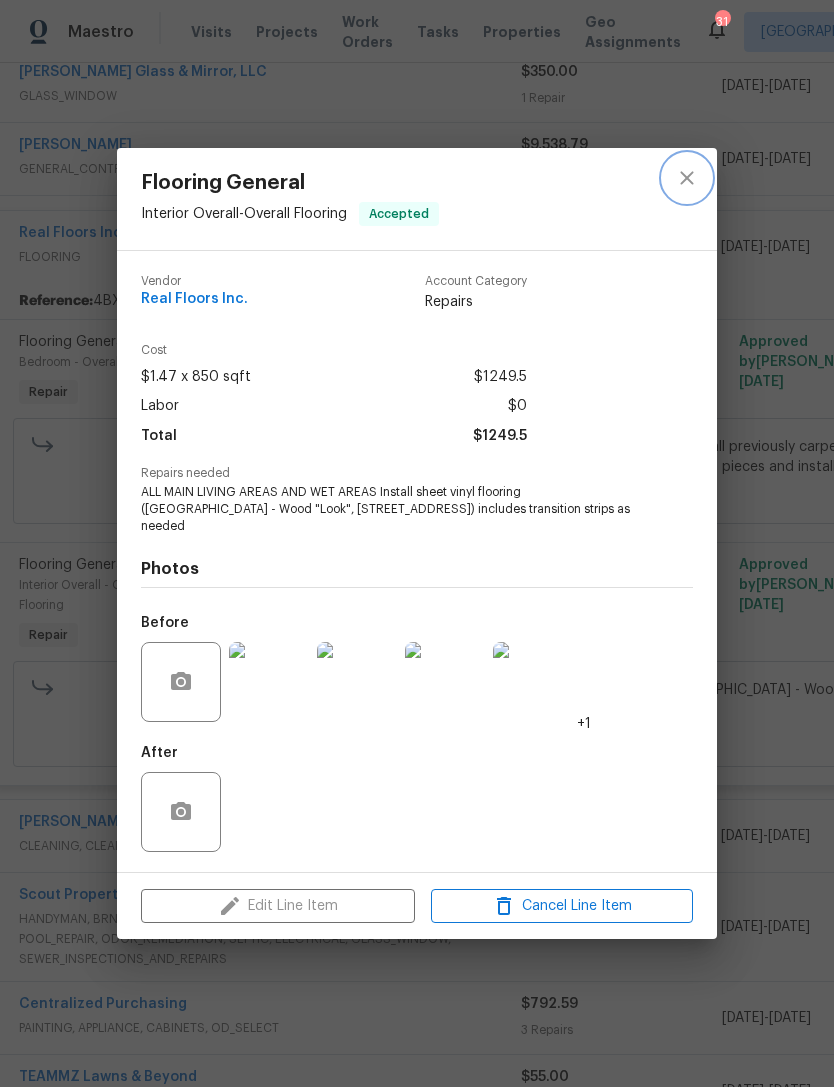click at bounding box center [687, 178] 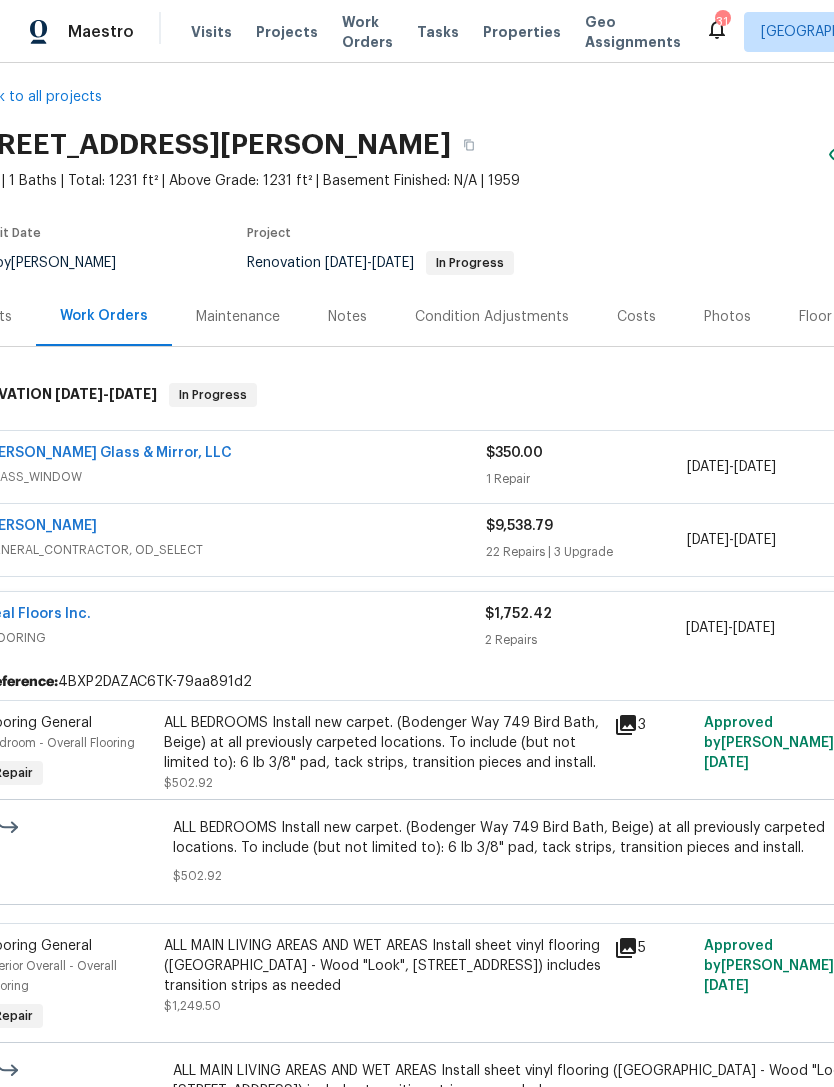 scroll, scrollTop: 41, scrollLeft: 26, axis: both 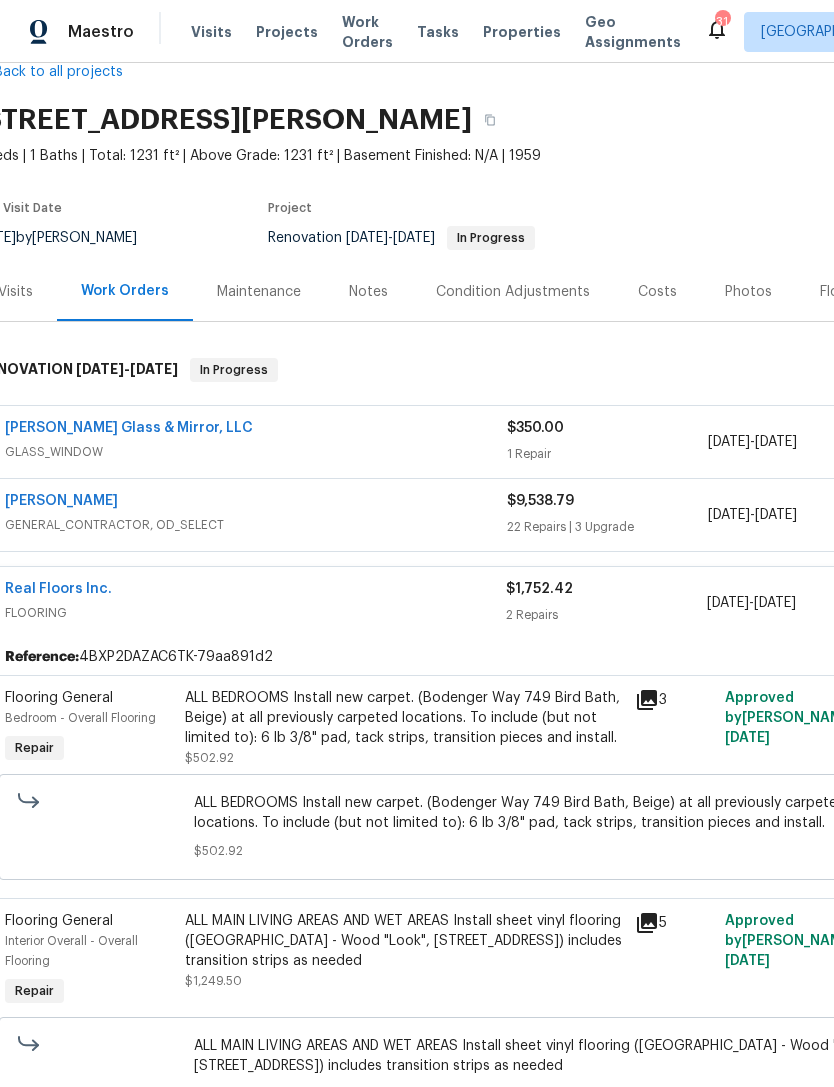 click on "FLOORING" at bounding box center (255, 613) 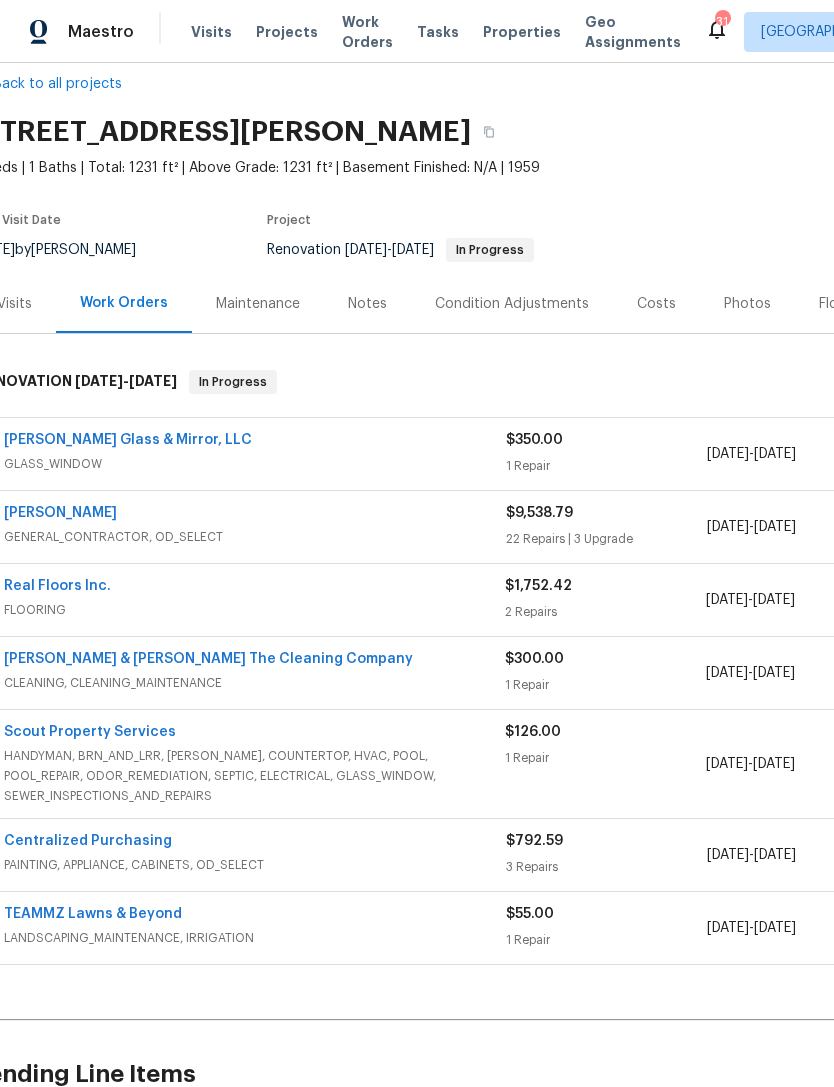 scroll, scrollTop: 22, scrollLeft: 28, axis: both 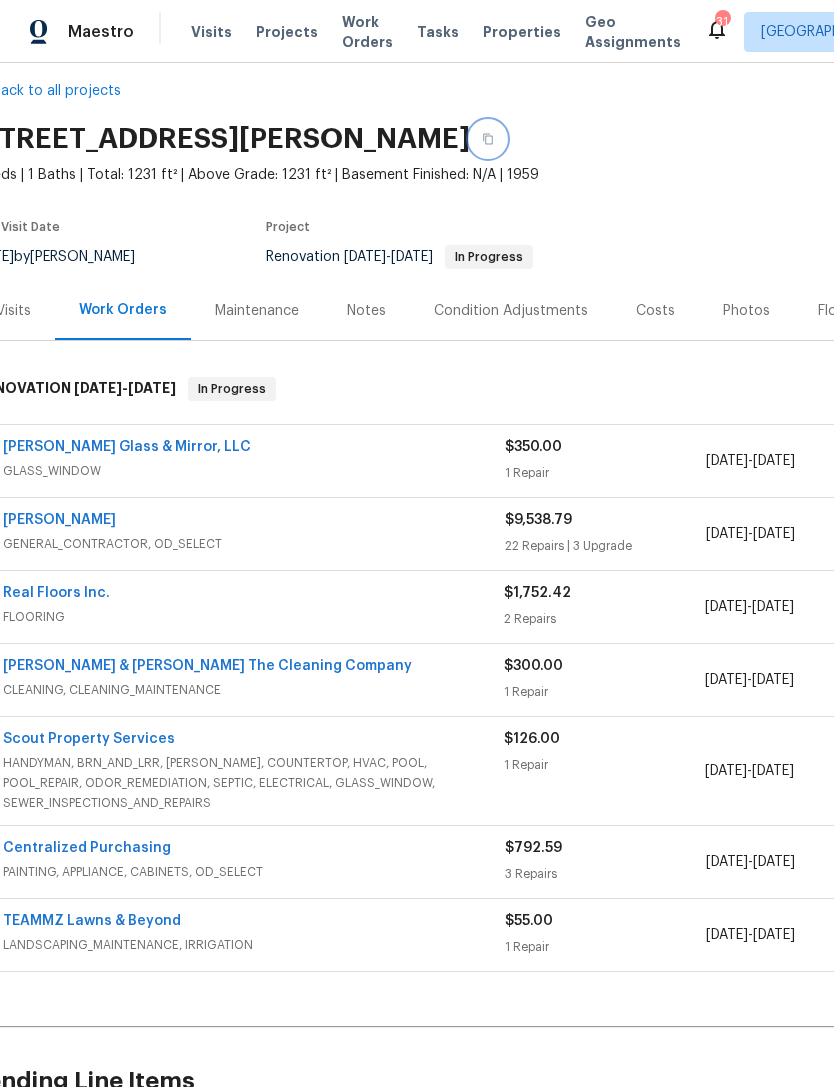 click 